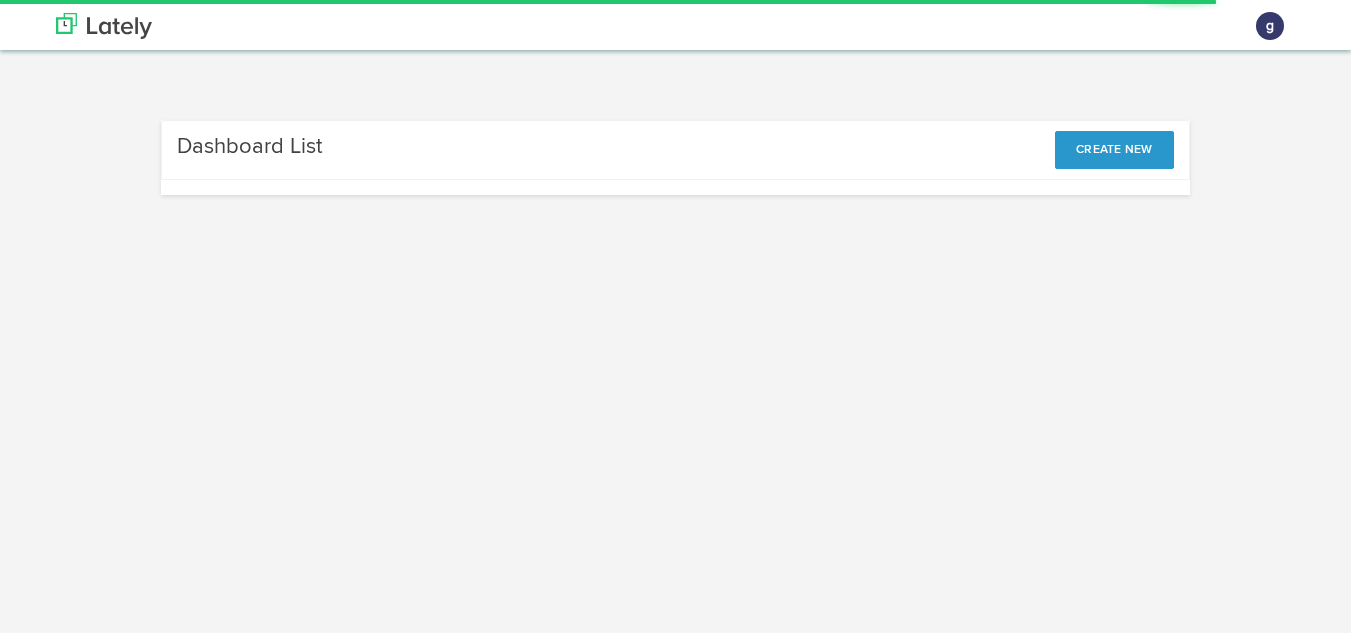 scroll, scrollTop: 0, scrollLeft: 0, axis: both 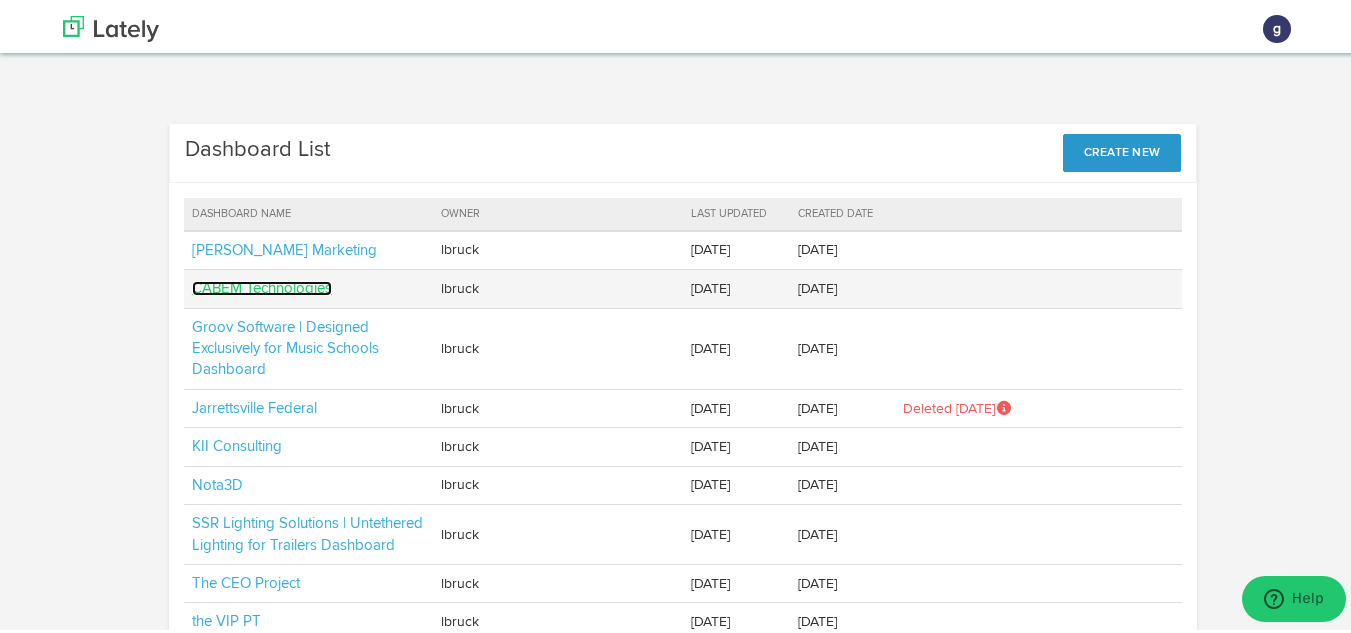 click on "CABEM Technologies" at bounding box center (262, 285) 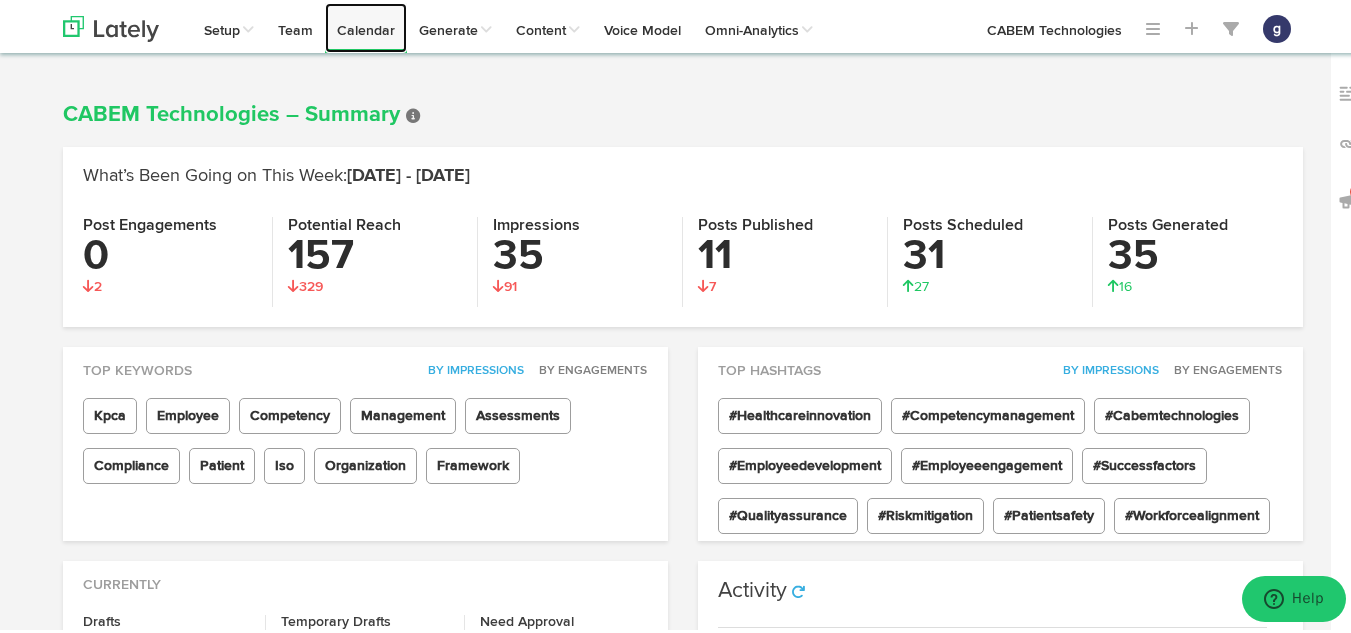 click on "Calendar" at bounding box center (366, 25) 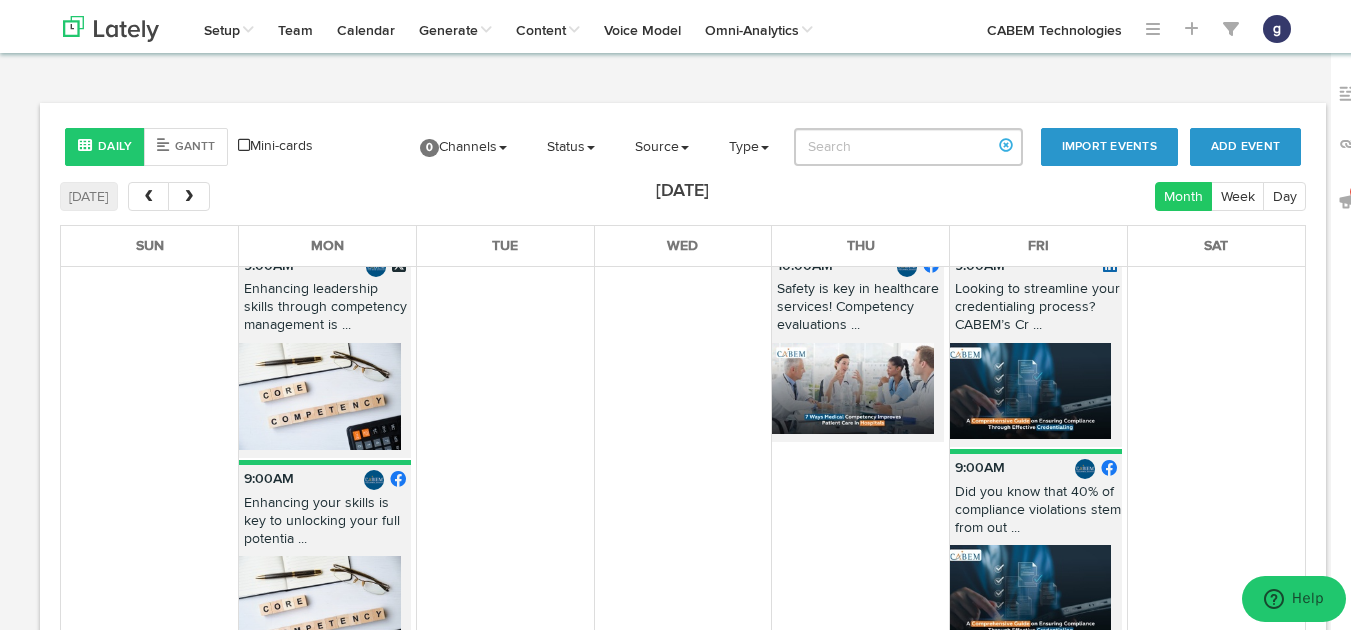 scroll, scrollTop: 2302, scrollLeft: 0, axis: vertical 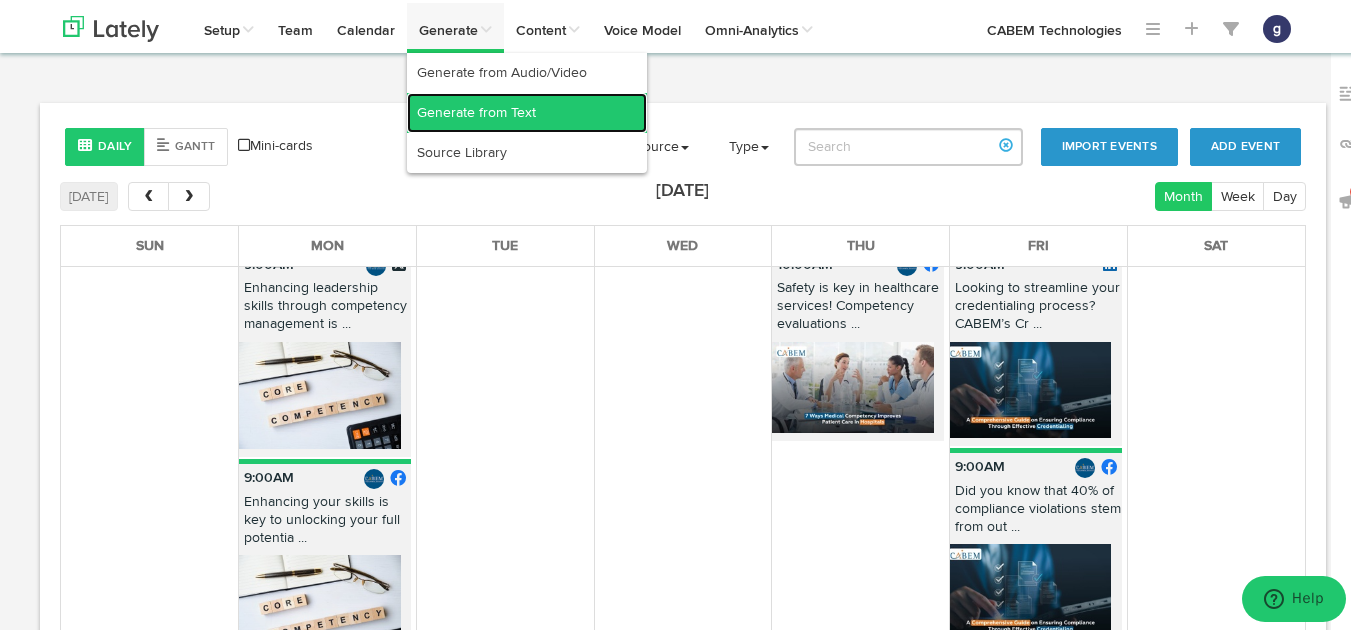 click on "Generate from Text" at bounding box center (527, 110) 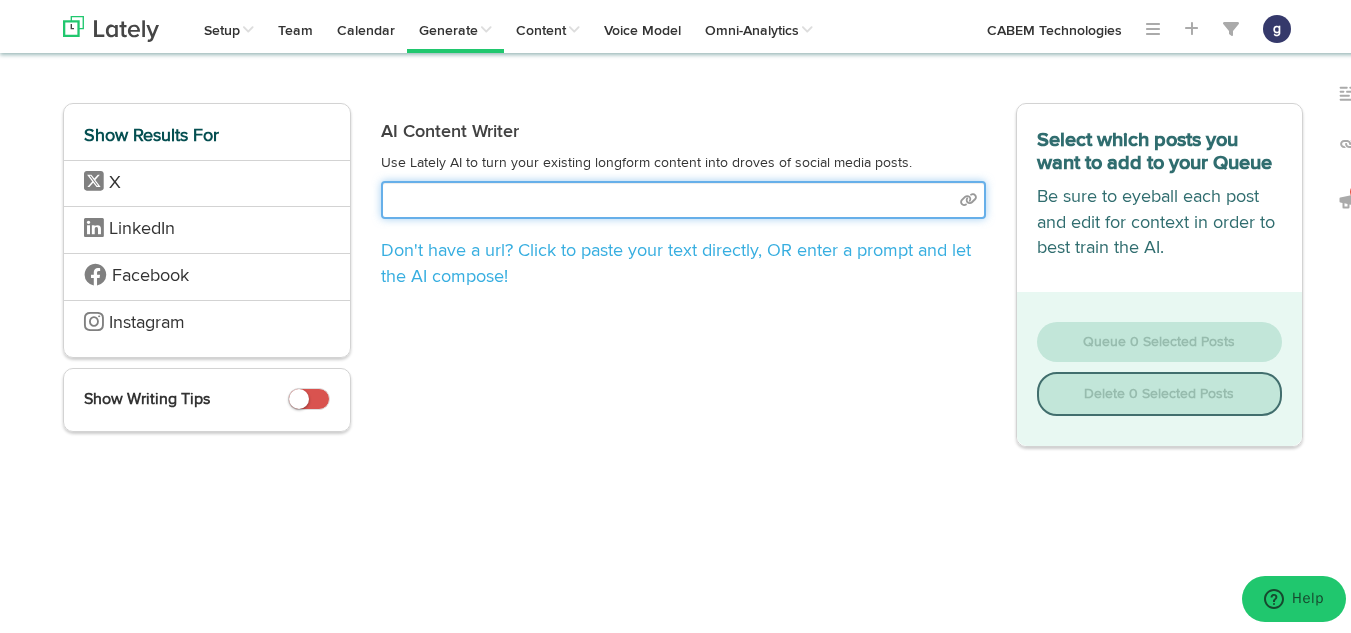 click at bounding box center (683, 197) 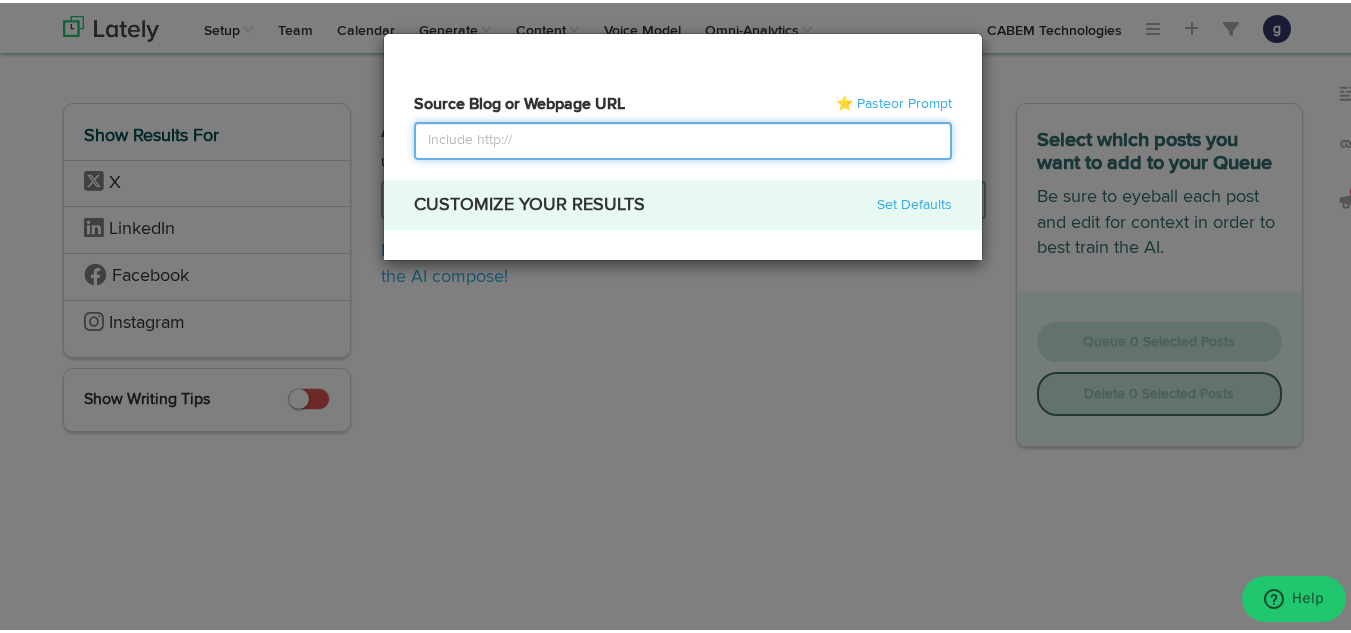 select on "natural" 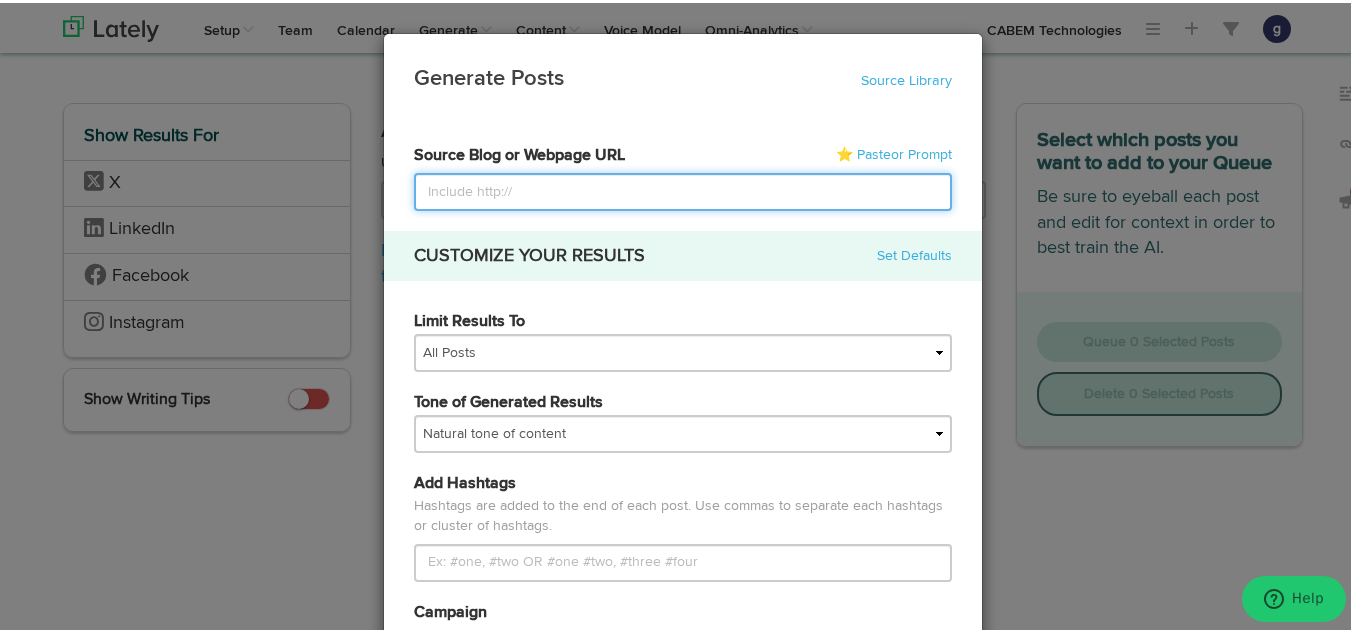 paste on "[URL][DOMAIN_NAME]" 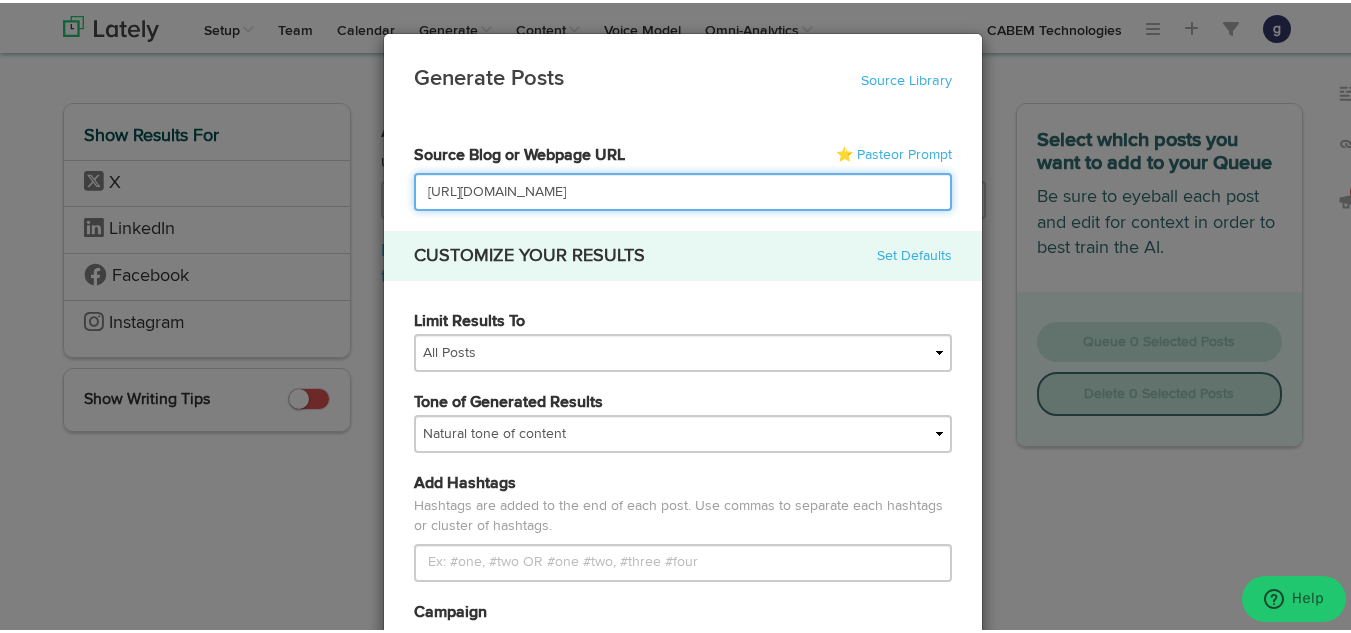 scroll, scrollTop: 0, scrollLeft: 141, axis: horizontal 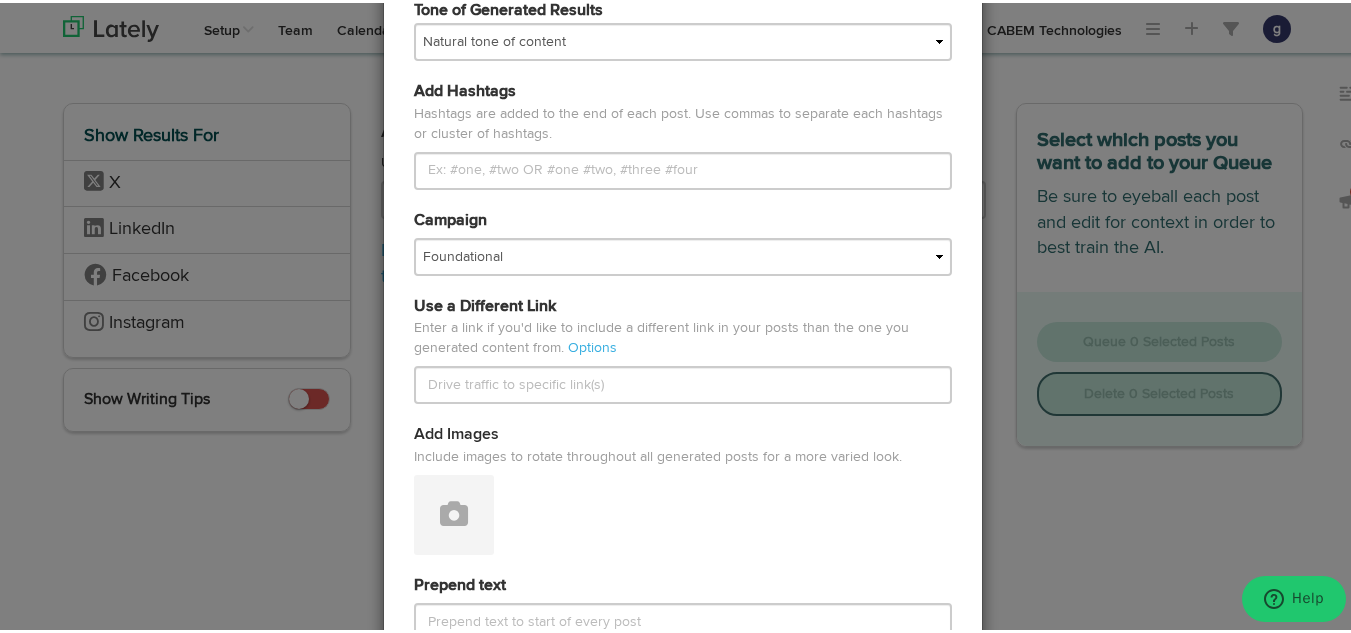type on "[URL][DOMAIN_NAME]" 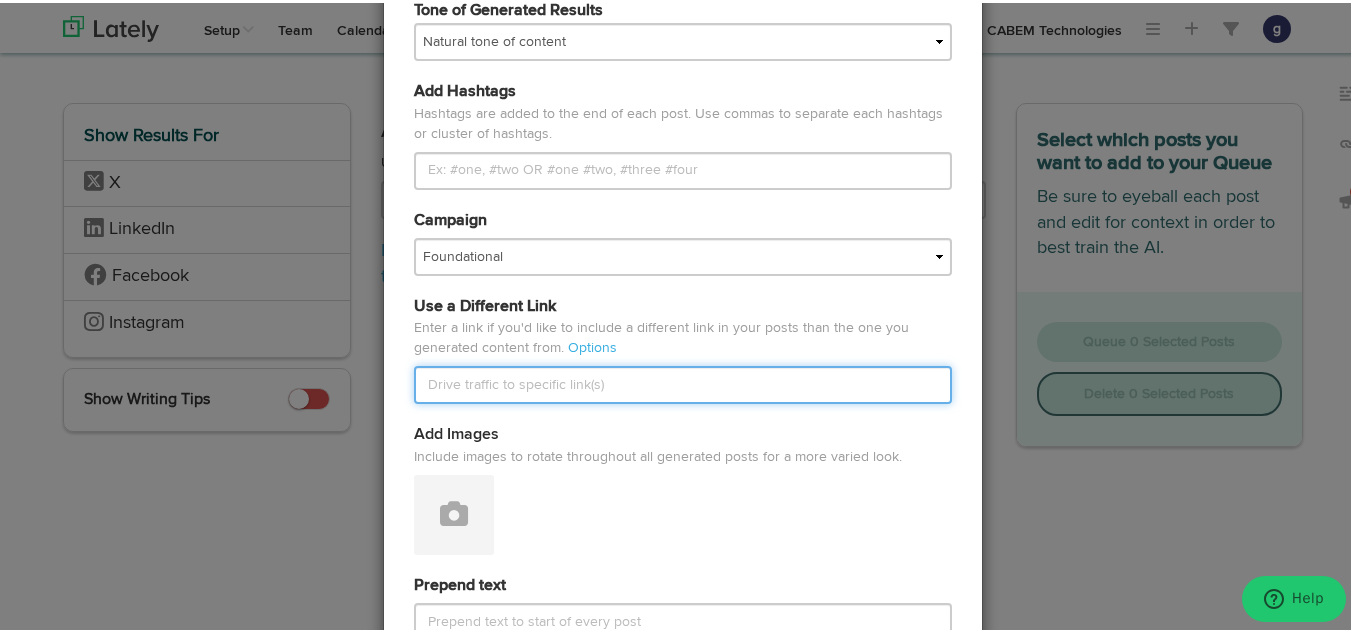 scroll, scrollTop: 0, scrollLeft: 0, axis: both 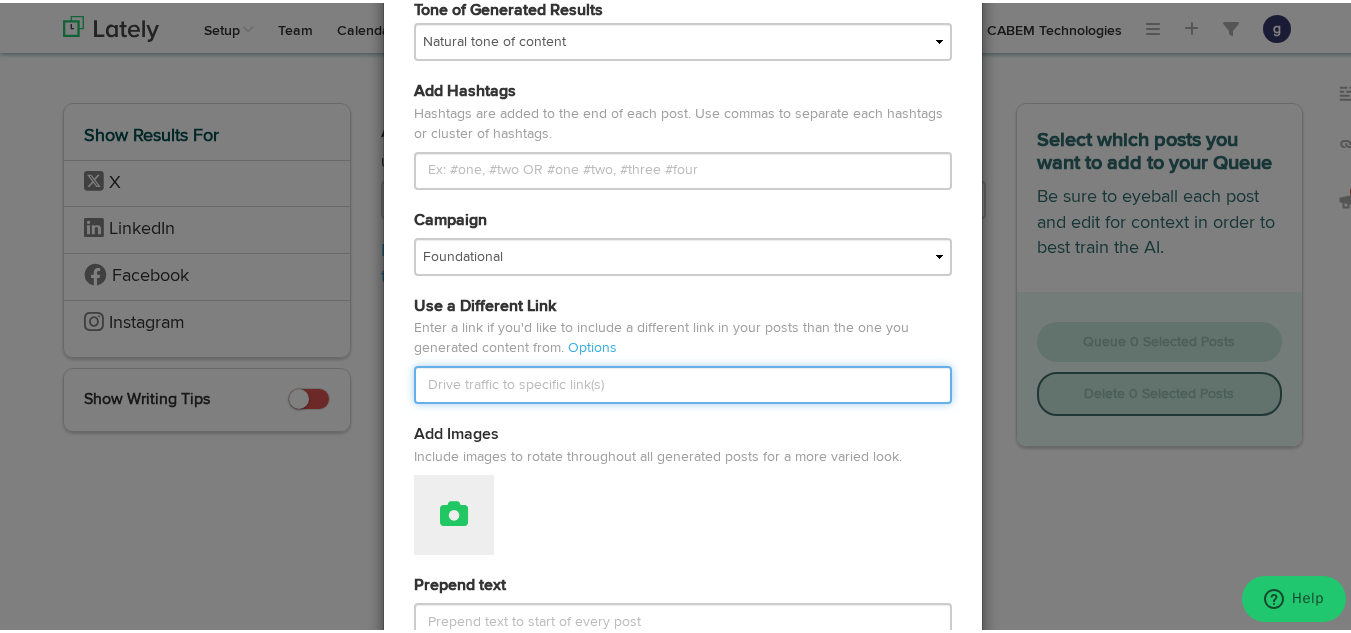 drag, startPoint x: 538, startPoint y: 379, endPoint x: 441, endPoint y: 505, distance: 159.01257 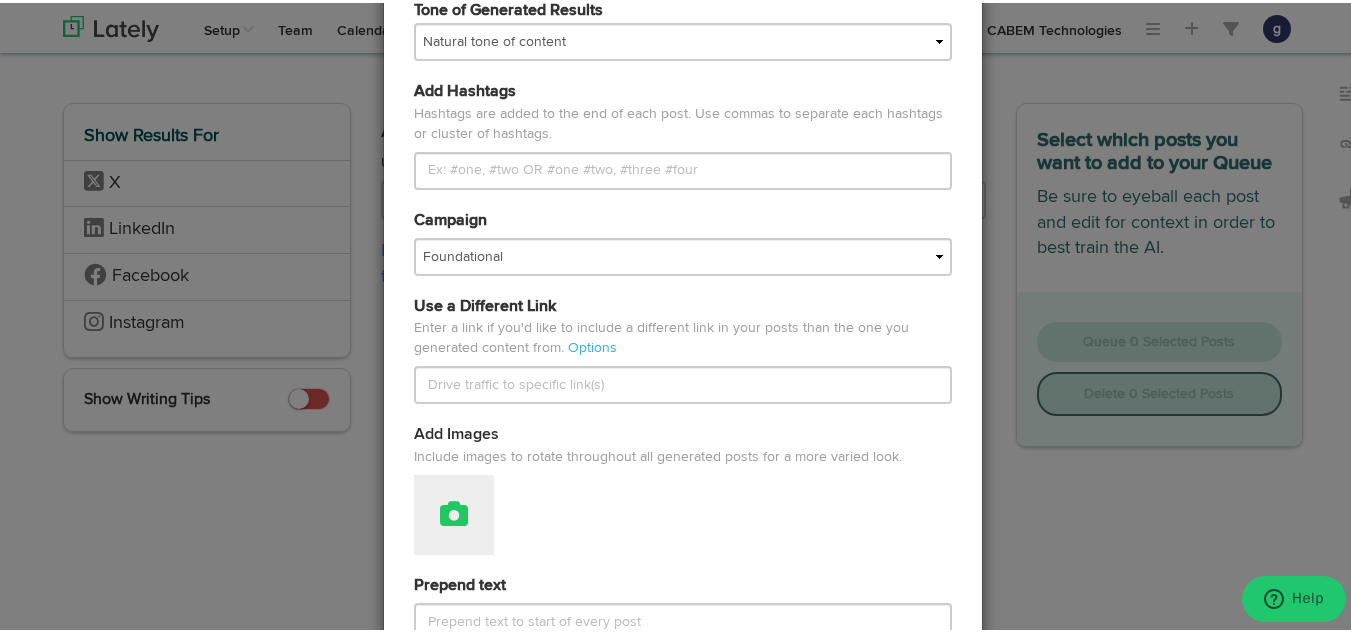 click at bounding box center [454, 511] 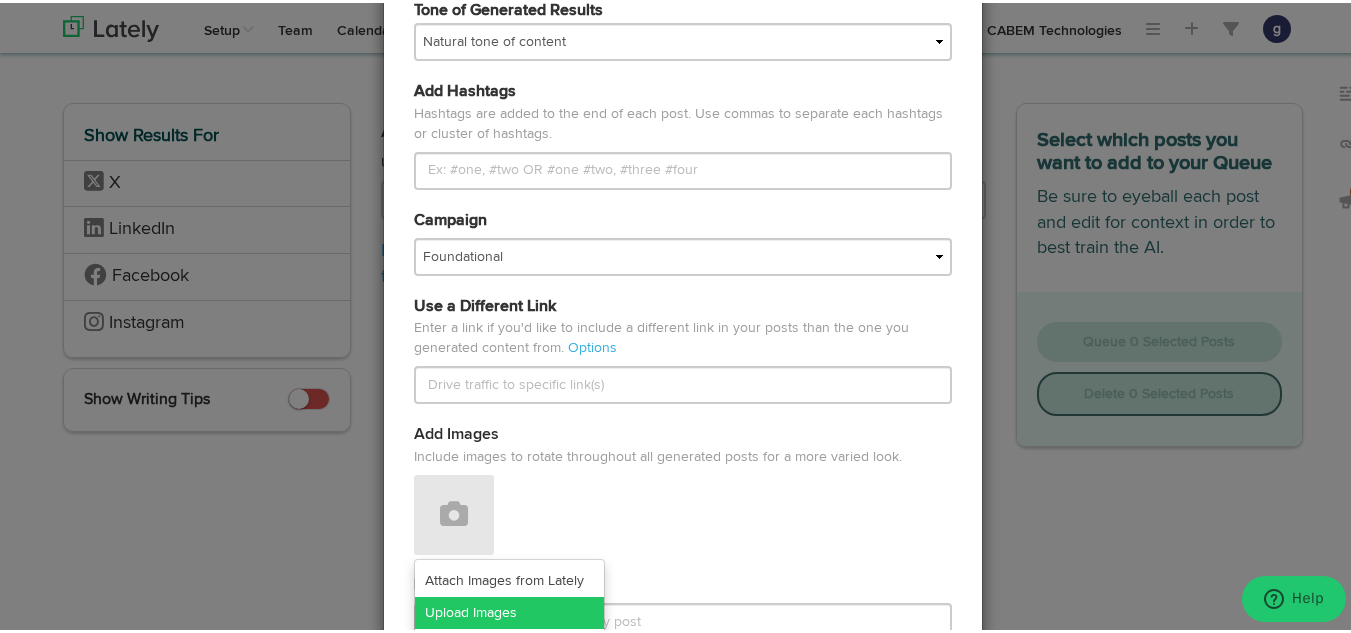 click on "Upload Images" at bounding box center (509, 610) 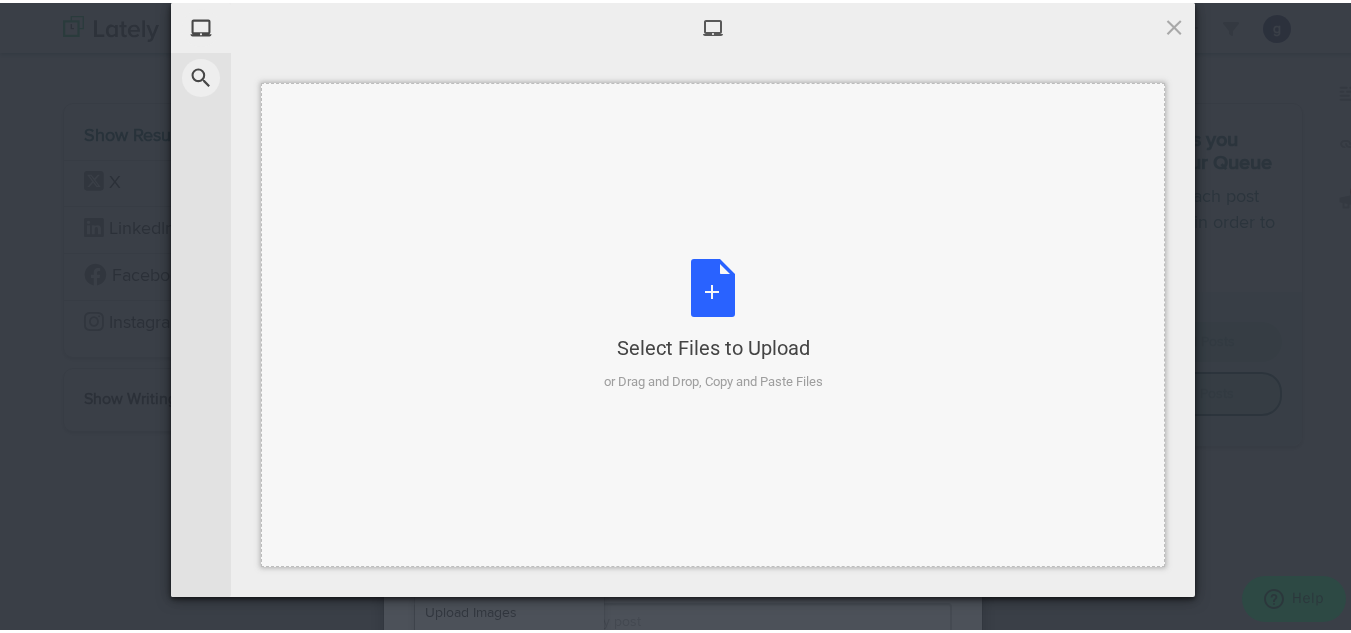 click on "Select Files to Upload
or Drag and Drop, Copy and Paste Files" at bounding box center (713, 322) 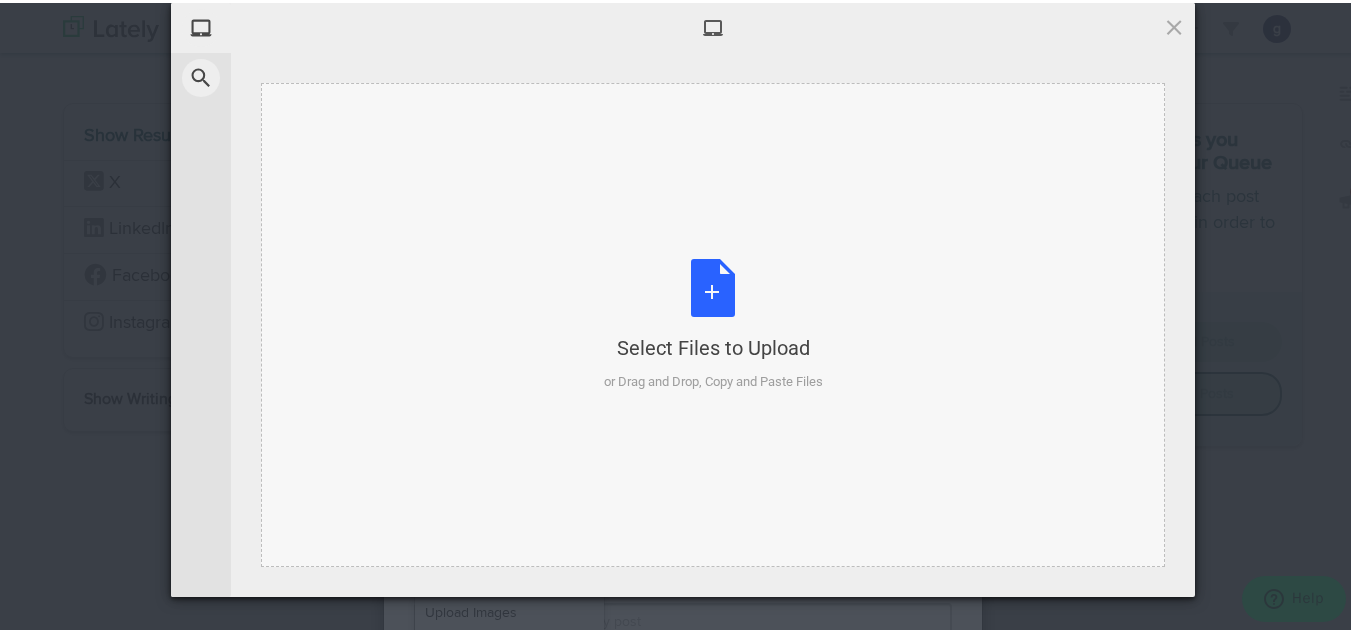 type 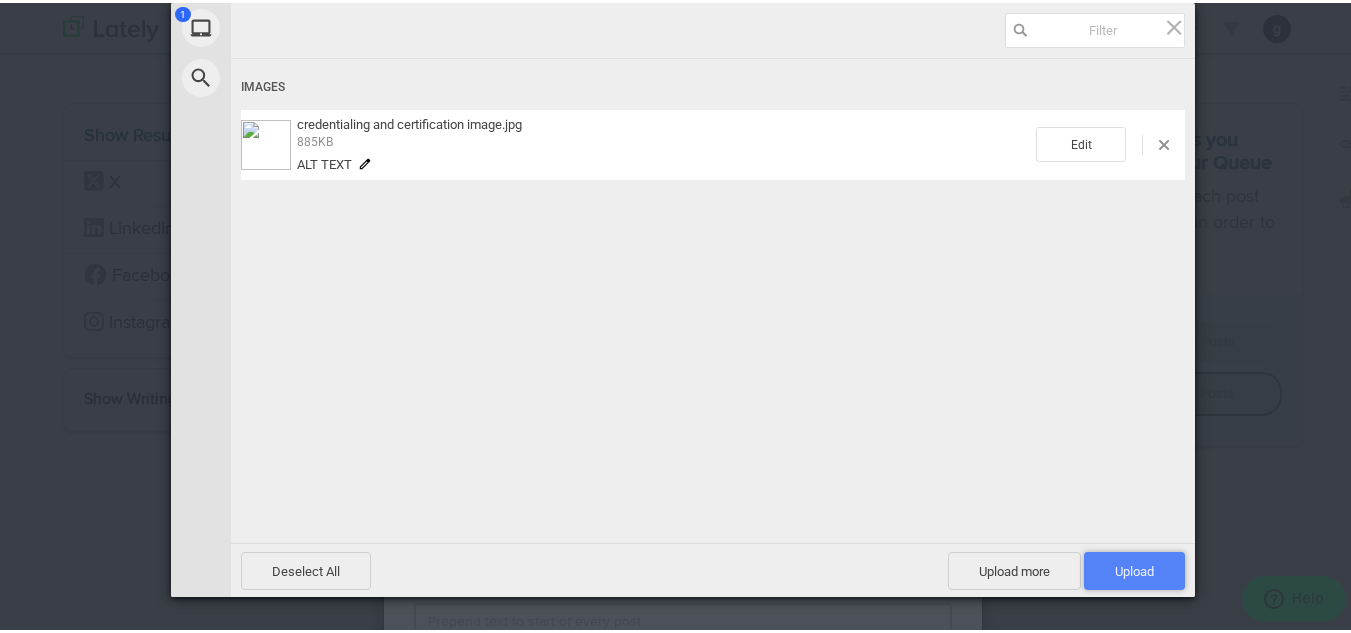 click on "Upload
1" at bounding box center (1134, 568) 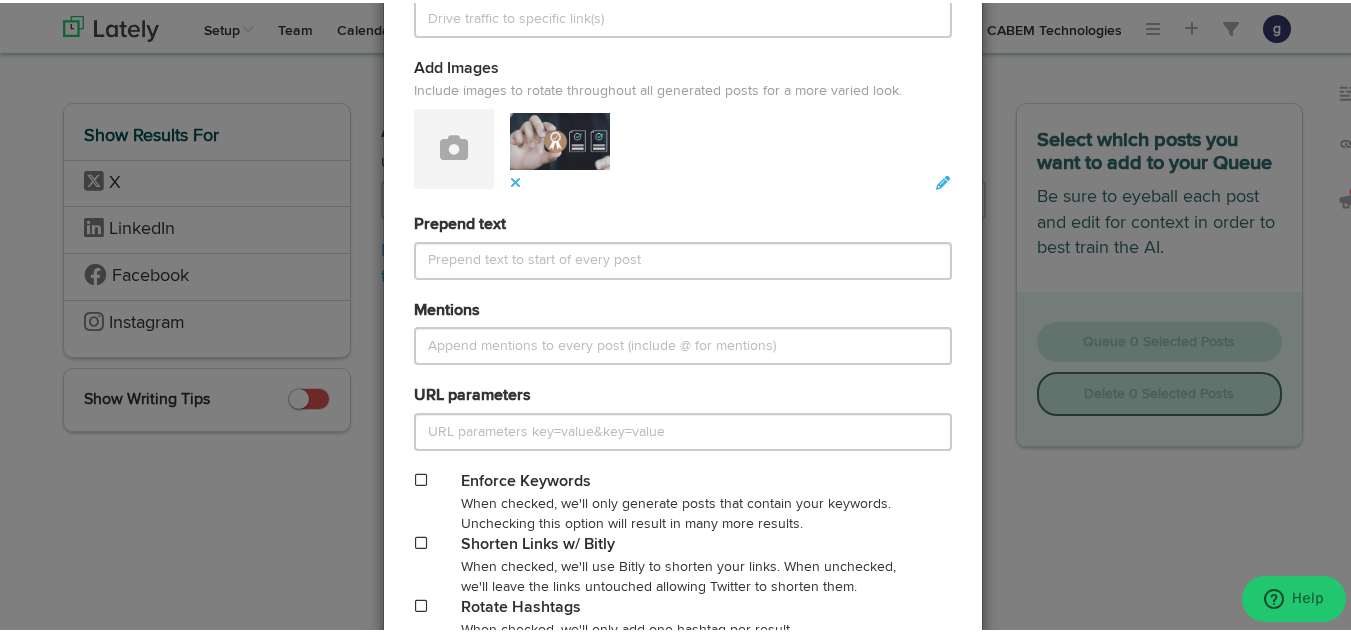 scroll, scrollTop: 921, scrollLeft: 0, axis: vertical 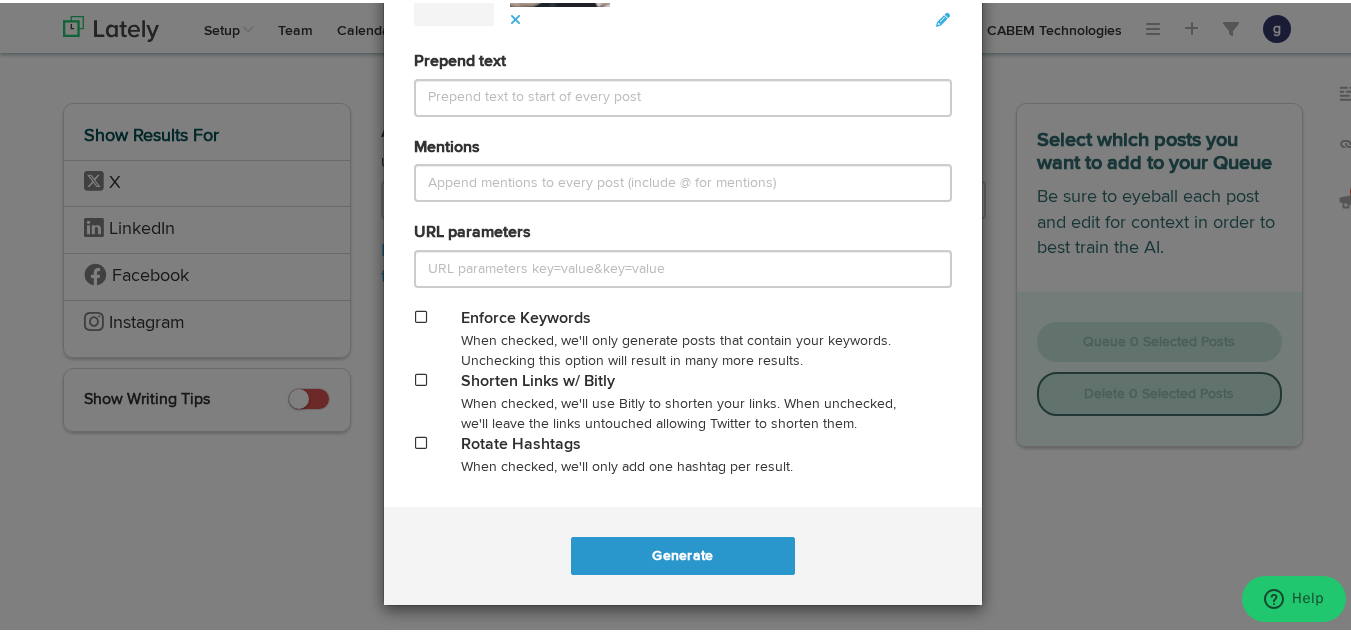 click at bounding box center [421, 377] 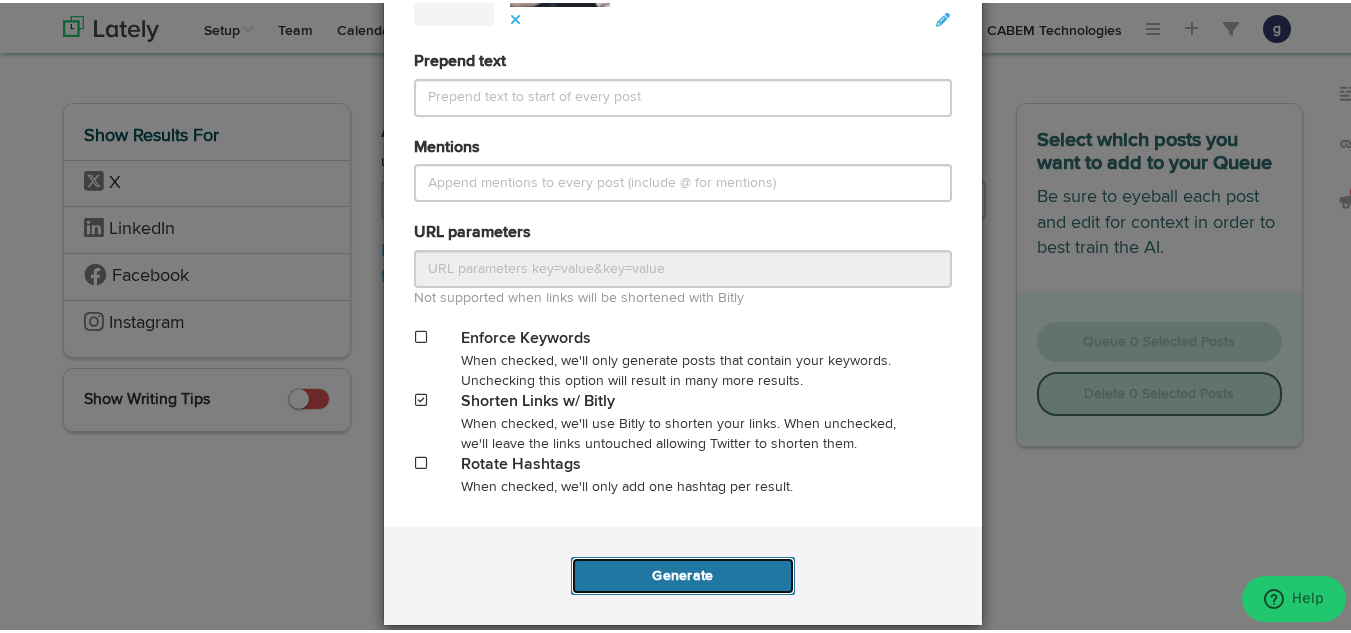 click on "Generate" at bounding box center [682, 573] 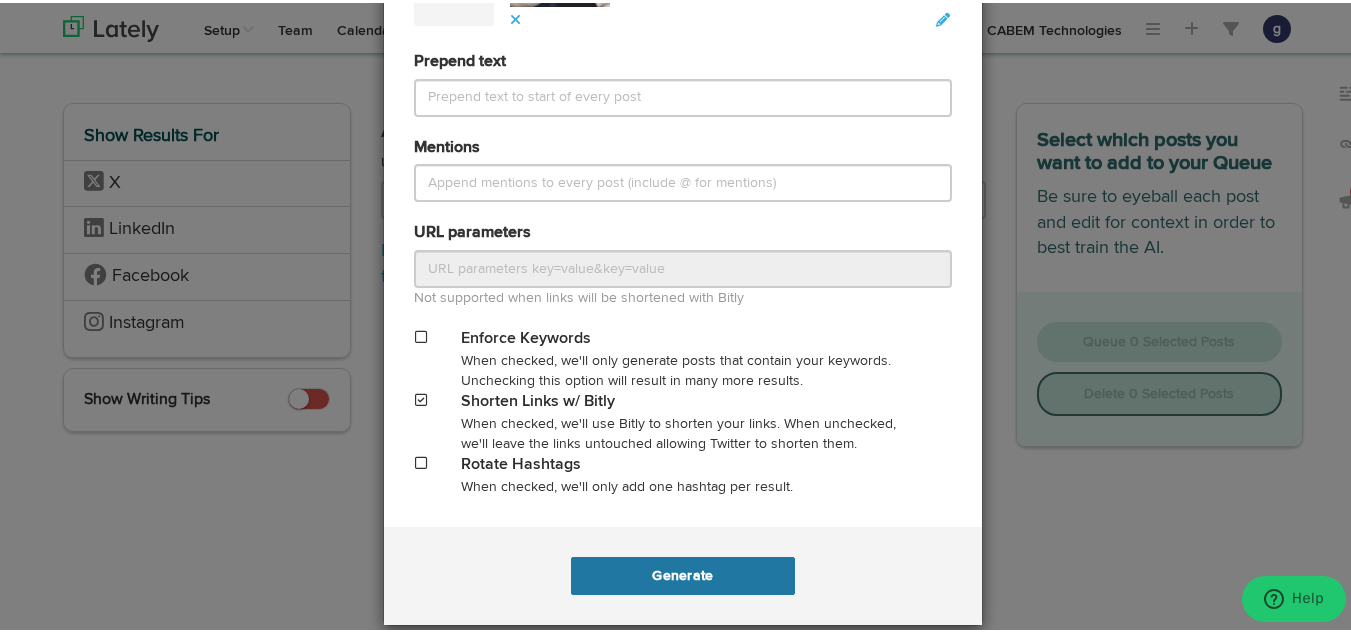 scroll, scrollTop: 0, scrollLeft: 0, axis: both 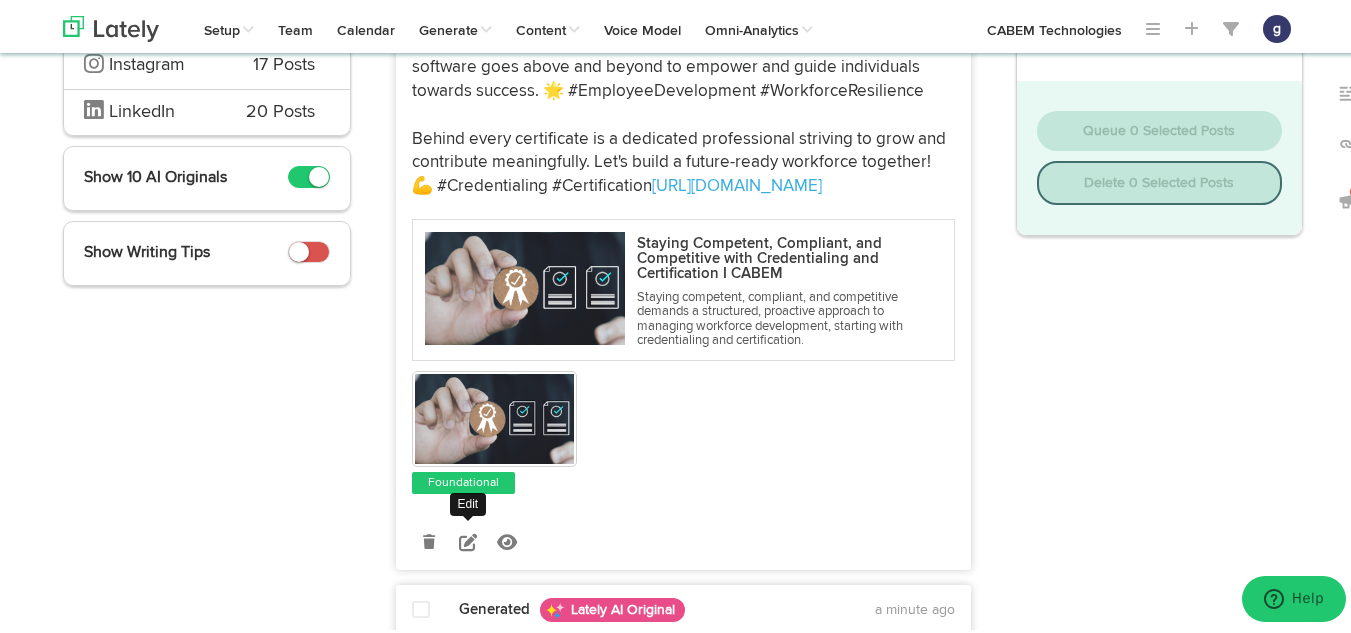 click at bounding box center (468, 539) 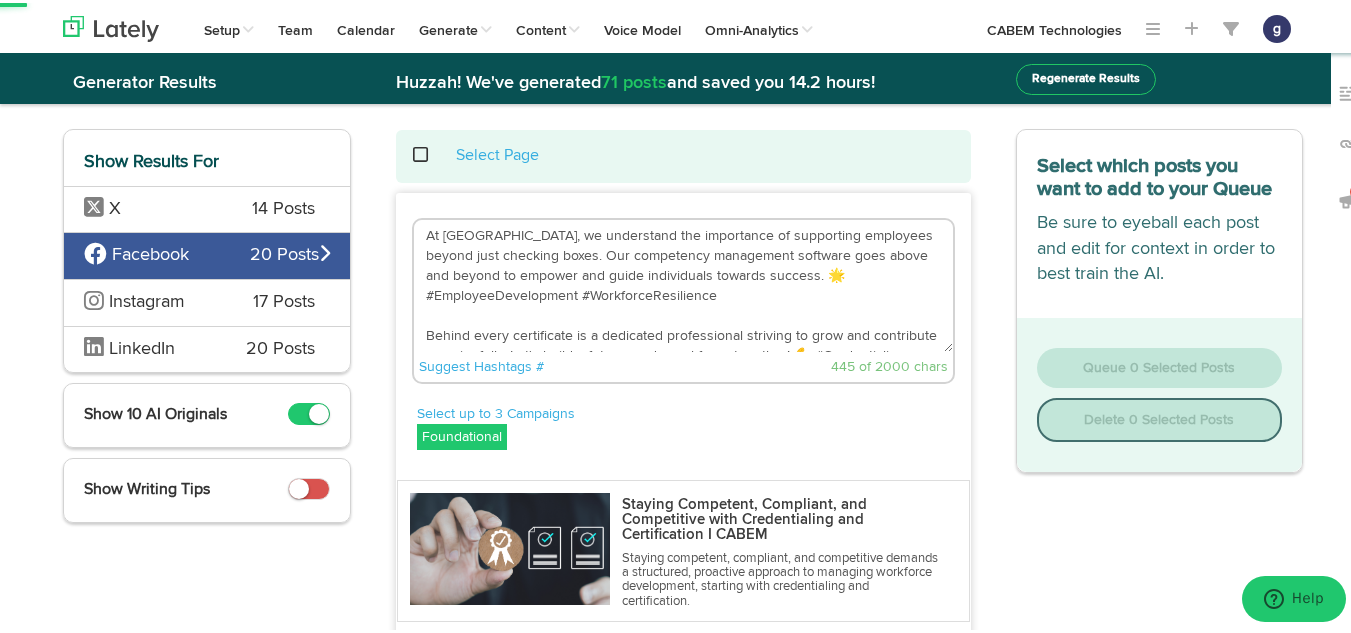 scroll, scrollTop: 23, scrollLeft: 0, axis: vertical 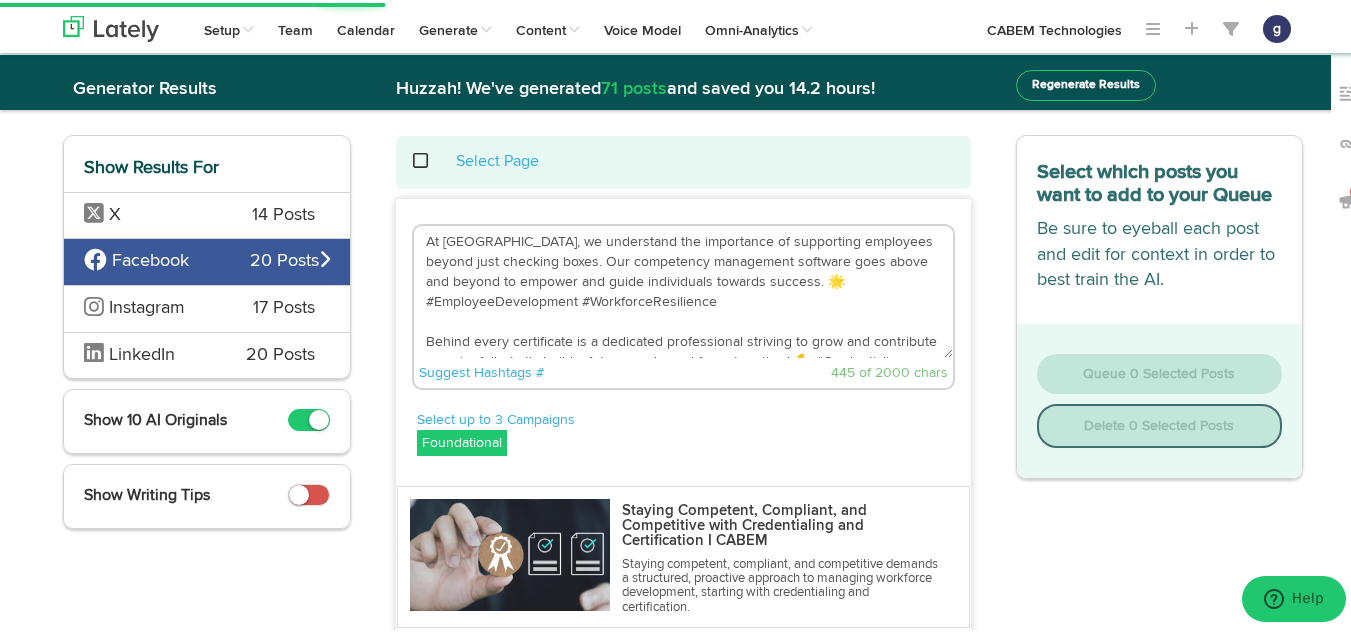 click on "At [GEOGRAPHIC_DATA], we understand the importance of supporting employees beyond just checking boxes. Our competency management software goes above and beyond to empower and guide individuals towards success. 🌟 #EmployeeDevelopment #WorkforceResilience
Behind every certificate is a dedicated professional striving to grow and contribute meaningfully. Let's build a future-ready workforce together! 💪 #Credentialing #Certification [URL][DOMAIN_NAME]" at bounding box center [683, 289] 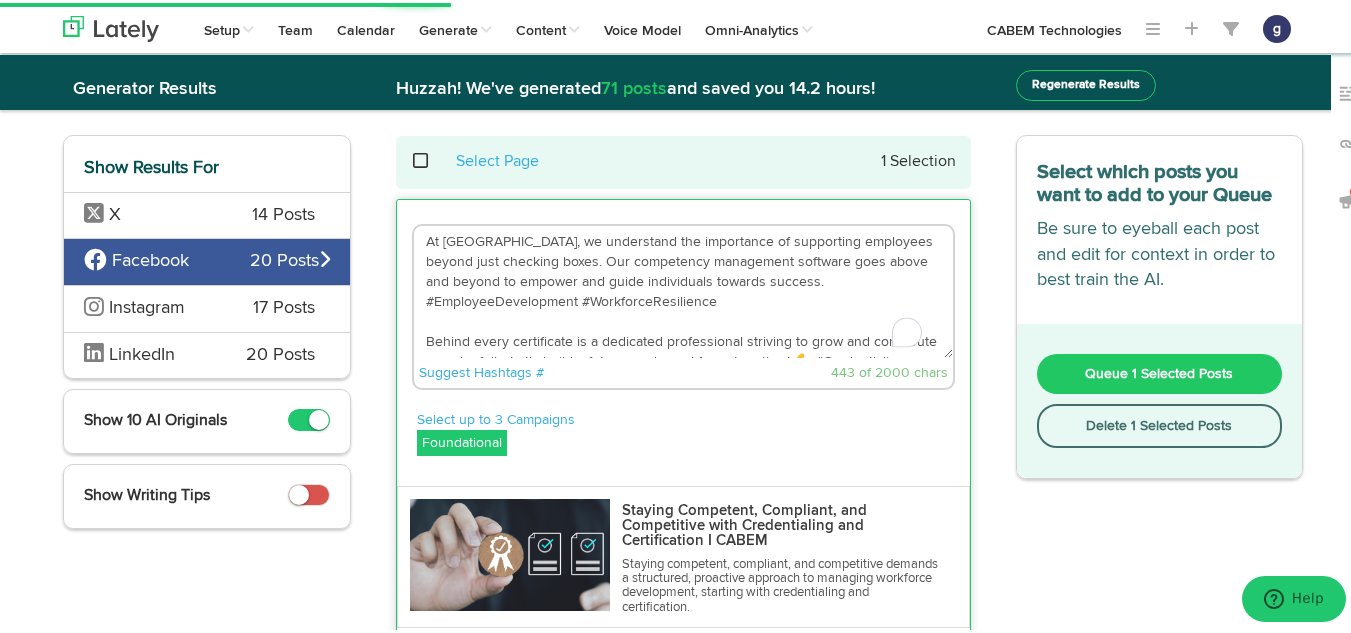 scroll, scrollTop: 40, scrollLeft: 0, axis: vertical 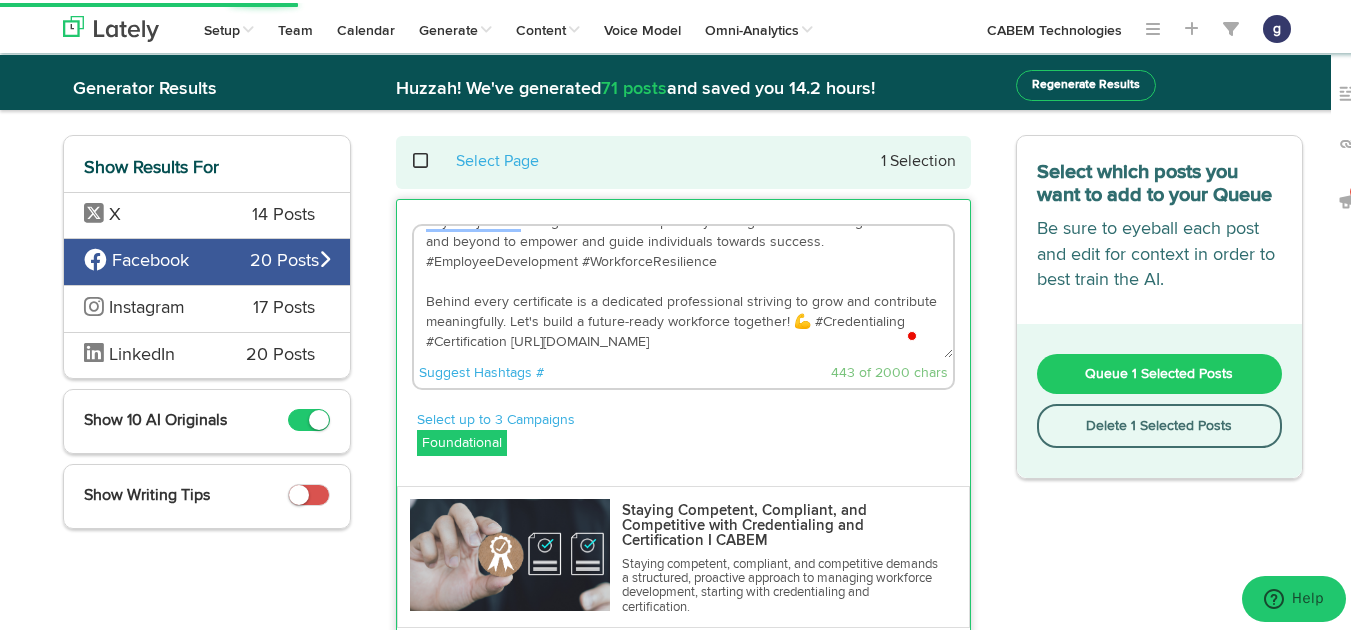 click on "At [GEOGRAPHIC_DATA], we understand the importance of supporting employees beyond just checking boxes. Our competency management software goes above and beyond to empower and guide individuals towards success.  #EmployeeDevelopment #WorkforceResilience
Behind every certificate is a dedicated professional striving to grow and contribute meaningfully. Let's build a future-ready workforce together! 💪 #Credentialing #Certification [URL][DOMAIN_NAME]" at bounding box center [683, 289] 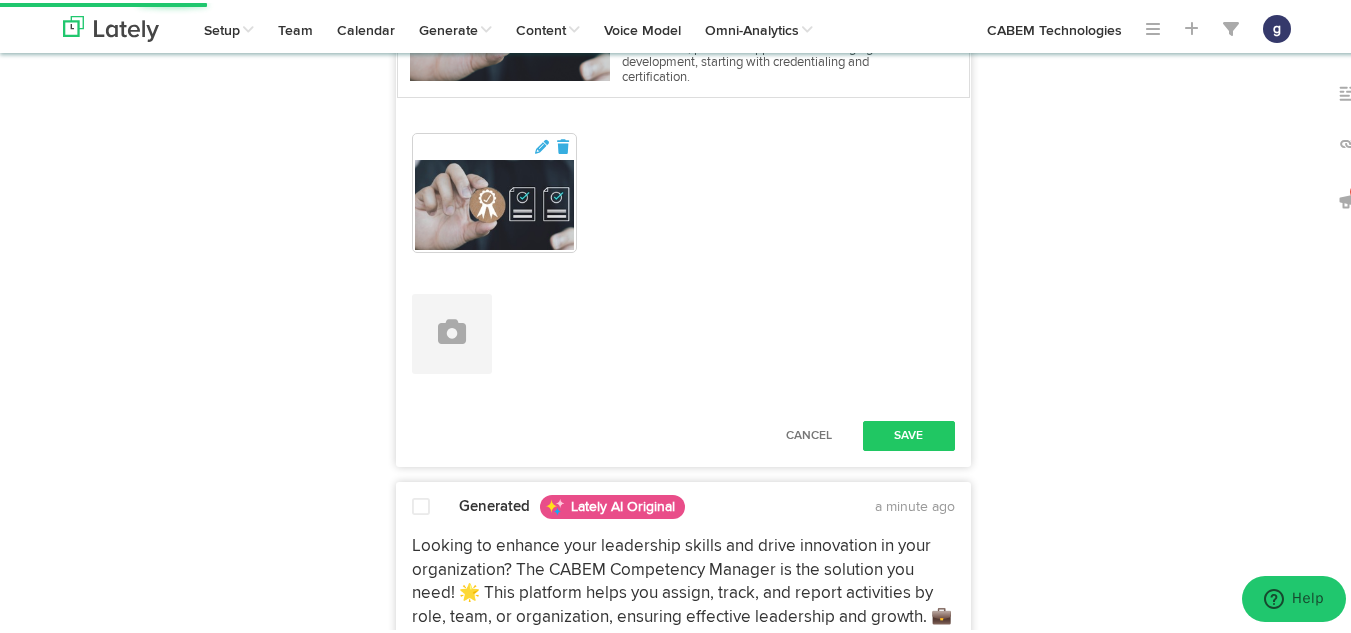 scroll, scrollTop: 555, scrollLeft: 0, axis: vertical 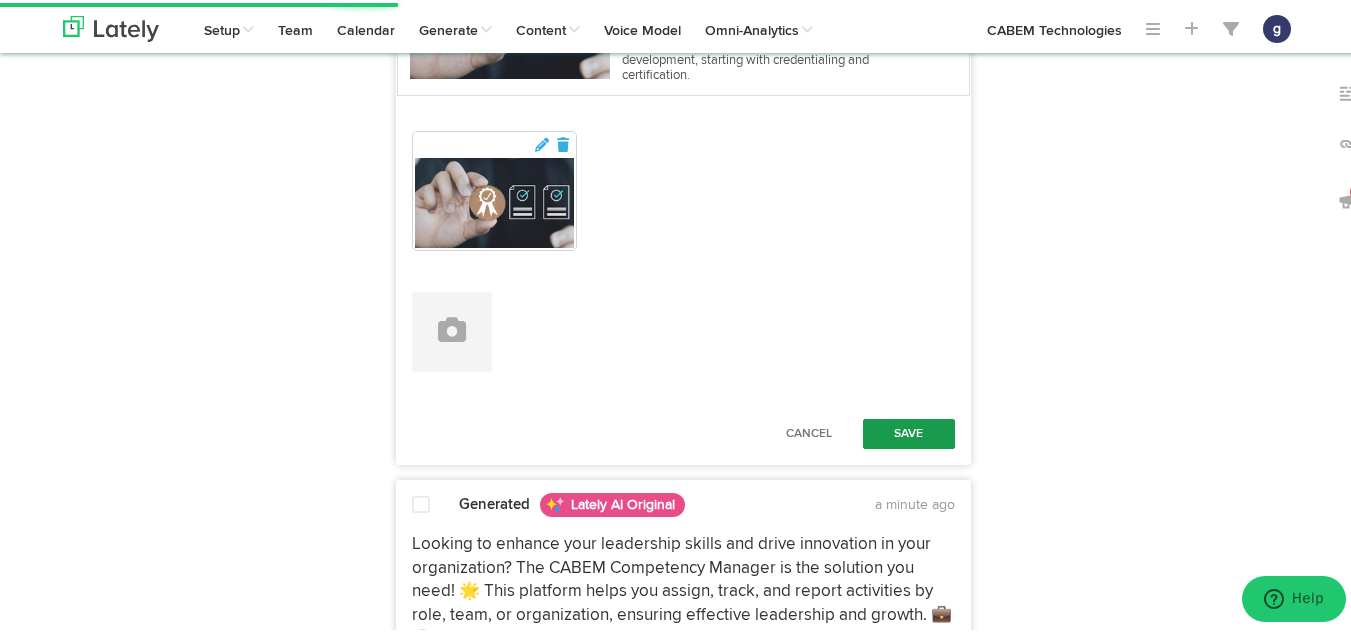 type on "At [GEOGRAPHIC_DATA], we understand the importance of supporting employees beyond just checking boxes. Our competency management software goes above and beyond to empower and guide individuals towards success.  #EmployeeDevelopment #WorkforceResilience
Behind every certificate is a dedicated professional striving to grow and contribute meaningfully. Let's build a future-ready workforce together!  #Credentialing #Certification [URL][DOMAIN_NAME]" 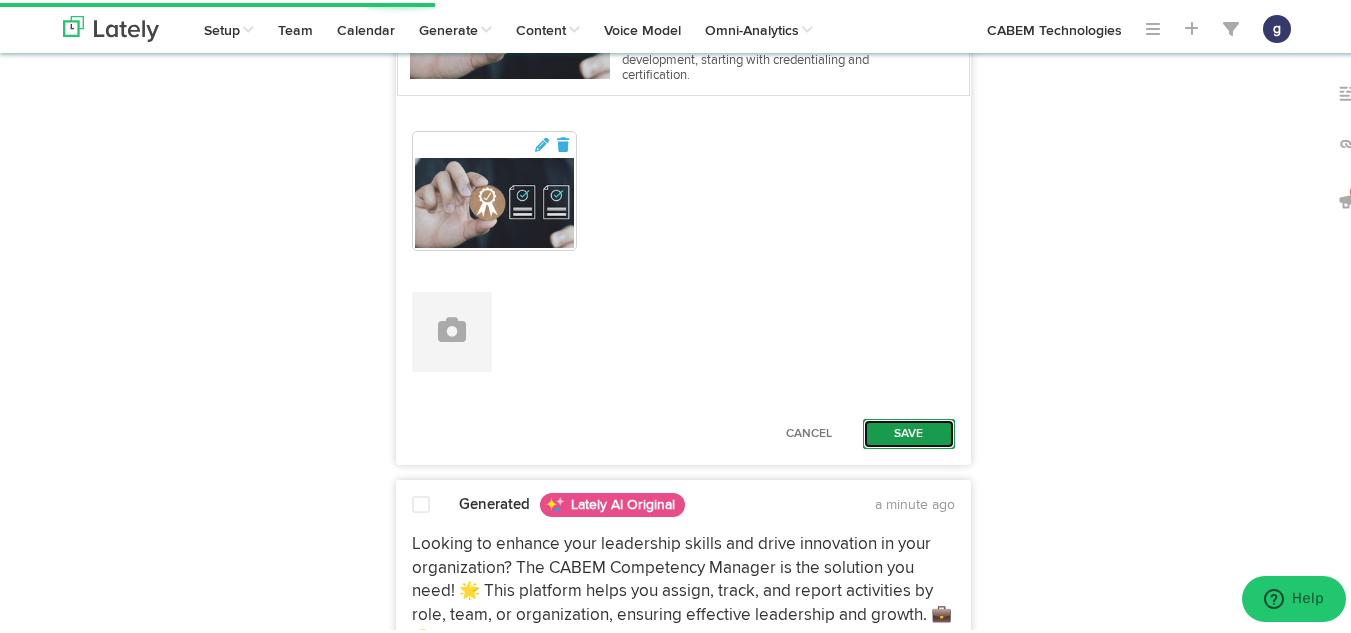click on "Save" at bounding box center (909, 431) 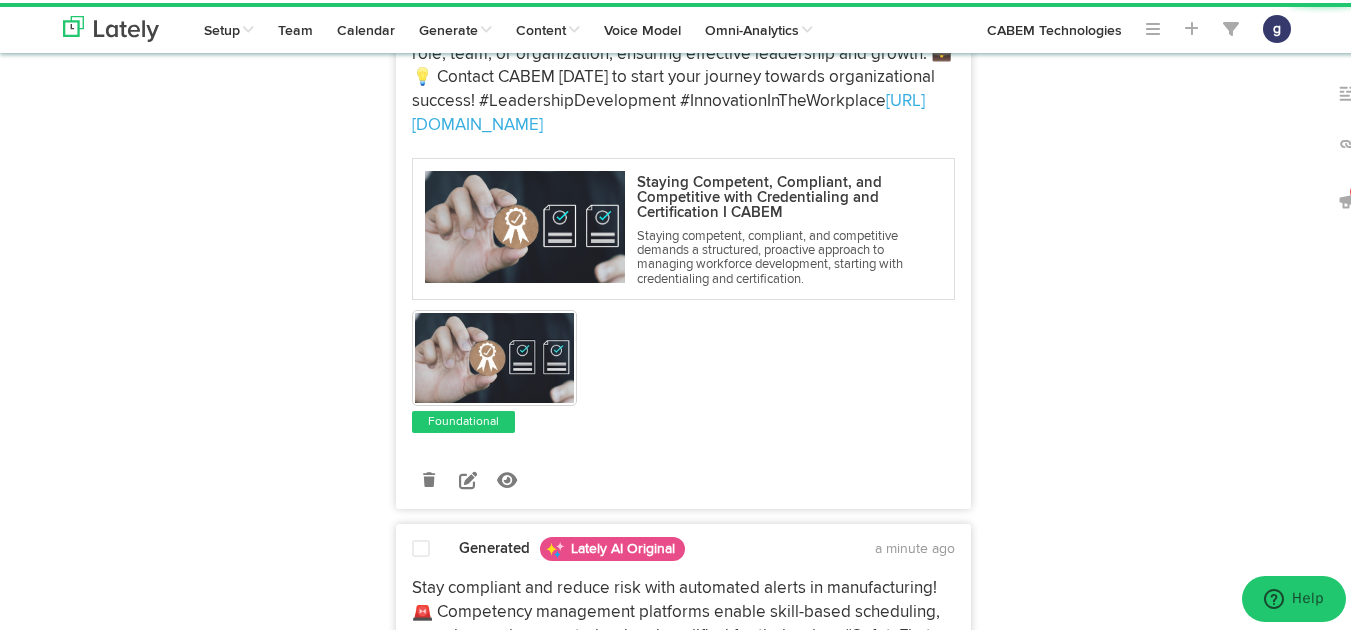 scroll, scrollTop: 941, scrollLeft: 0, axis: vertical 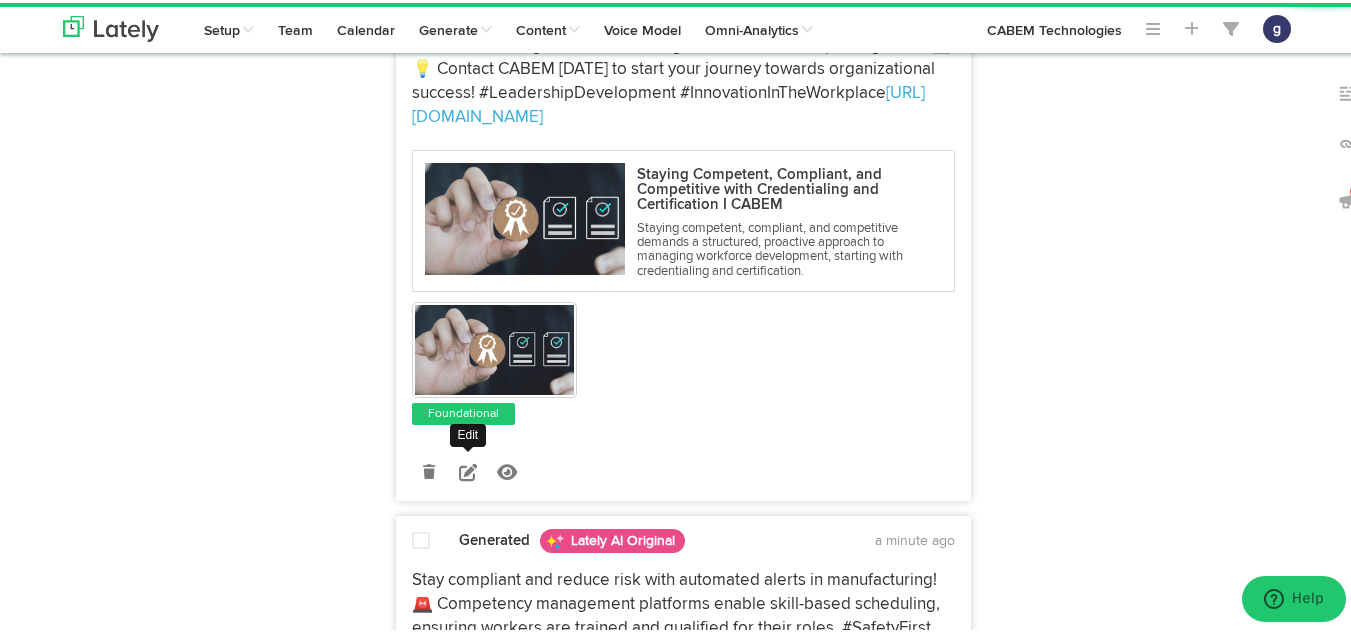 click at bounding box center (468, 469) 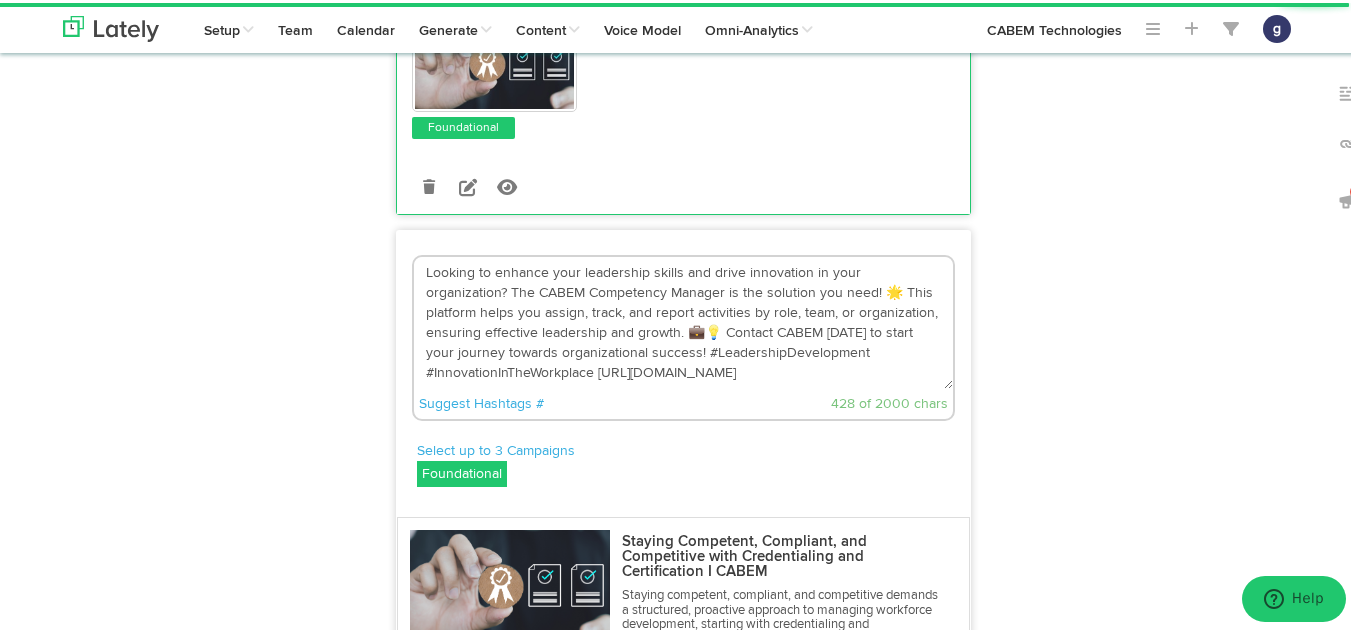 scroll, scrollTop: 618, scrollLeft: 0, axis: vertical 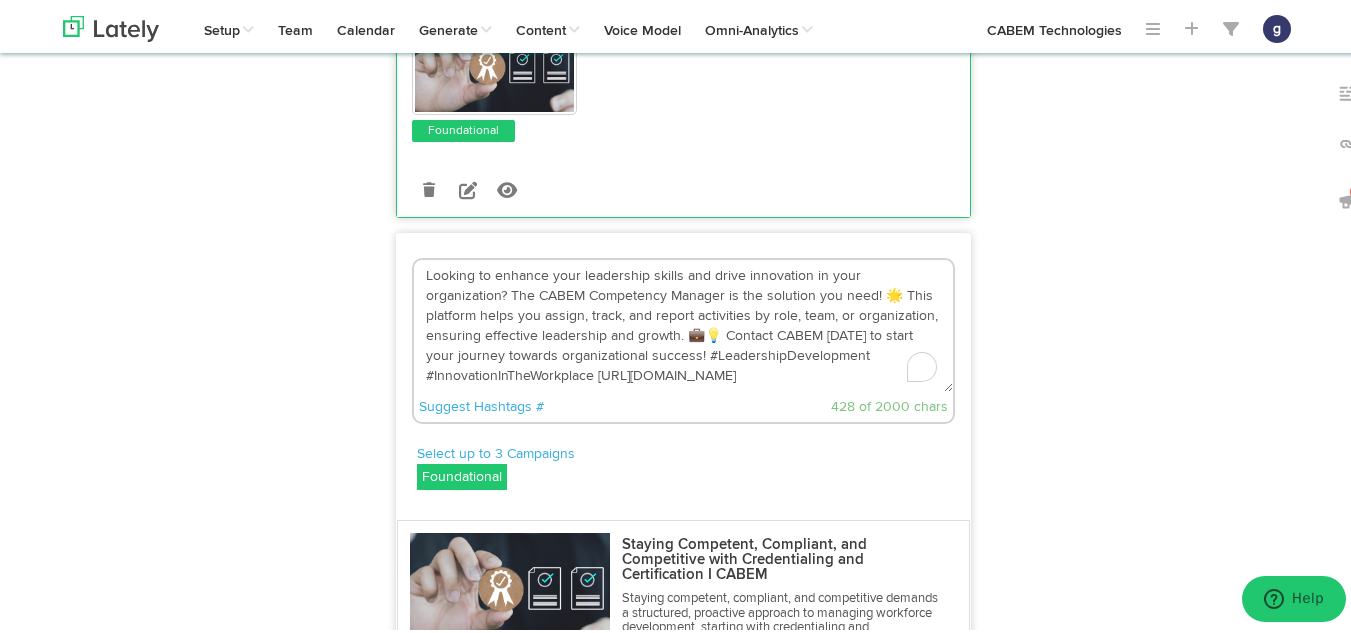 click on "Looking to enhance your leadership skills and drive innovation in your organization? The CABEM Competency Manager is the solution you need! 🌟 This platform helps you assign, track, and report activities by role, team, or organization, ensuring effective leadership and growth. 💼💡 Contact CABEM [DATE] to start your journey towards organizational success! #LeadershipDevelopment #InnovationInTheWorkplace [URL][DOMAIN_NAME]" at bounding box center (683, 323) 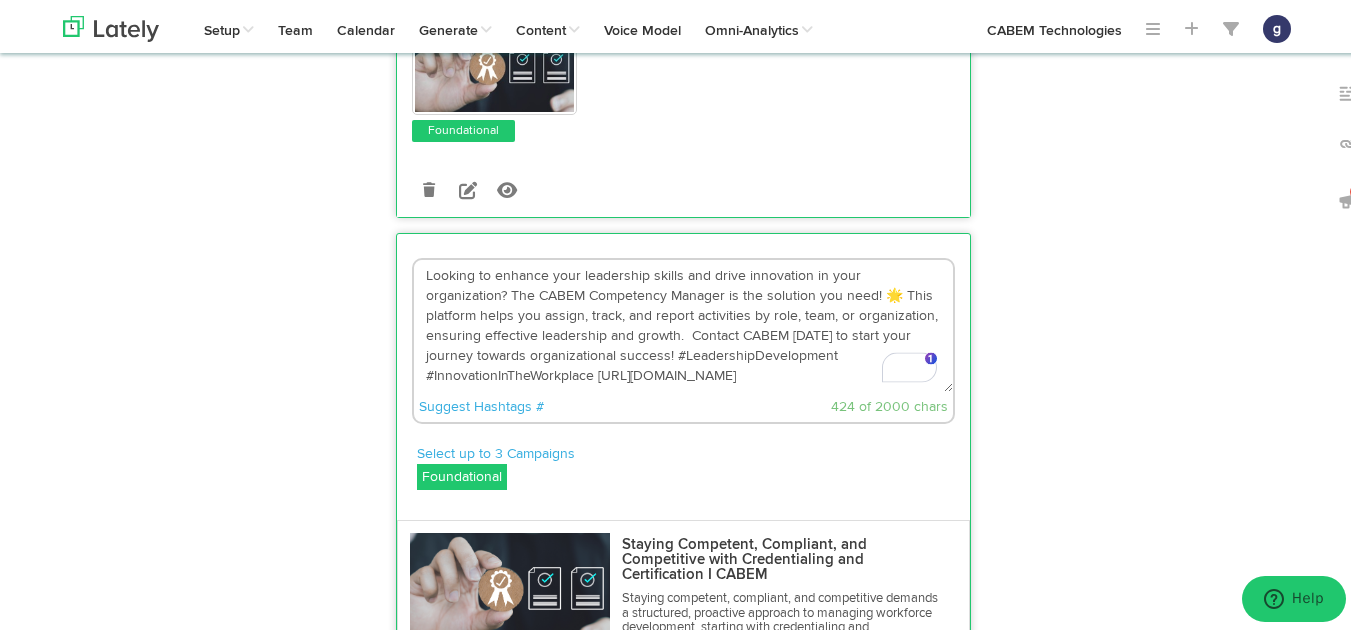 click on "Looking to enhance your leadership skills and drive innovation in your organization? The CABEM Competency Manager is the solution you need! 🌟 This platform helps you assign, track, and report activities by role, team, or organization, ensuring effective leadership and growth.  Contact CABEM [DATE] to start your journey towards organizational success! #LeadershipDevelopment #InnovationInTheWorkplace [URL][DOMAIN_NAME]" at bounding box center (683, 323) 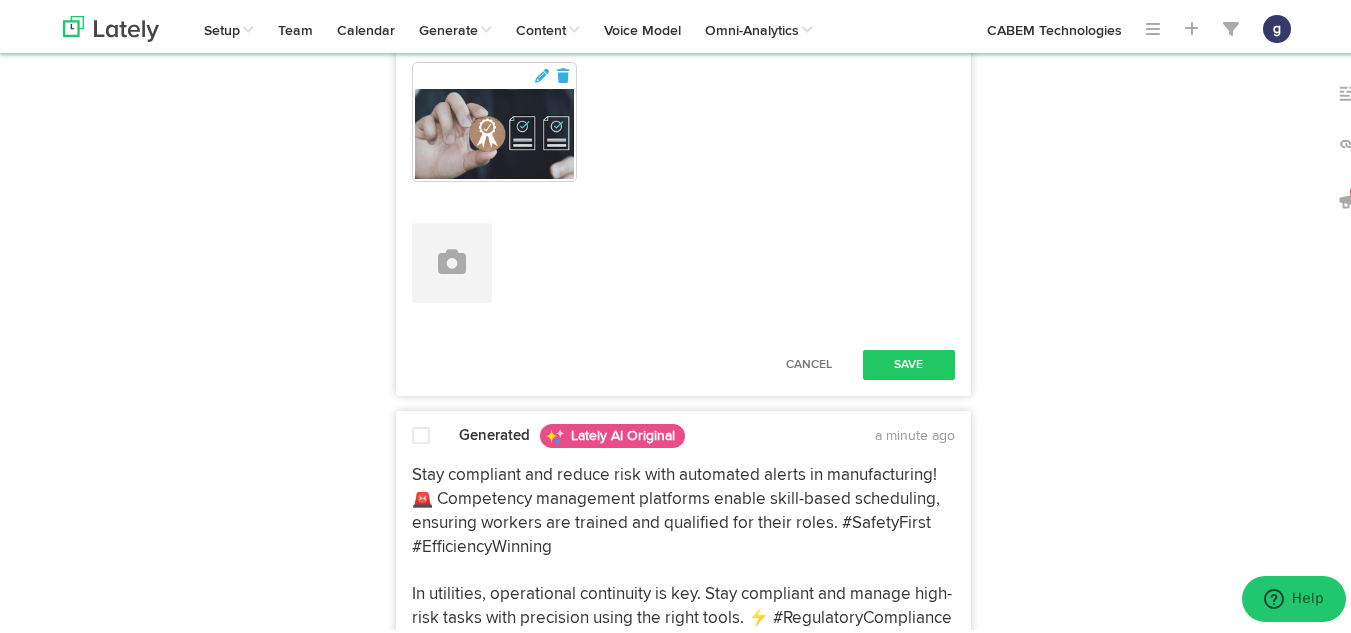 scroll, scrollTop: 1254, scrollLeft: 0, axis: vertical 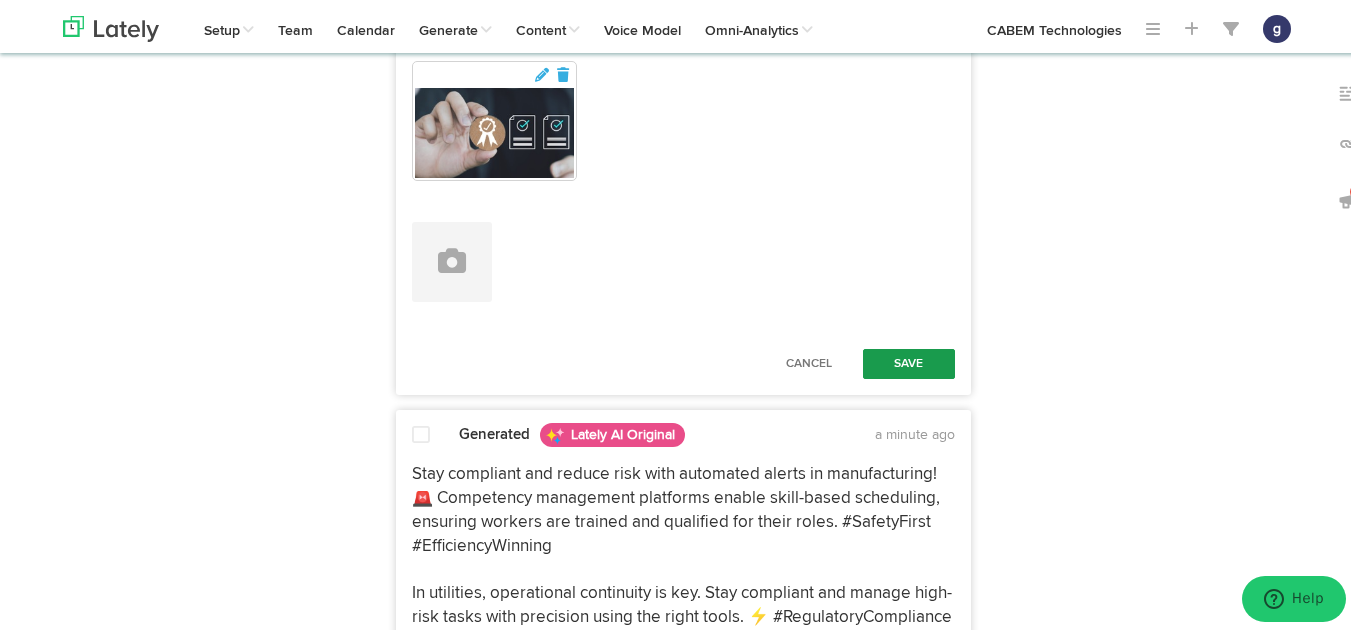 type on "Looking to enhance your leadership skills and drive innovation in your organization? The CABEM Competency Manager is the solution you need!  This platform helps you assign, track, and report activities by role, team, or organization, ensuring effective leadership and growth.  Contact CABEM [DATE] to start your journey towards organizational success! #LeadershipDevelopment #InnovationInTheWorkplace [URL][DOMAIN_NAME]" 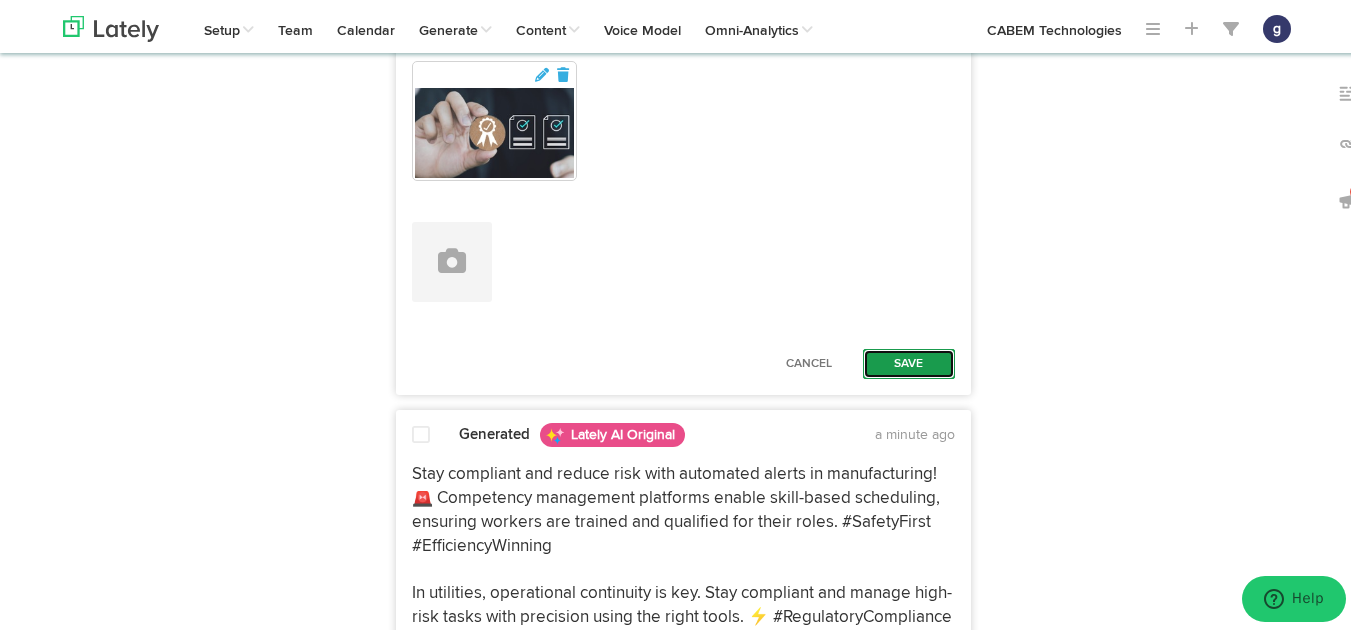 click on "Save" at bounding box center (909, 361) 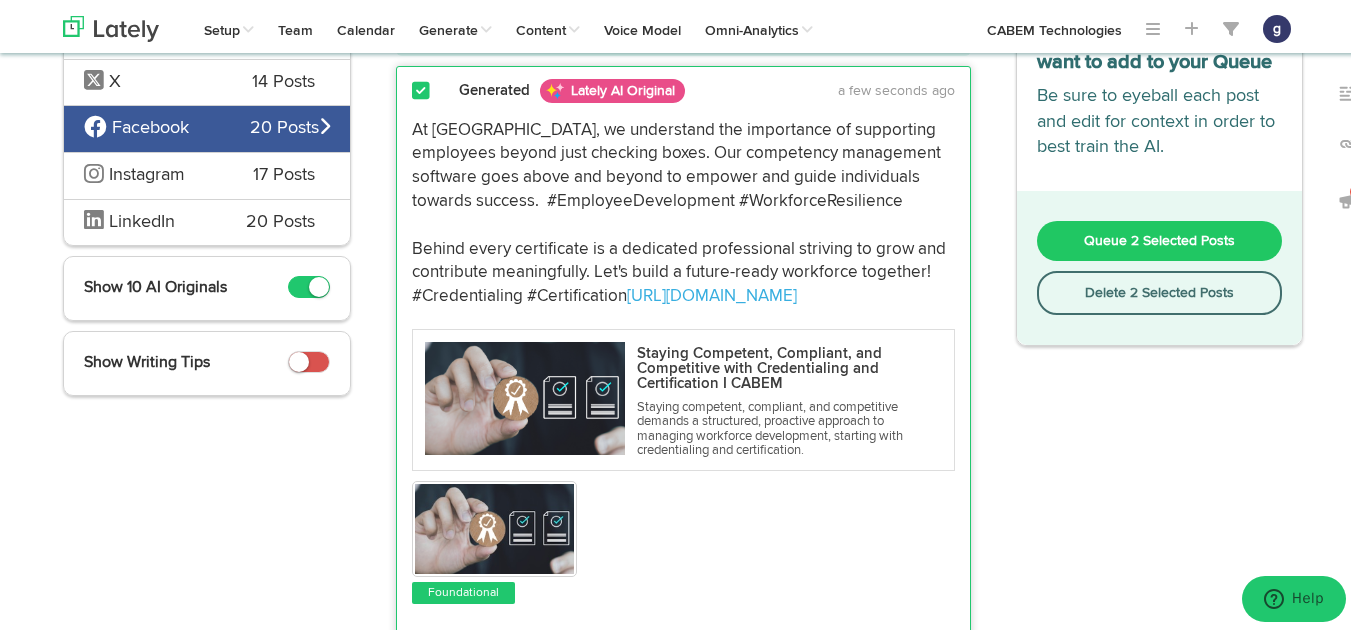 scroll, scrollTop: 153, scrollLeft: 0, axis: vertical 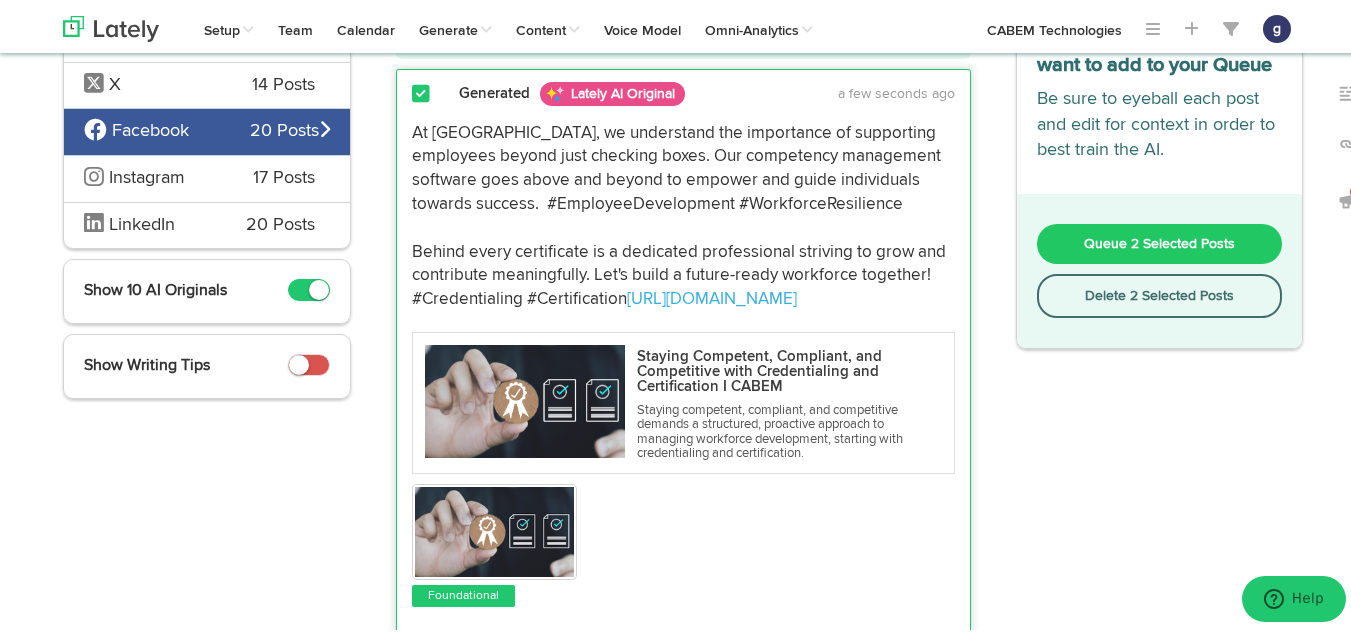 click on "Queue 2 Selected Posts" at bounding box center (1160, 241) 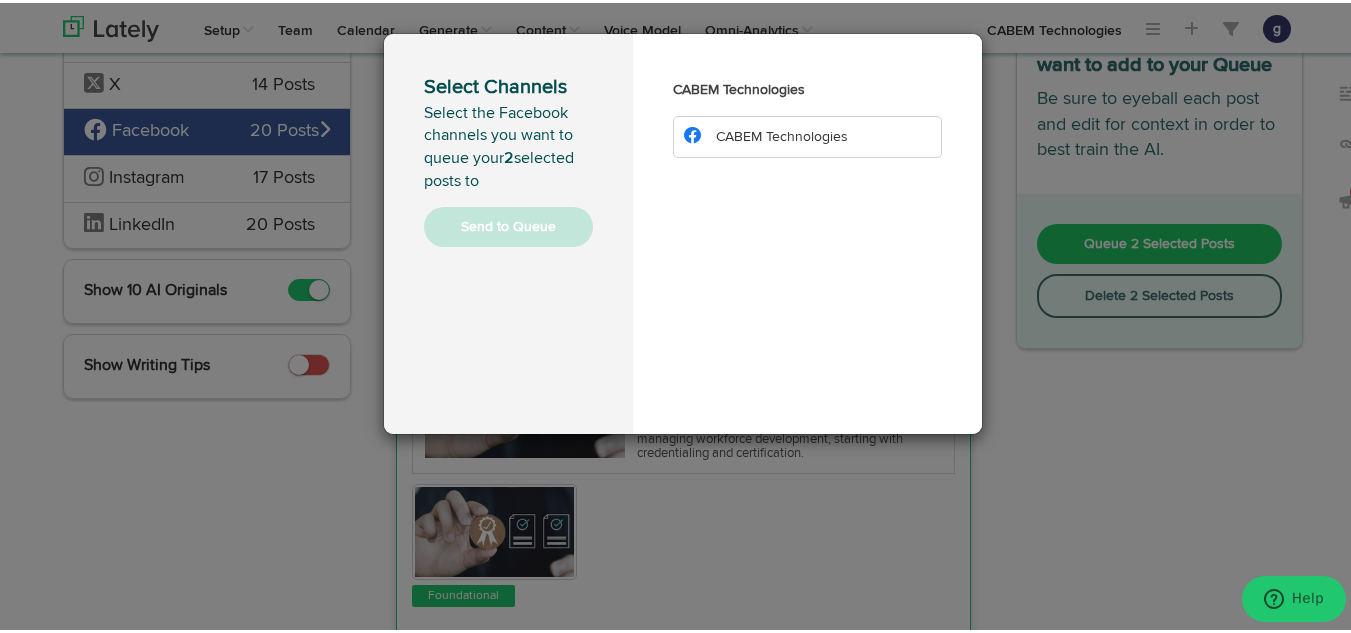 click on "CABEM Technologies" at bounding box center (782, 134) 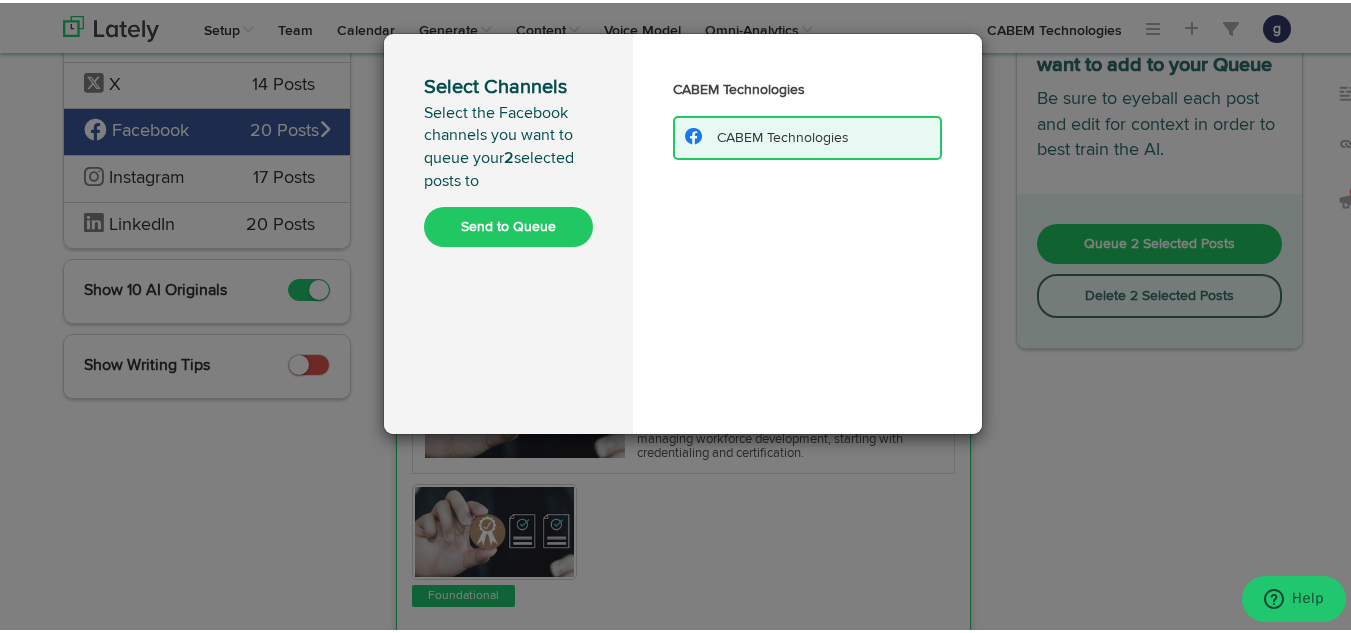 click on "Send to Queue" at bounding box center [508, 224] 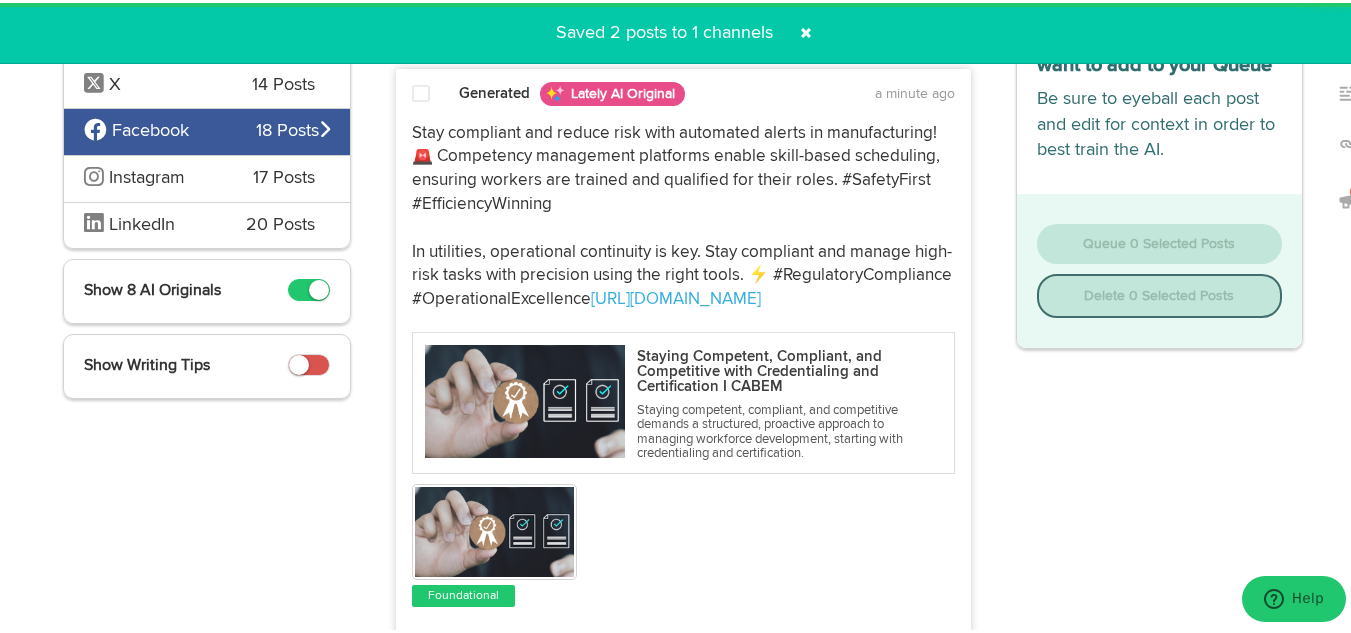 scroll, scrollTop: 0, scrollLeft: 0, axis: both 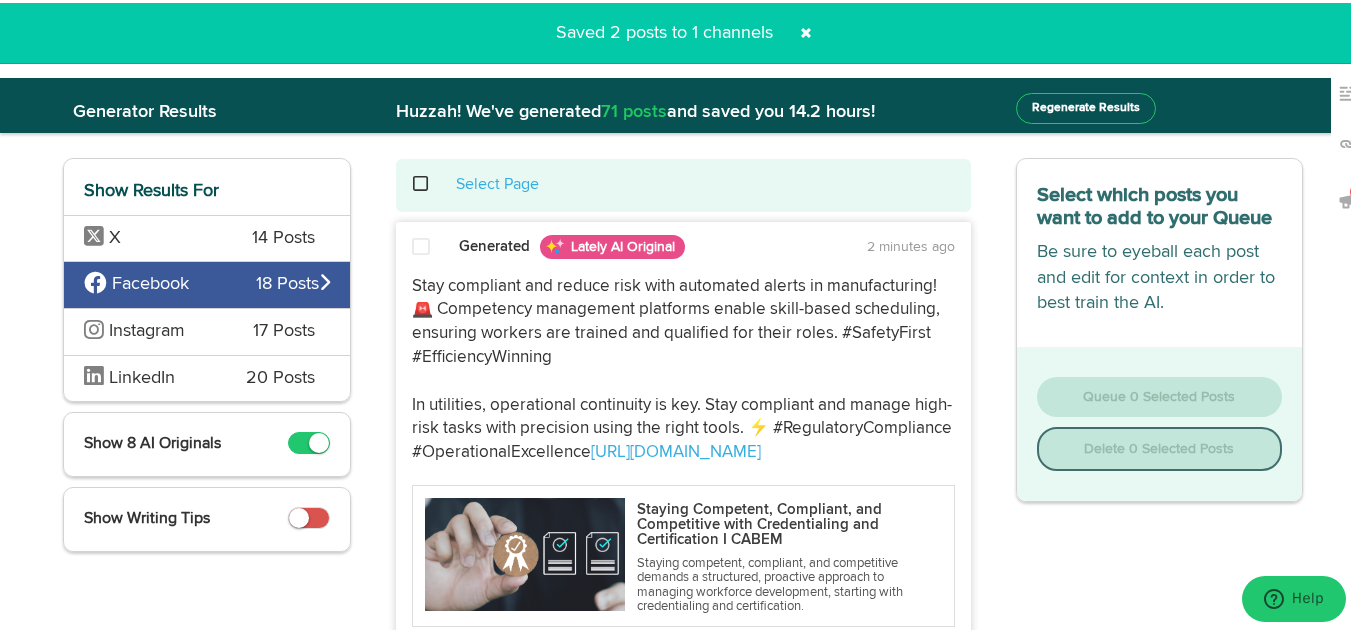 click at bounding box center [431, 181] 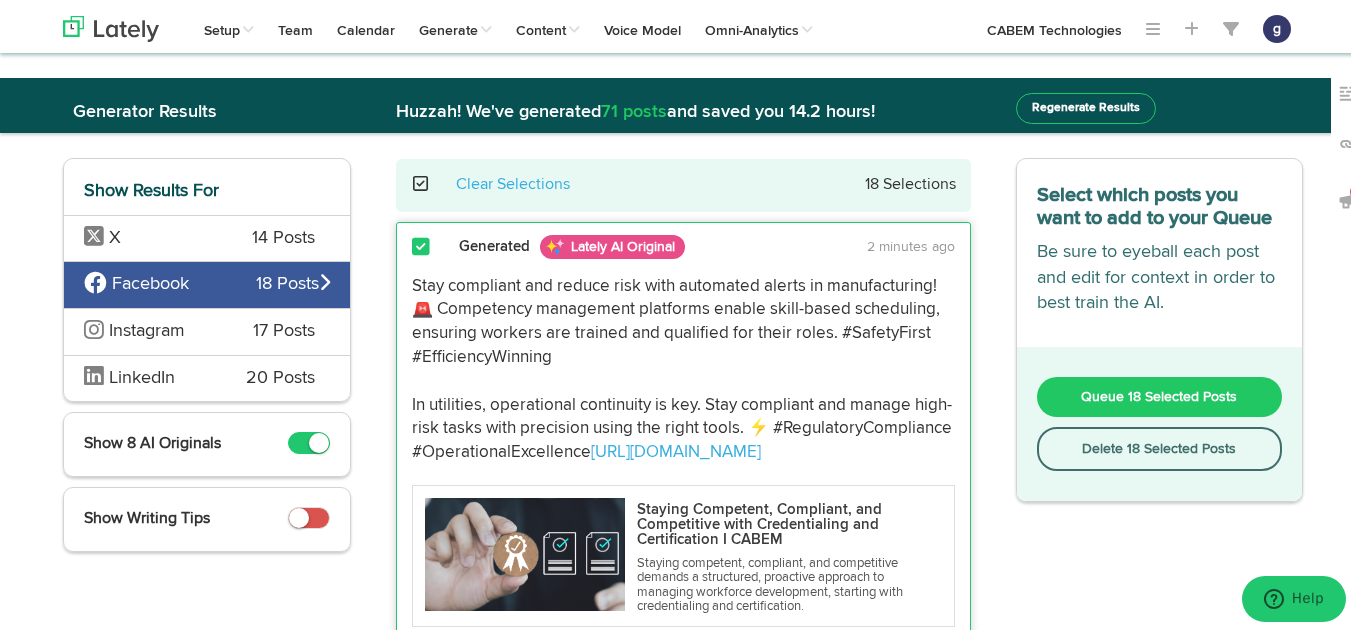 click on "Delete 18 Selected Posts" at bounding box center (1160, 446) 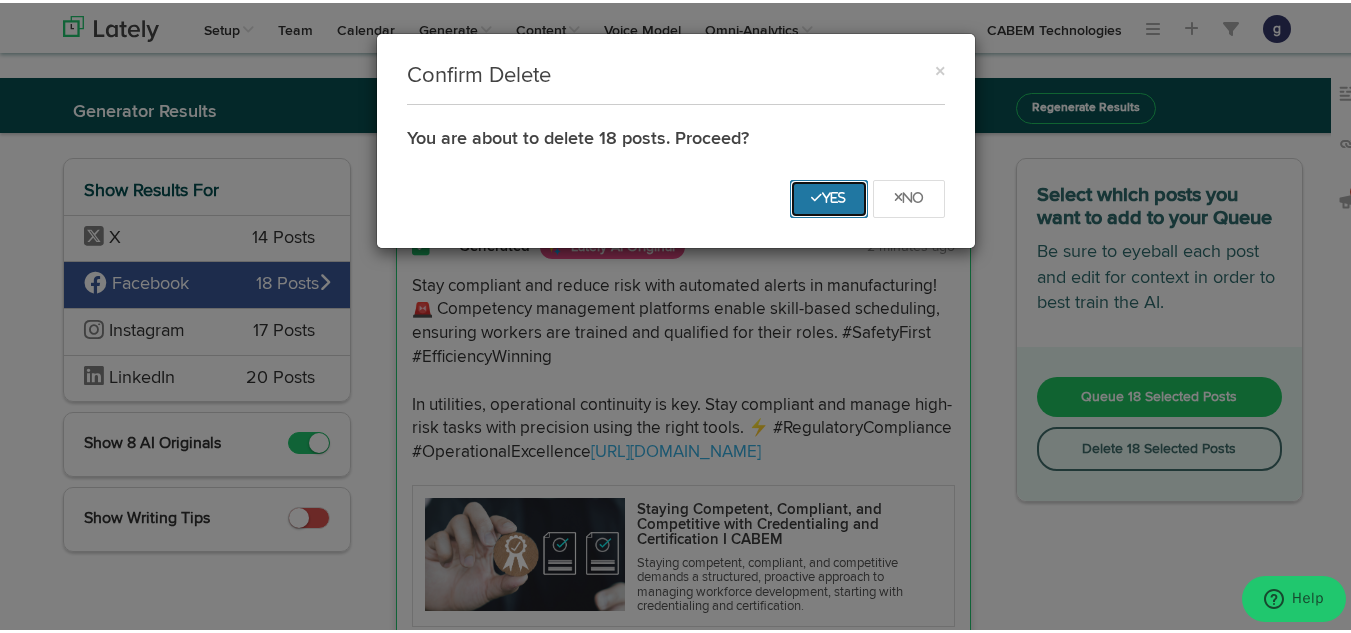 click on "Yes" at bounding box center (829, 196) 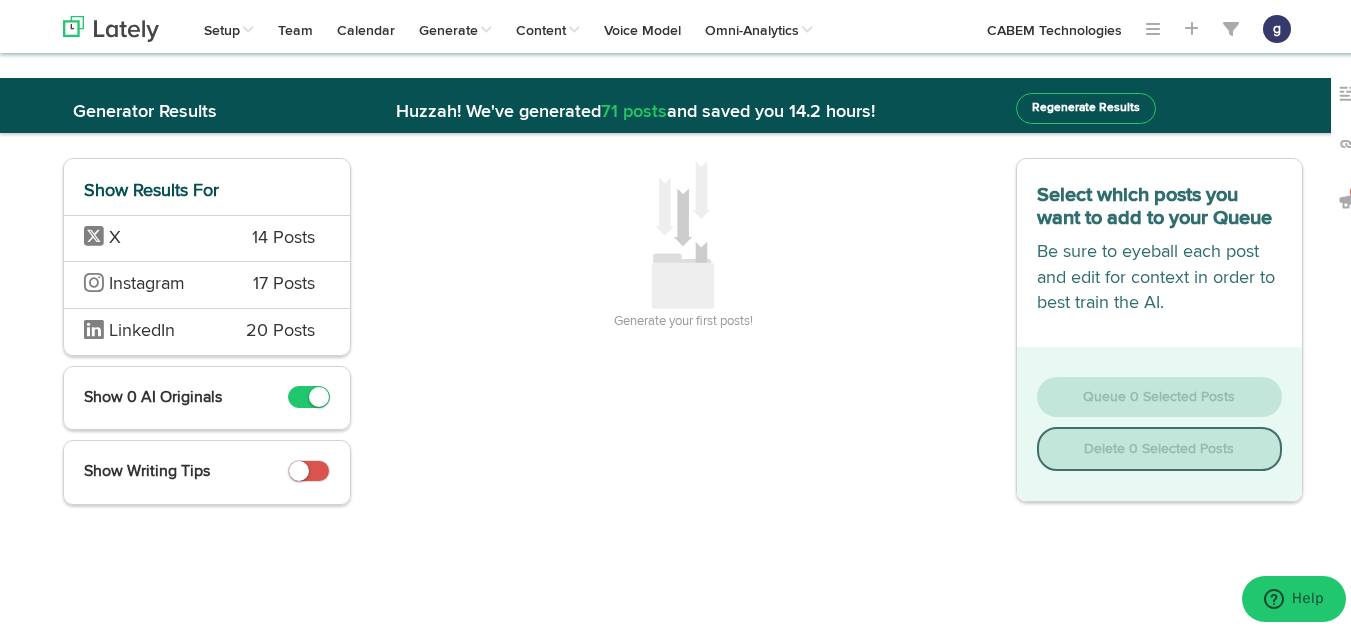 click on "14 Posts" at bounding box center [283, 236] 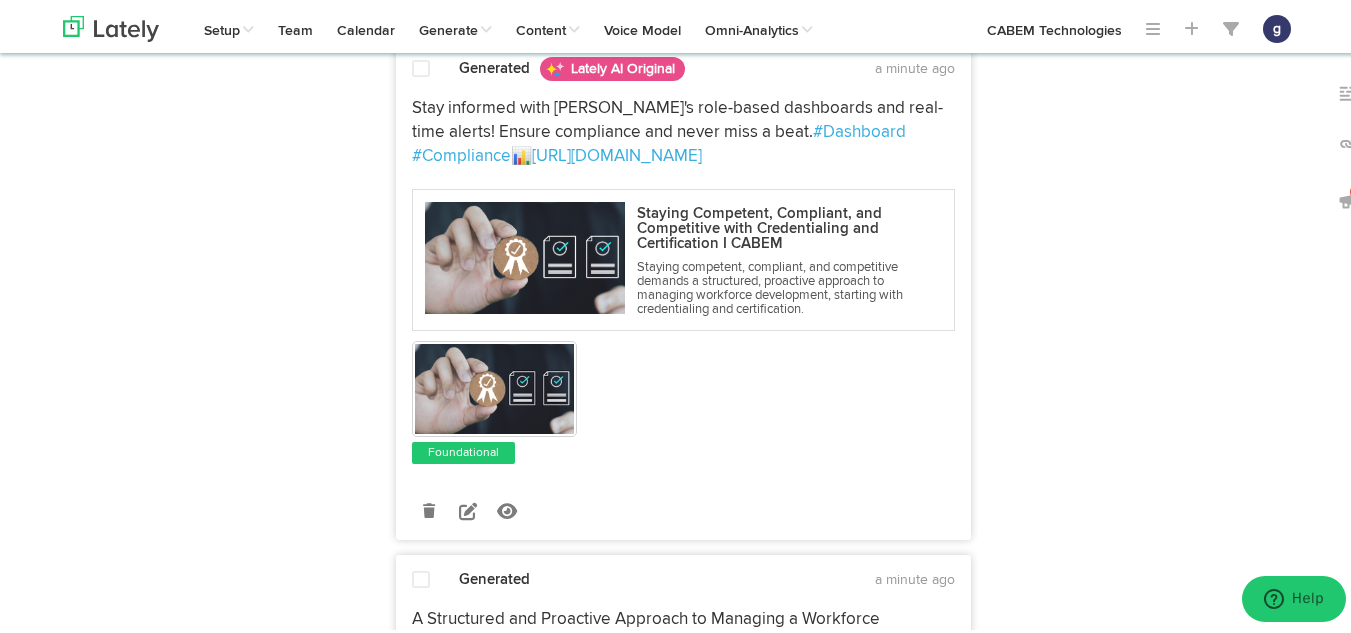 scroll, scrollTop: 1735, scrollLeft: 0, axis: vertical 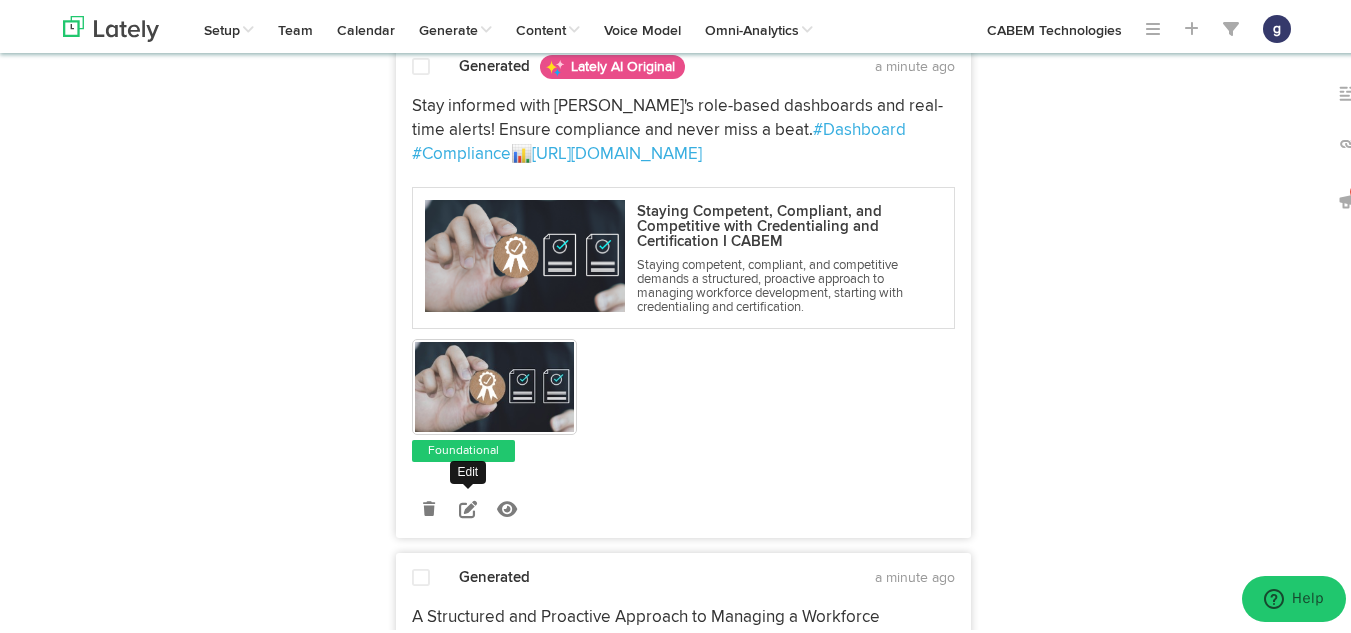 click at bounding box center (468, 506) 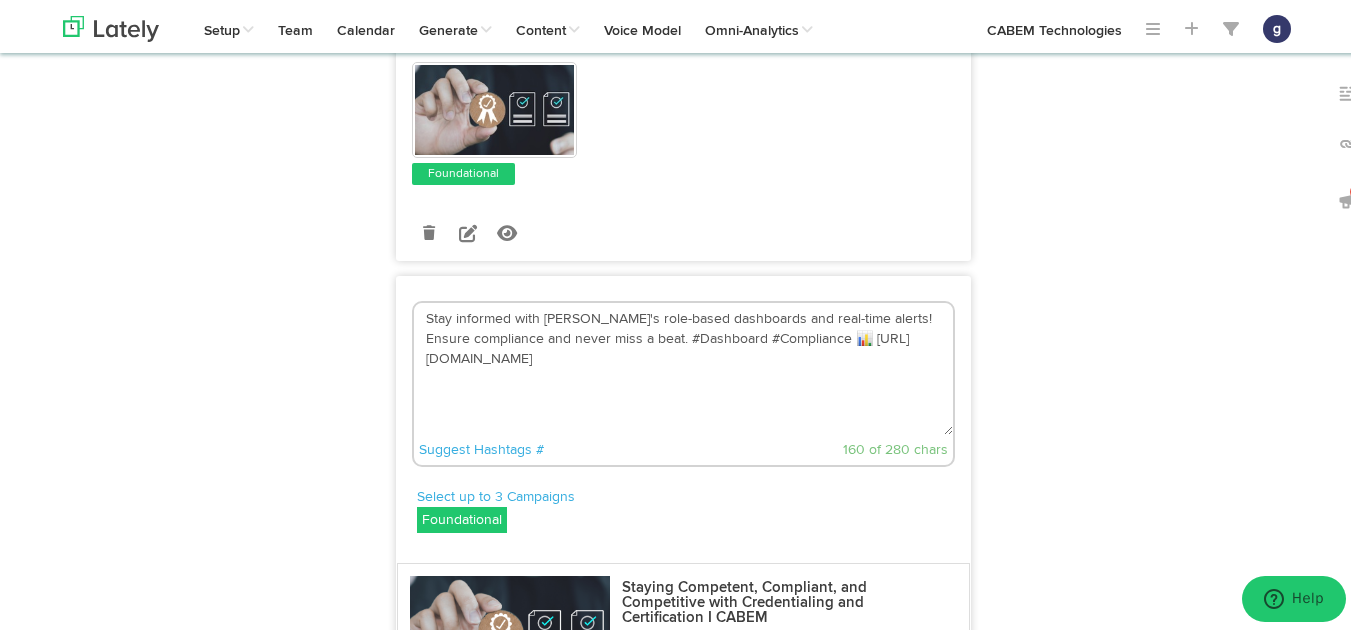 scroll, scrollTop: 1499, scrollLeft: 0, axis: vertical 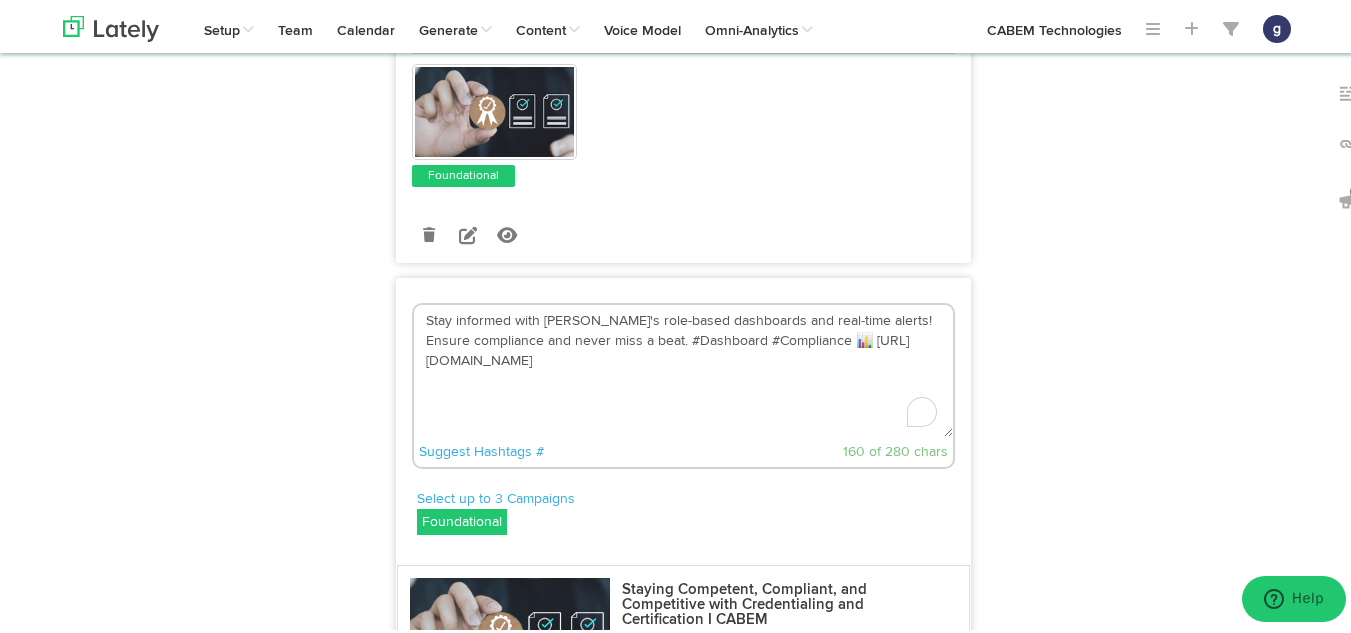 click on "Stay informed with [PERSON_NAME]'s role-based dashboards and real-time alerts! Ensure compliance and never miss a beat. #Dashboard #Compliance 📊 [URL][DOMAIN_NAME]" at bounding box center [683, 368] 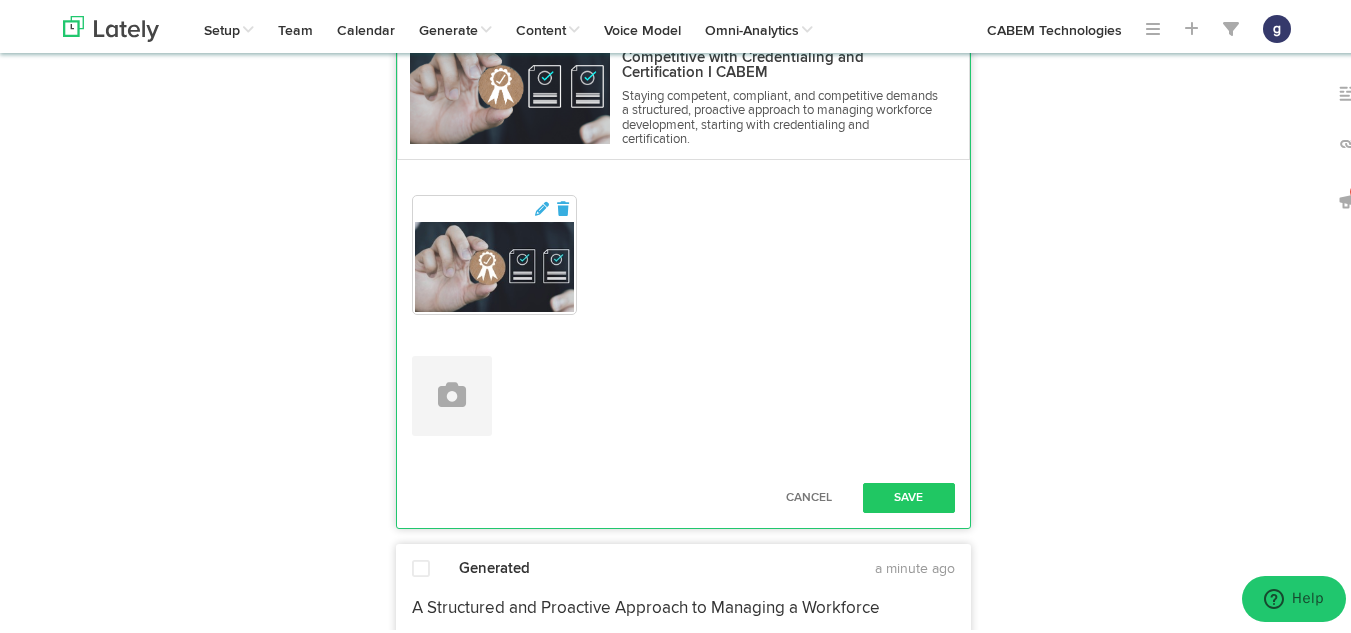 scroll, scrollTop: 2047, scrollLeft: 0, axis: vertical 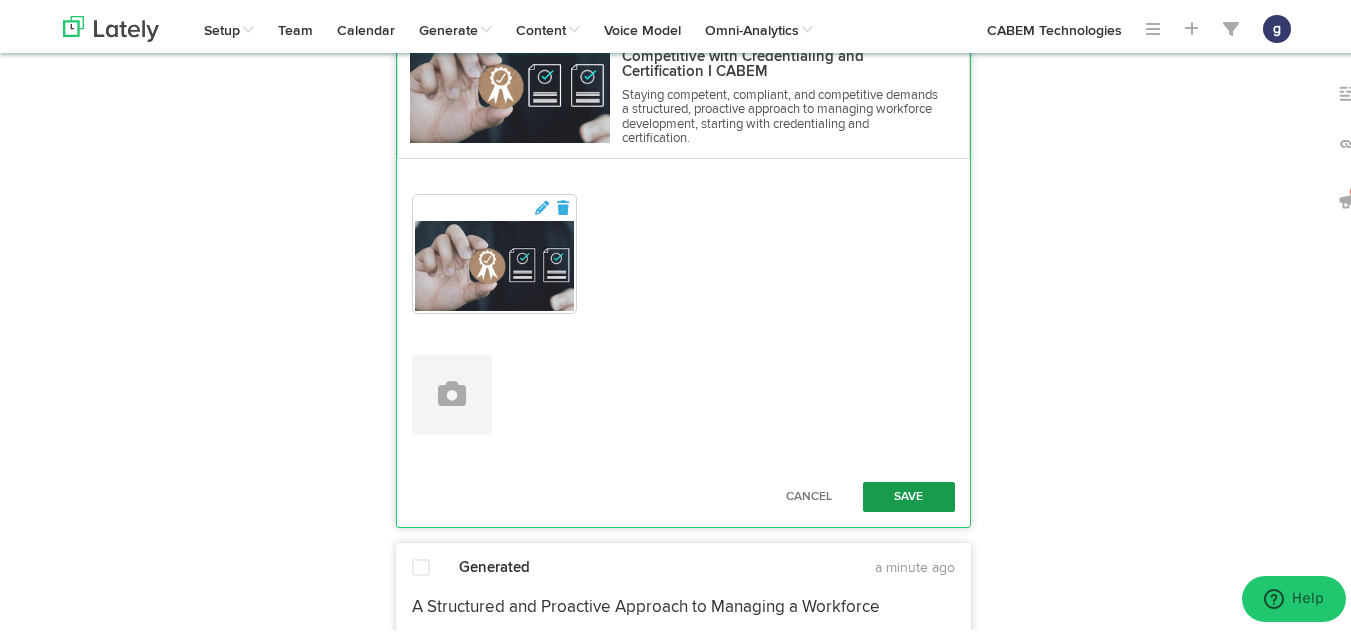 type on "Stay informed with [PERSON_NAME]'s role-based dashboards and real-time alerts! Ensure compliance and never miss a beat. #Dashboard #Compliance [URL][DOMAIN_NAME]" 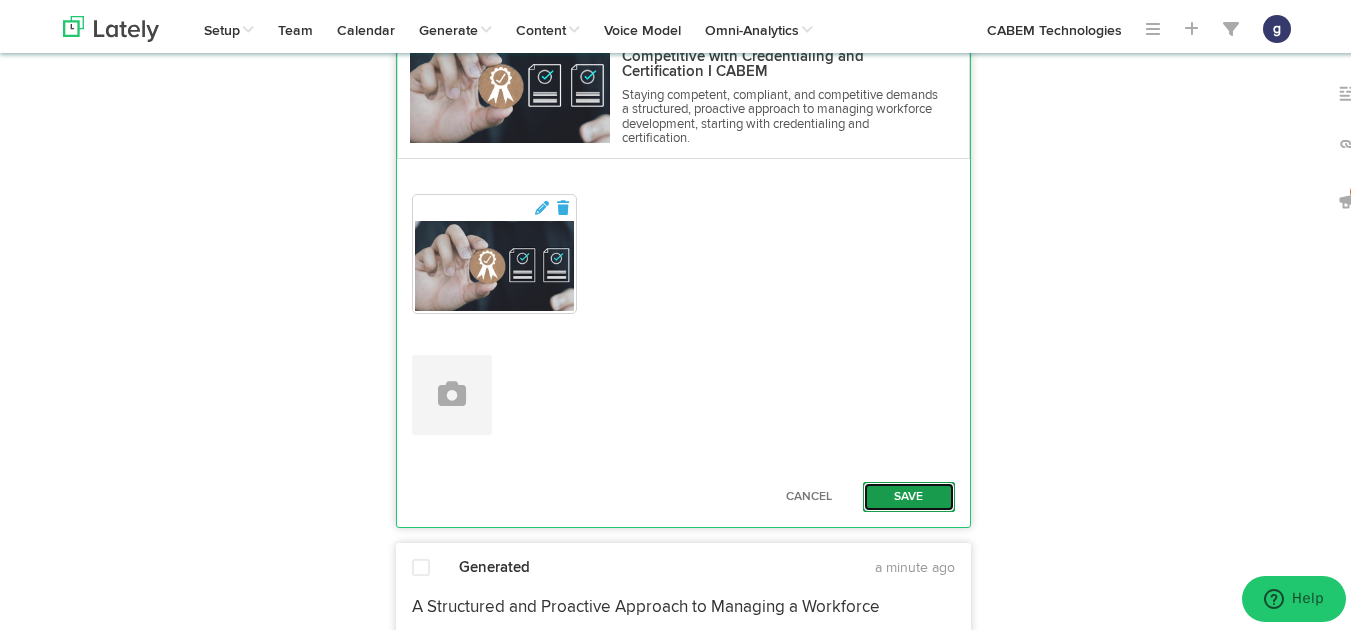 click on "Save" at bounding box center [909, 494] 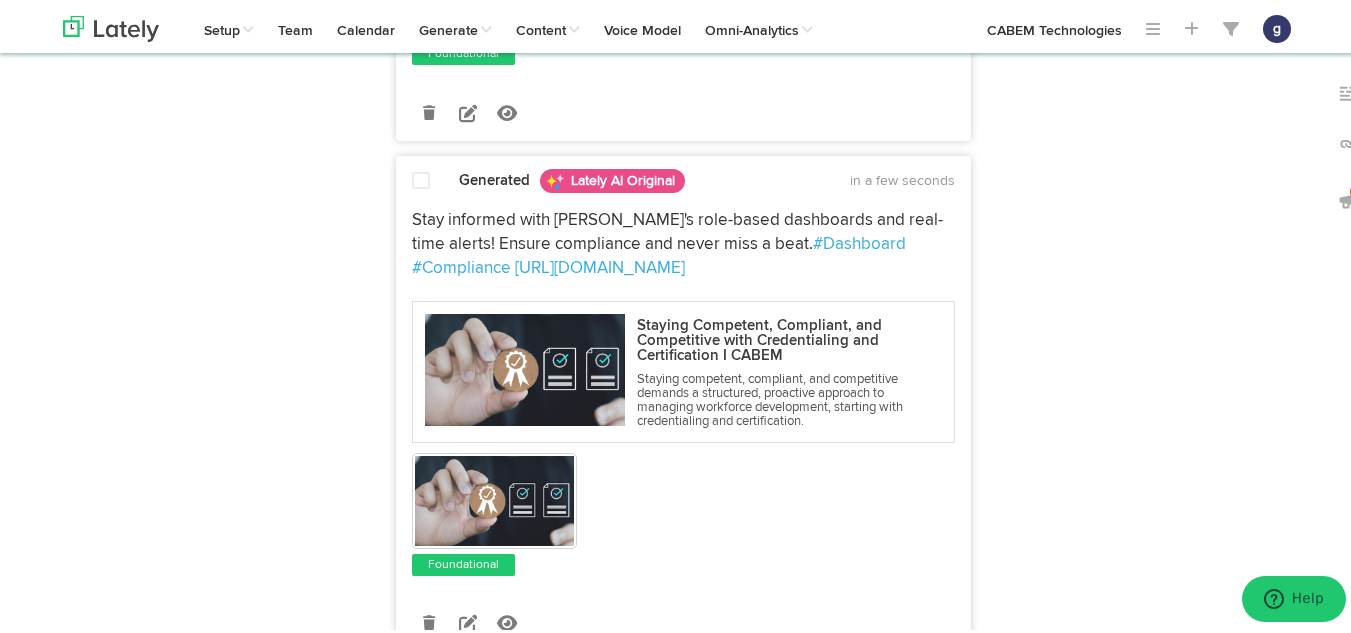 scroll, scrollTop: 1619, scrollLeft: 0, axis: vertical 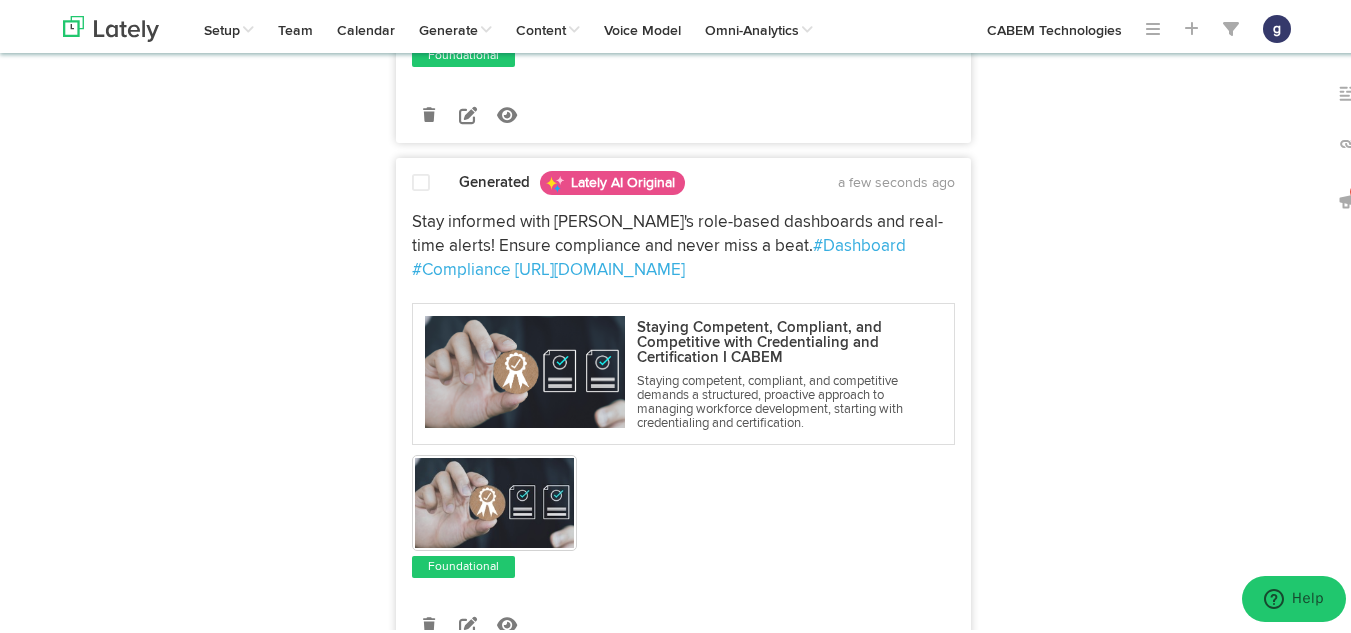click at bounding box center [421, 180] 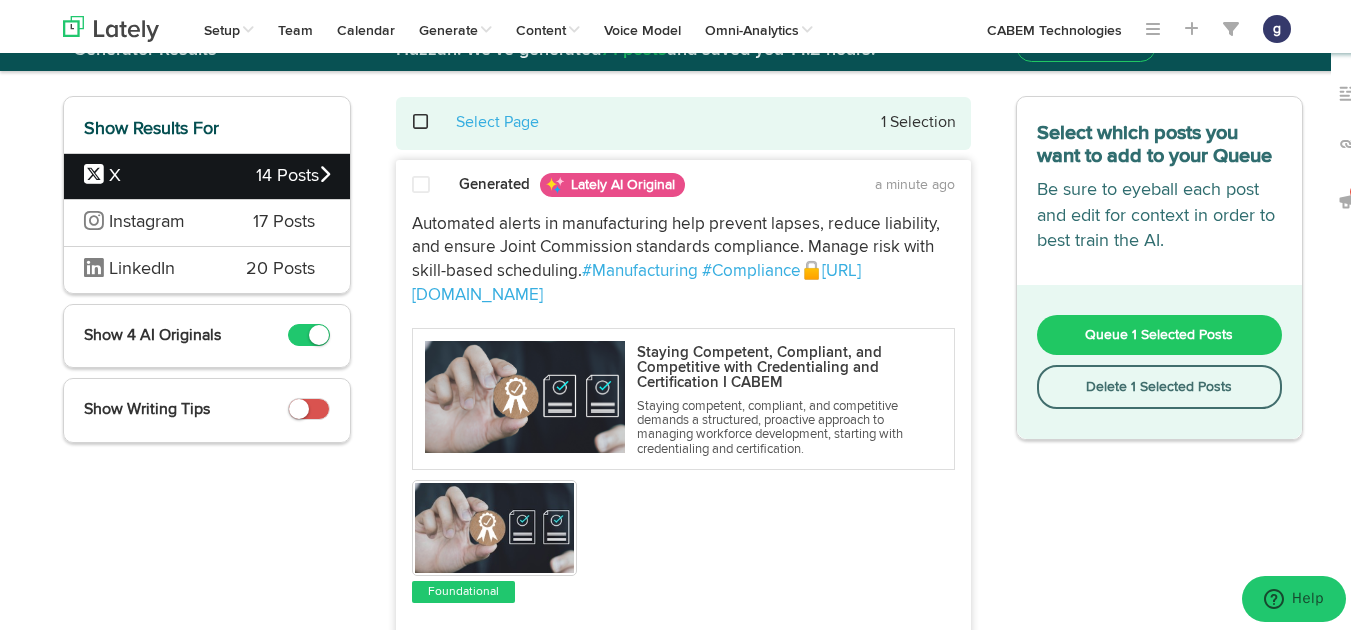 scroll, scrollTop: 61, scrollLeft: 0, axis: vertical 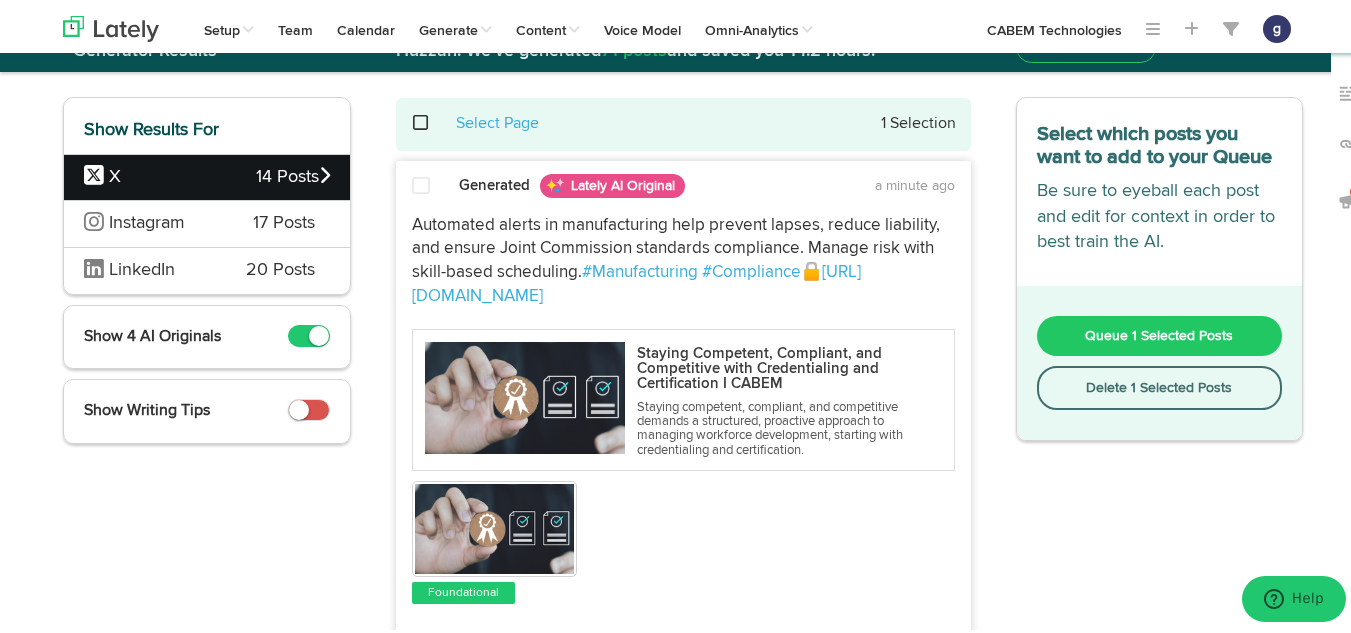 click on "Queue 1 Selected Posts" at bounding box center [1160, 333] 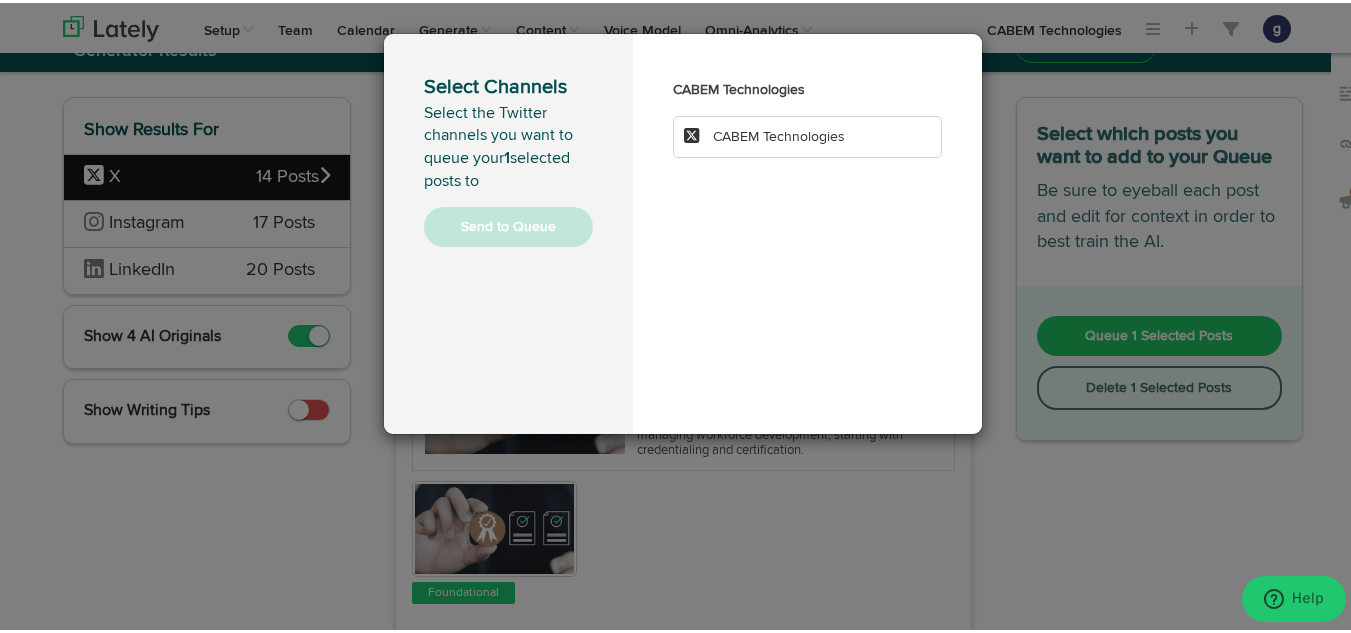 click on "CABEM Technologies" at bounding box center (779, 134) 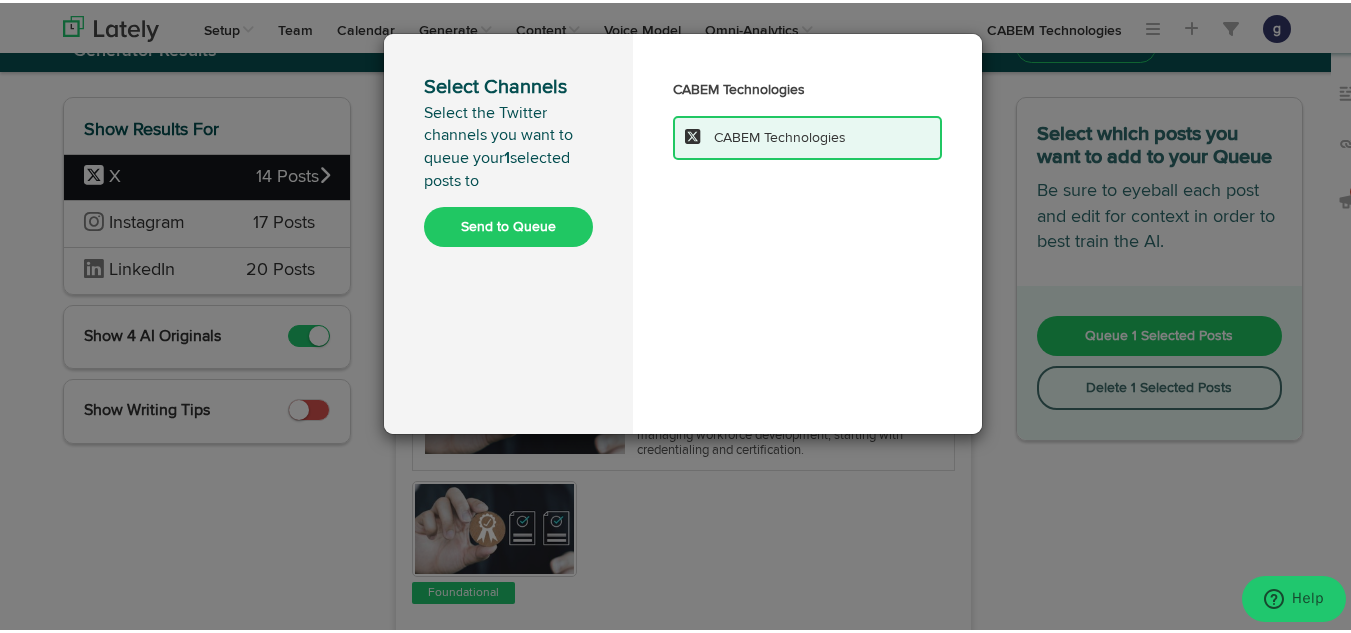 click on "Send to Queue" at bounding box center (508, 224) 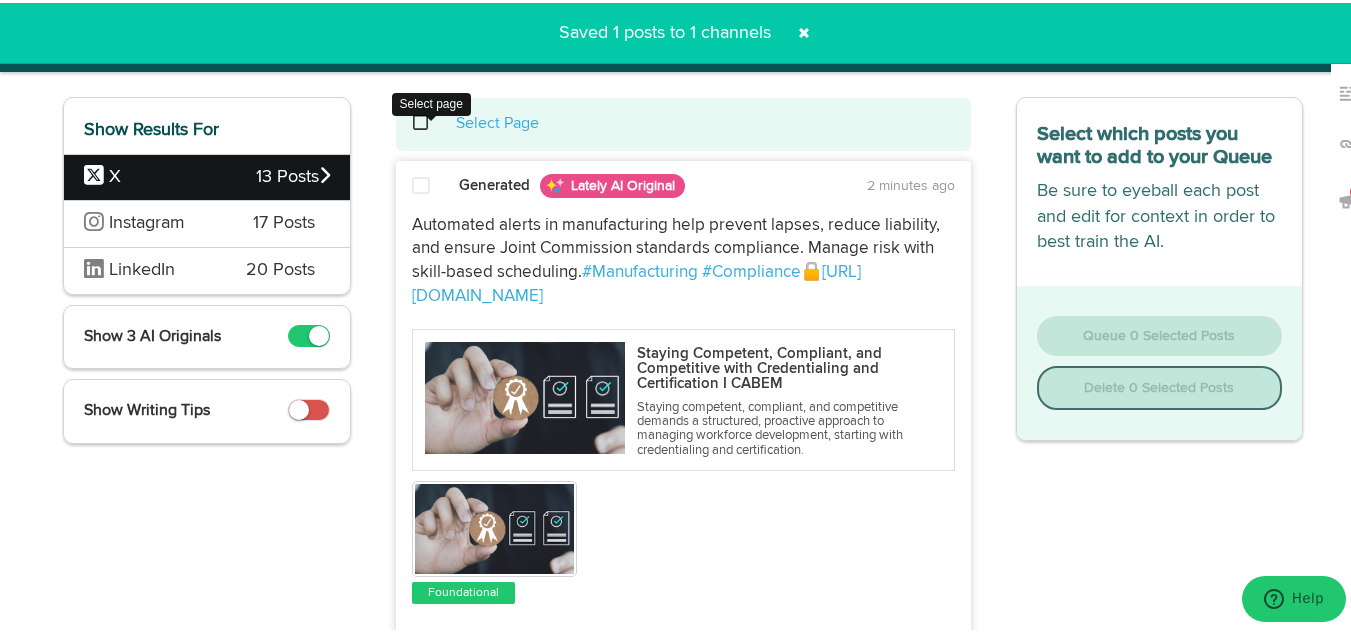 click at bounding box center (431, 120) 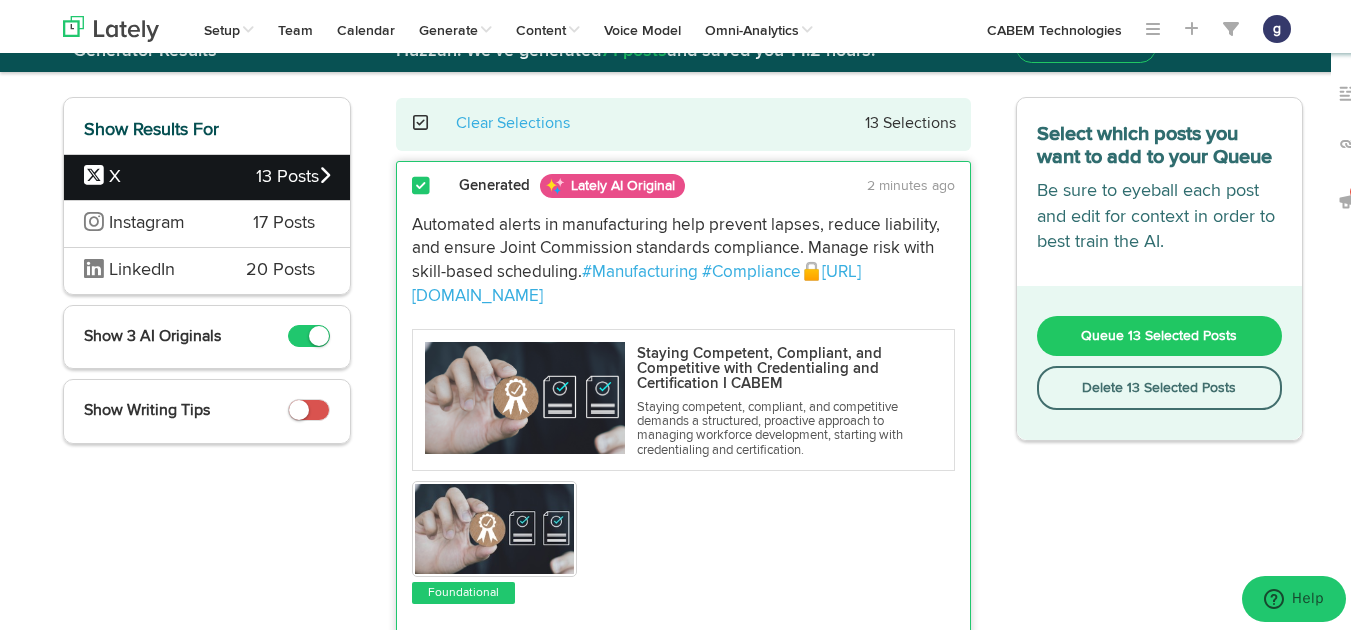 click on "Delete 13 Selected Posts" at bounding box center (1160, 385) 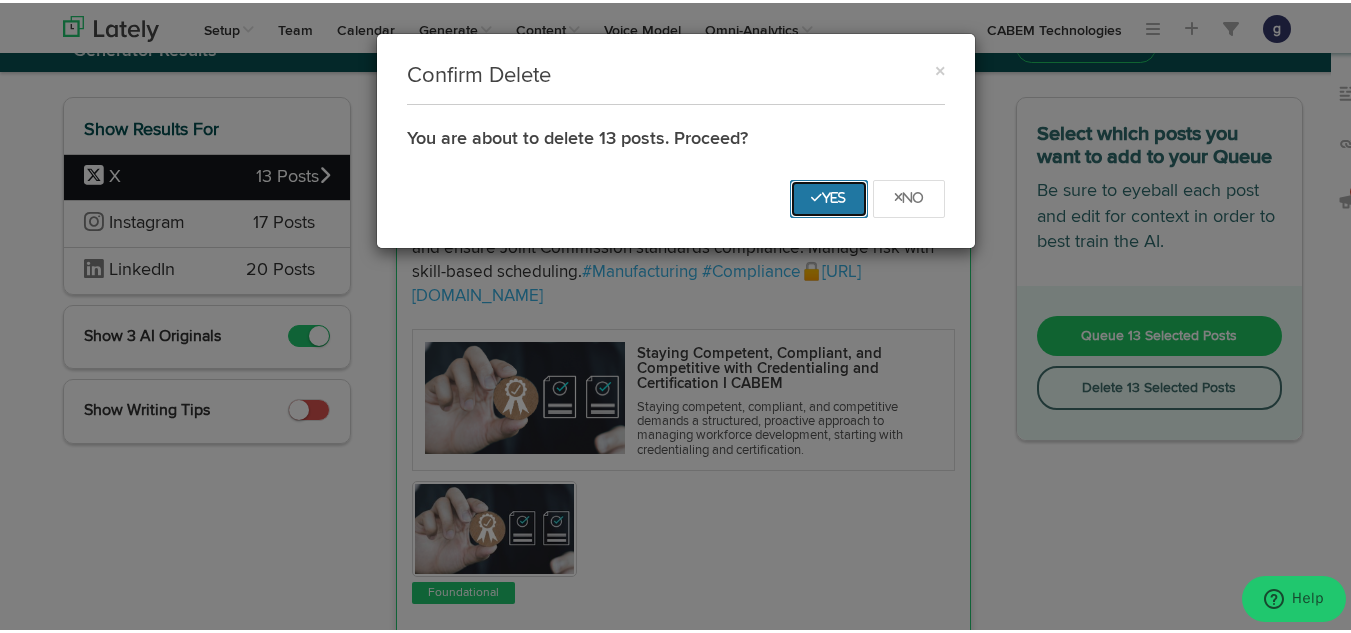 click on "Yes" at bounding box center [829, 195] 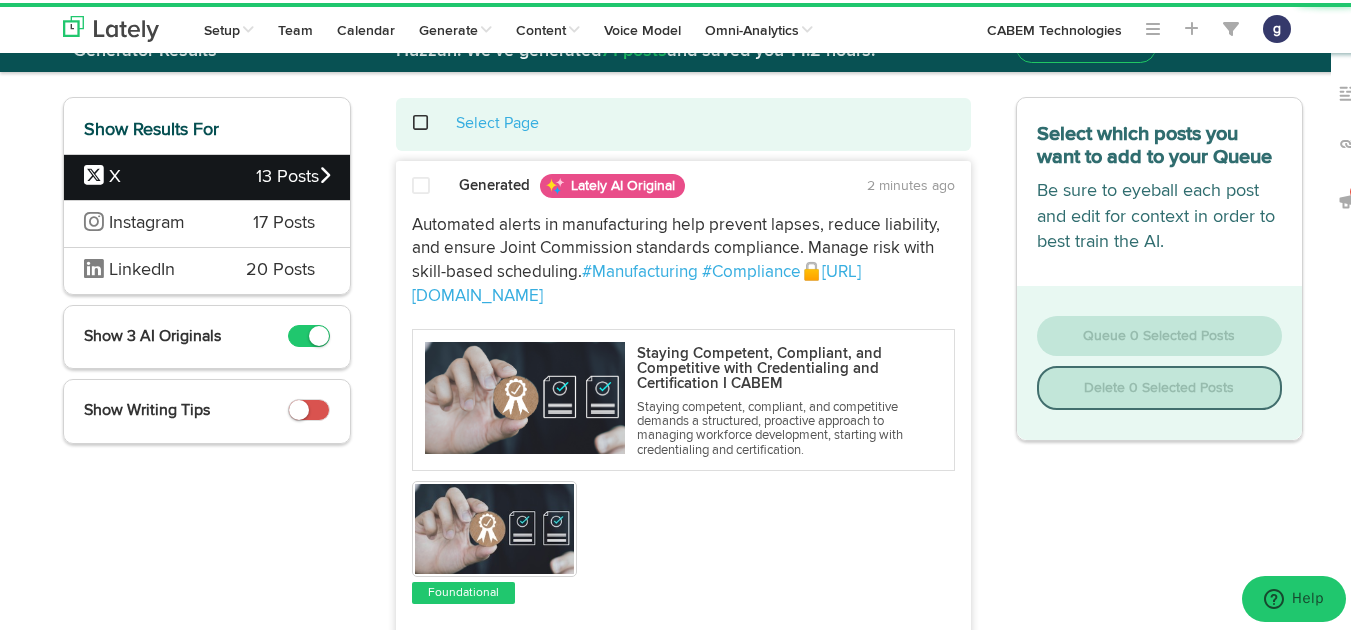 scroll, scrollTop: 0, scrollLeft: 0, axis: both 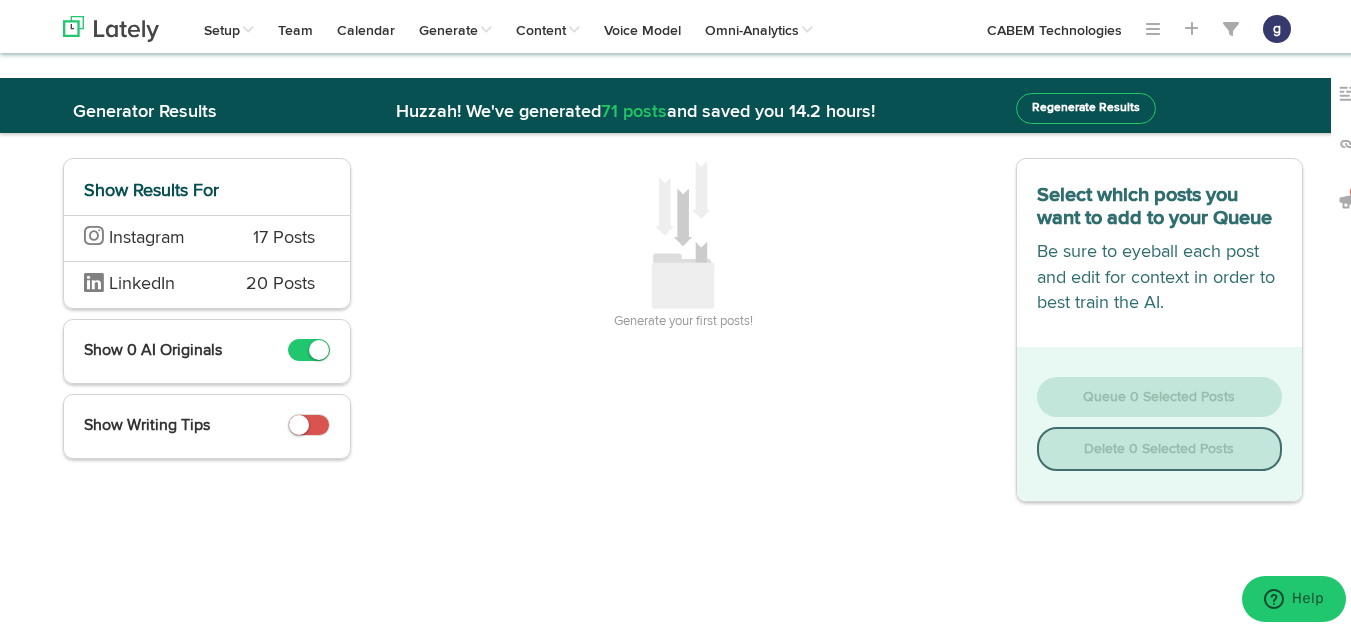 click on "Instagram
17 Posts" at bounding box center (207, 235) 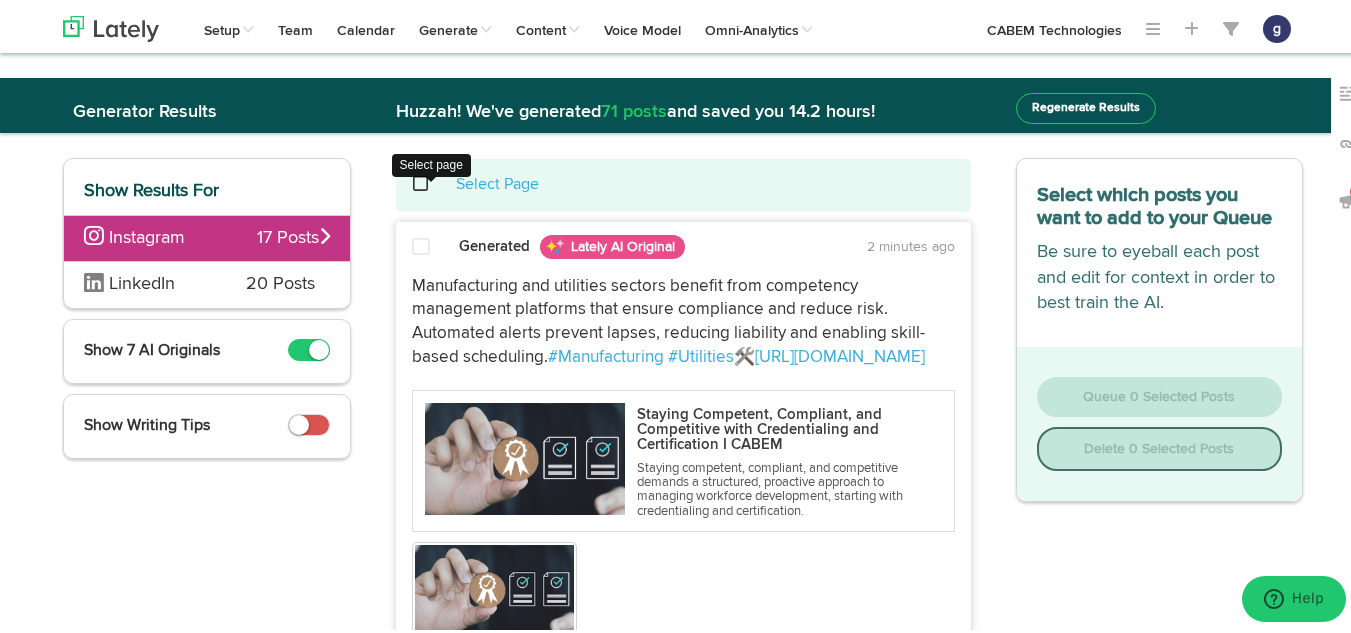 click at bounding box center (431, 181) 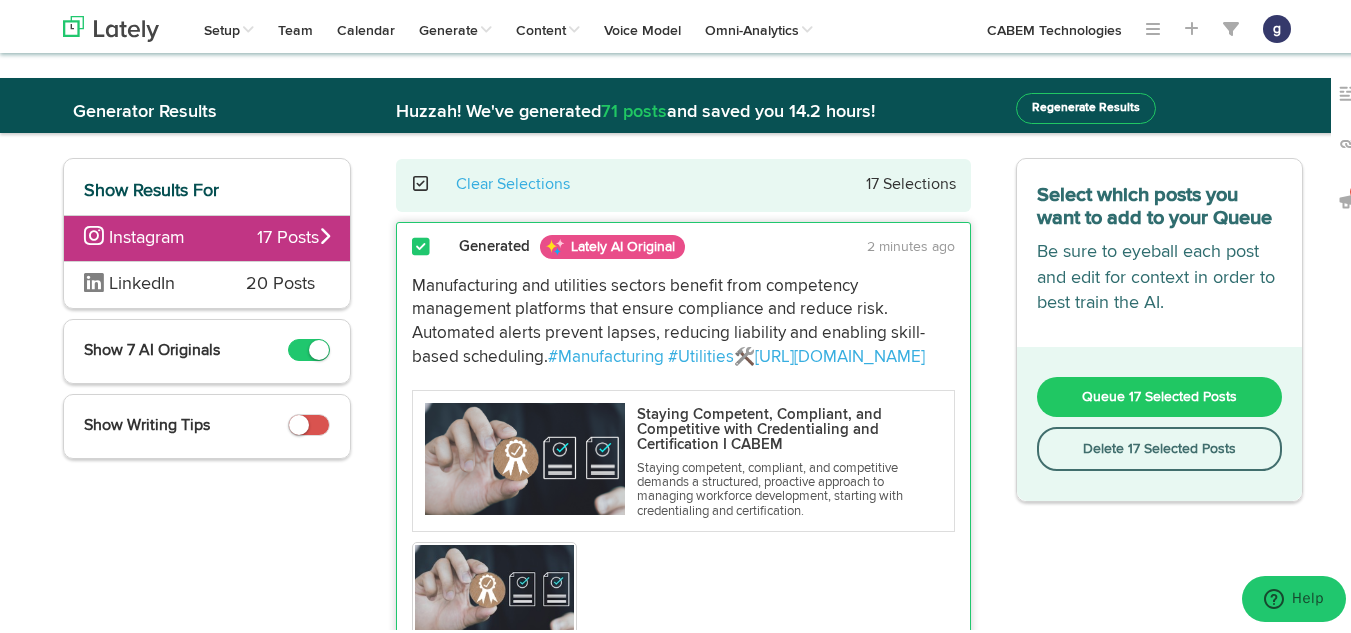click on "Delete 17 Selected Posts" at bounding box center [1160, 446] 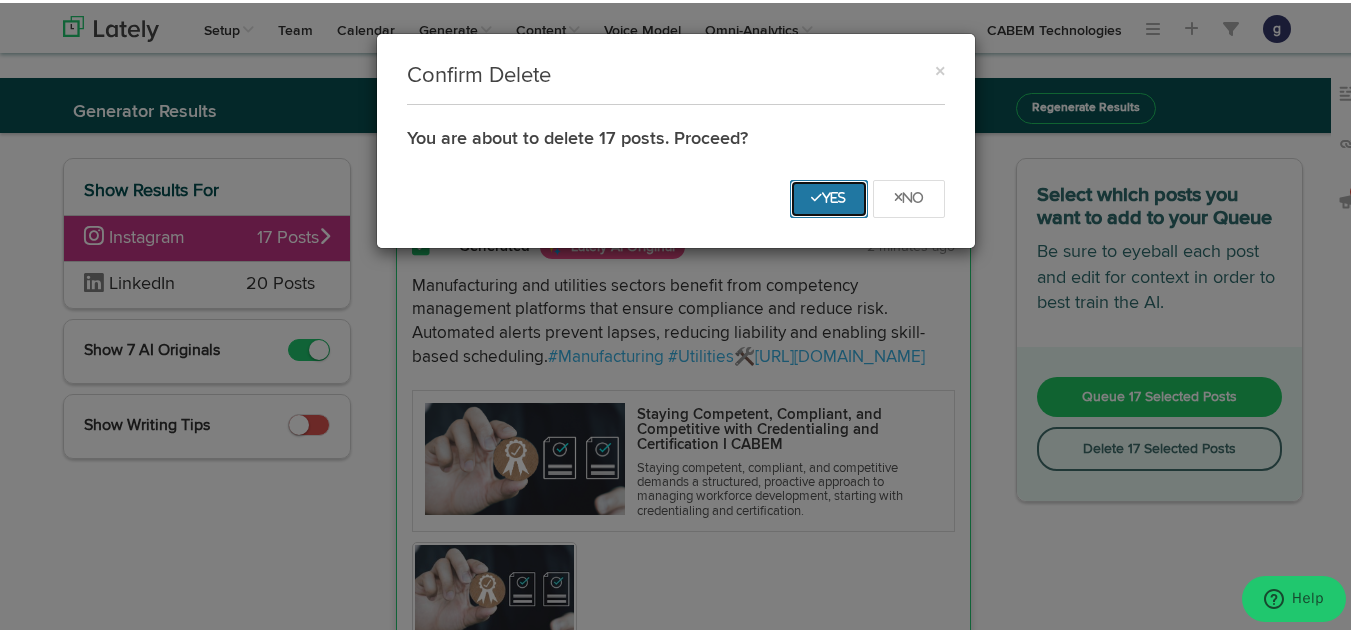 click on "Yes" at bounding box center (829, 195) 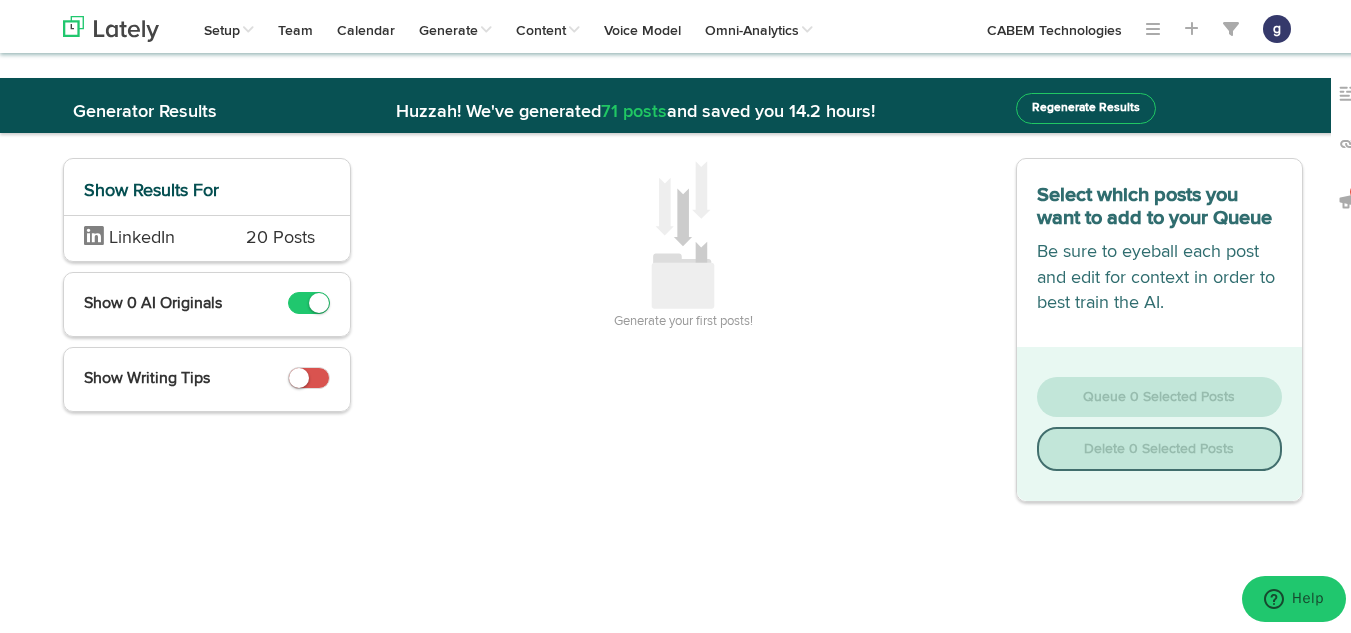 click on "20 Posts" at bounding box center (280, 236) 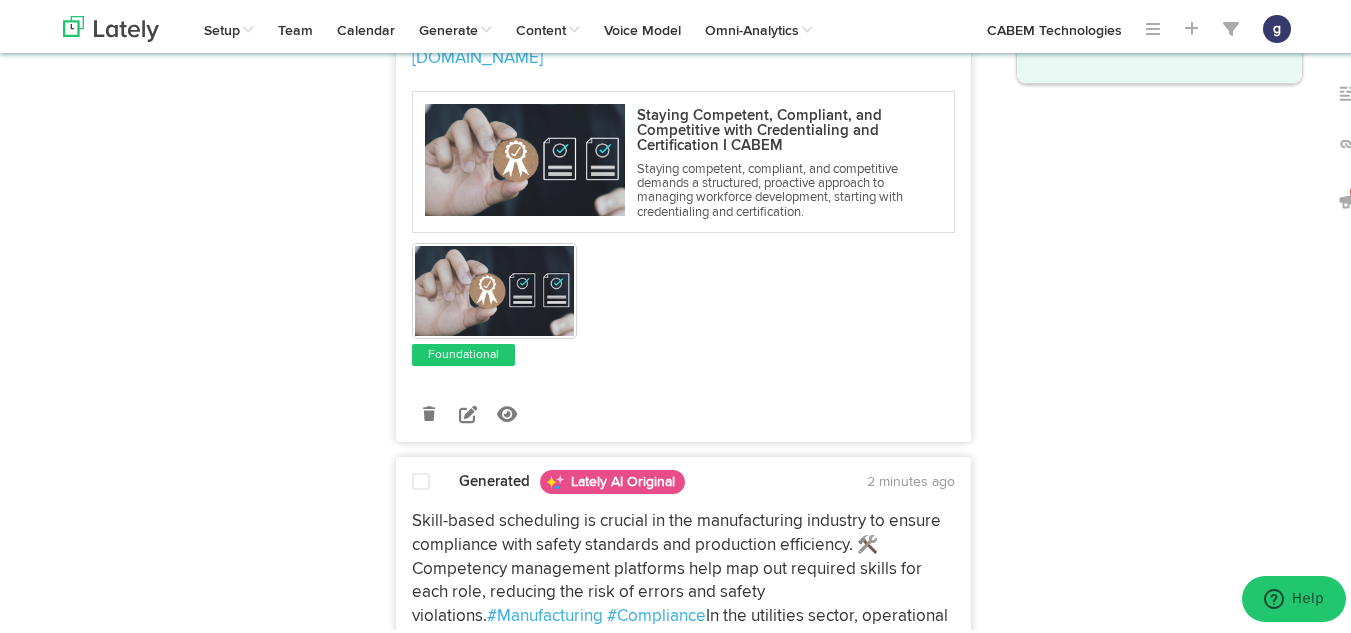 scroll, scrollTop: 422, scrollLeft: 0, axis: vertical 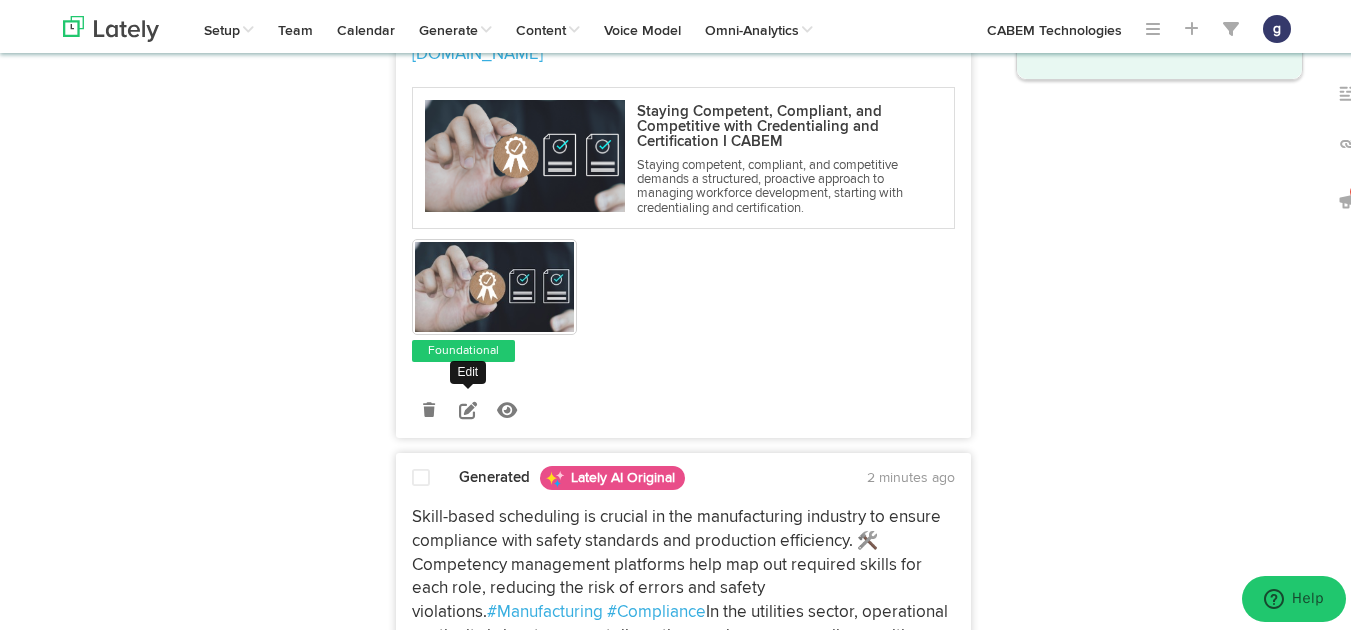 click at bounding box center [468, 407] 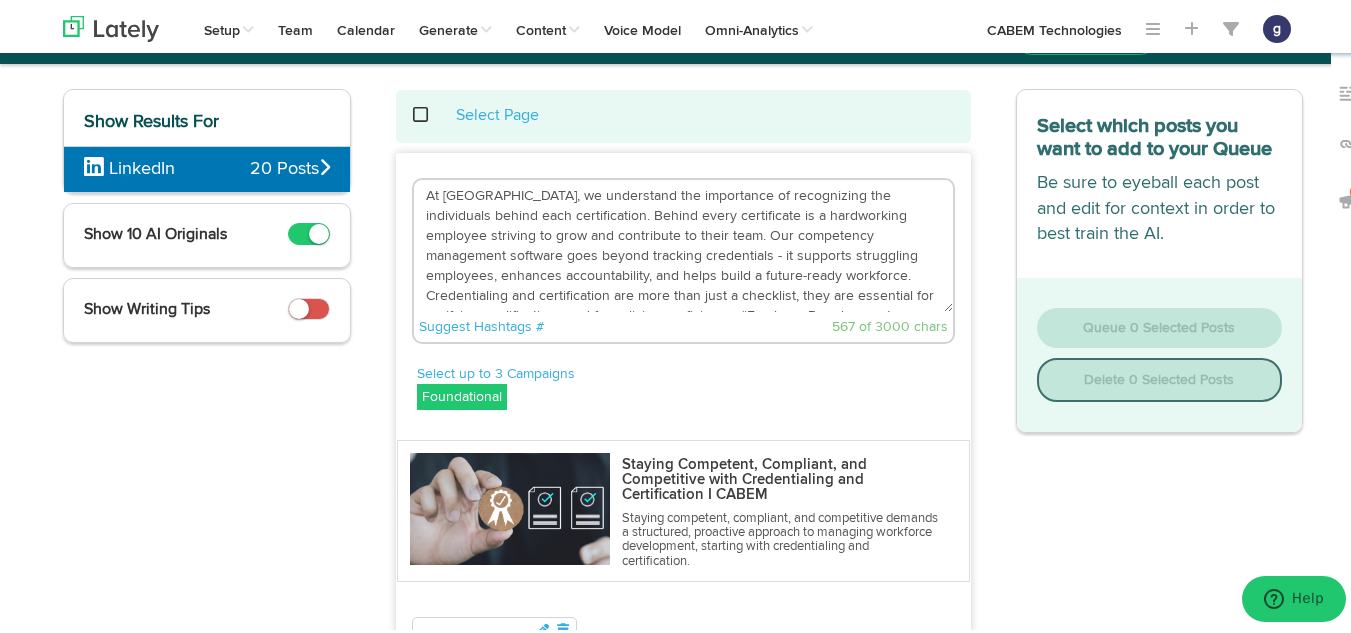 scroll, scrollTop: 66, scrollLeft: 0, axis: vertical 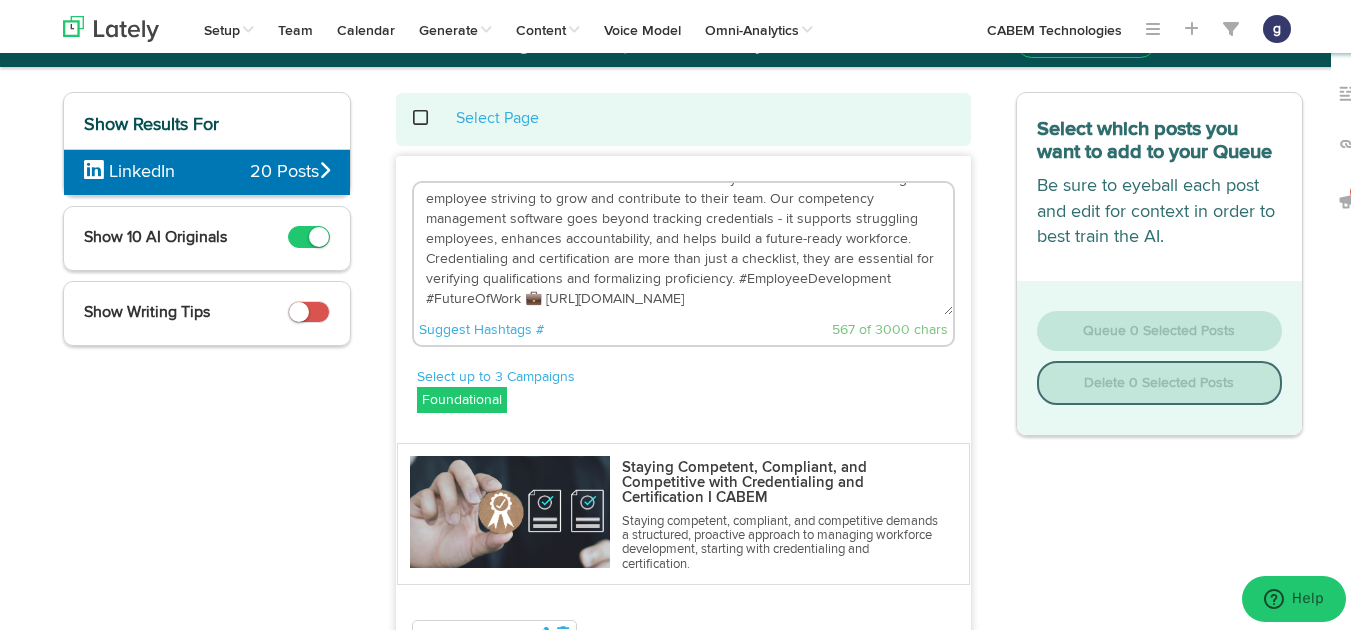 click on "At [GEOGRAPHIC_DATA], we understand the importance of recognizing the individuals behind each certification. Behind every certificate is a hardworking employee striving to grow and contribute to their team. Our competency management software goes beyond tracking credentials - it supports struggling employees, enhances accountability, and helps build a future-ready workforce. Credentialing and certification are more than just a checklist, they are essential for verifying qualifications and formalizing proficiency. #EmployeeDevelopment #FutureOfWork 💼 [URL][DOMAIN_NAME]" at bounding box center [683, 246] 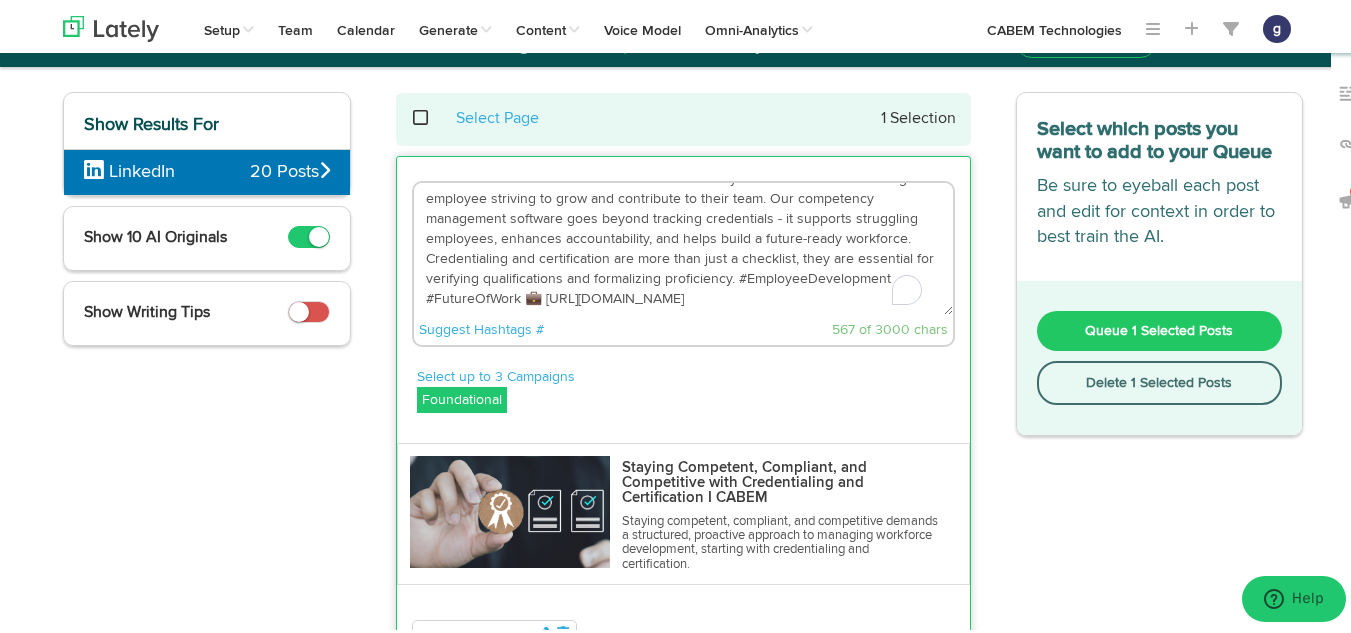 scroll, scrollTop: 40, scrollLeft: 0, axis: vertical 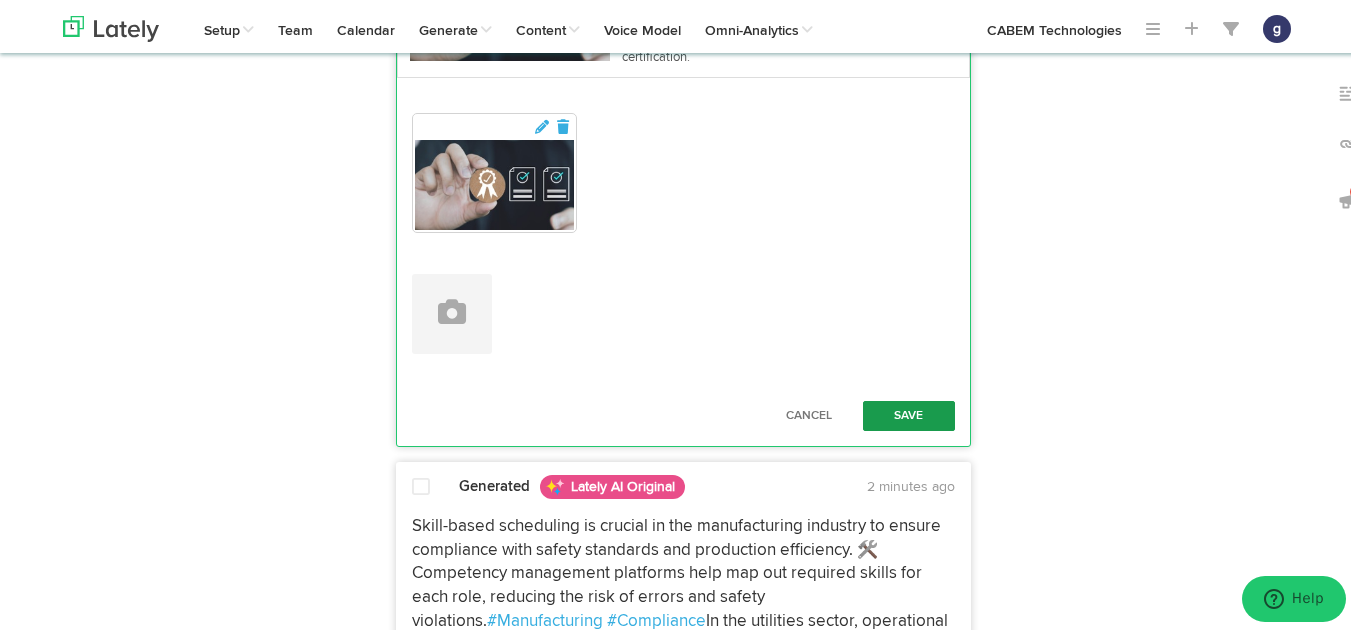 type on "At [GEOGRAPHIC_DATA], we understand the importance of recognizing the individuals behind each certification. Behind every certificate is a hardworking employee striving to grow and contribute to their team. Our competency management software goes beyond tracking credentials - it supports struggling employees, enhances accountability, and helps build a future-ready workforce. Credentialing and certification are more than just a checklist, they are essential for verifying qualifications and formalizing proficiency. #EmployeeDevelopment #FutureOfWork  [URL][DOMAIN_NAME]" 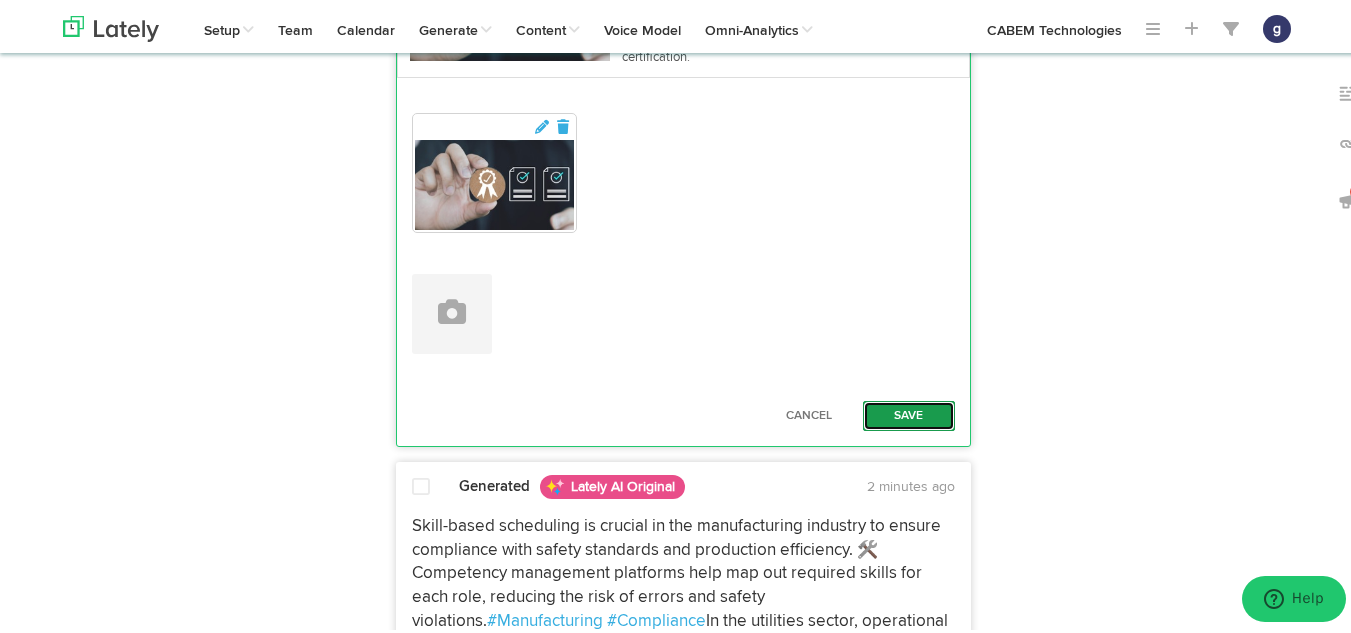 click on "Save" at bounding box center [909, 413] 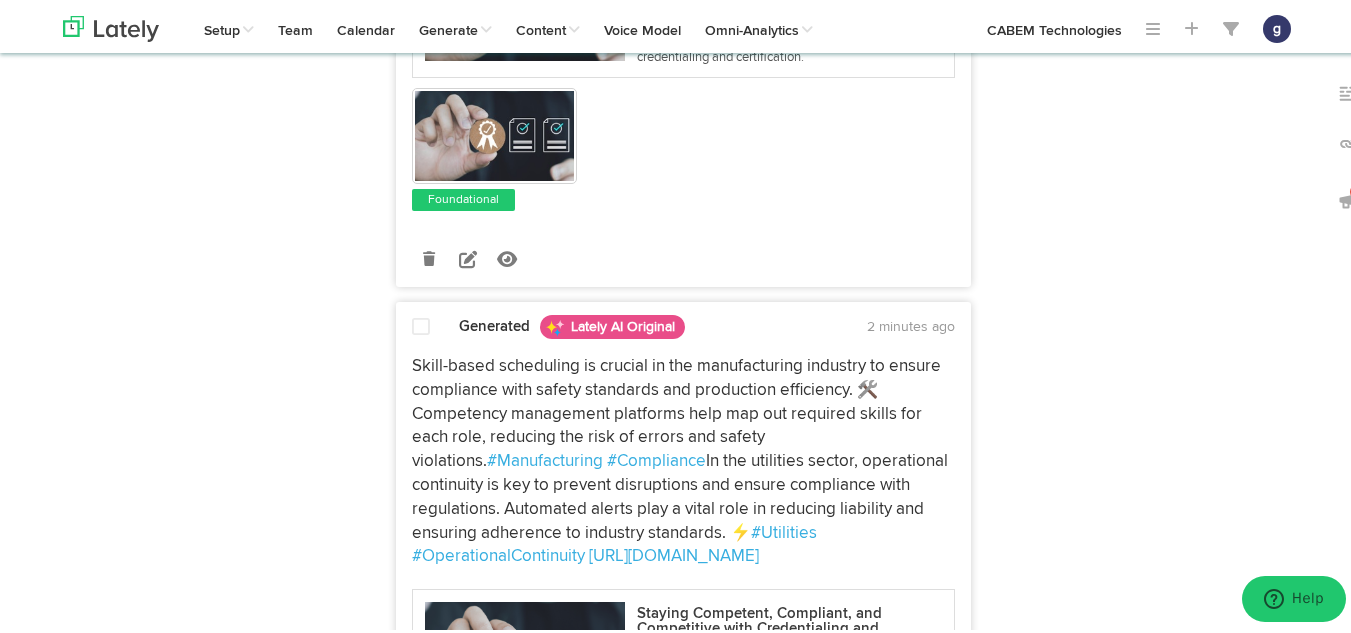 scroll, scrollTop: 0, scrollLeft: 0, axis: both 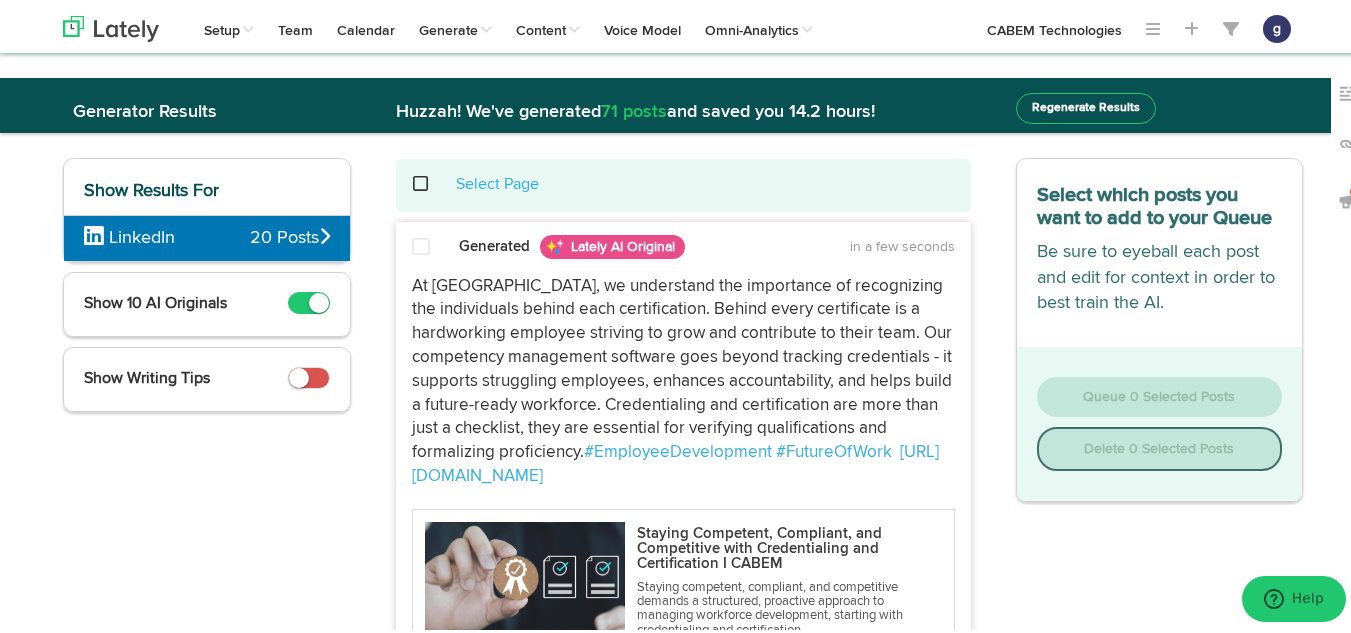 click at bounding box center (421, 244) 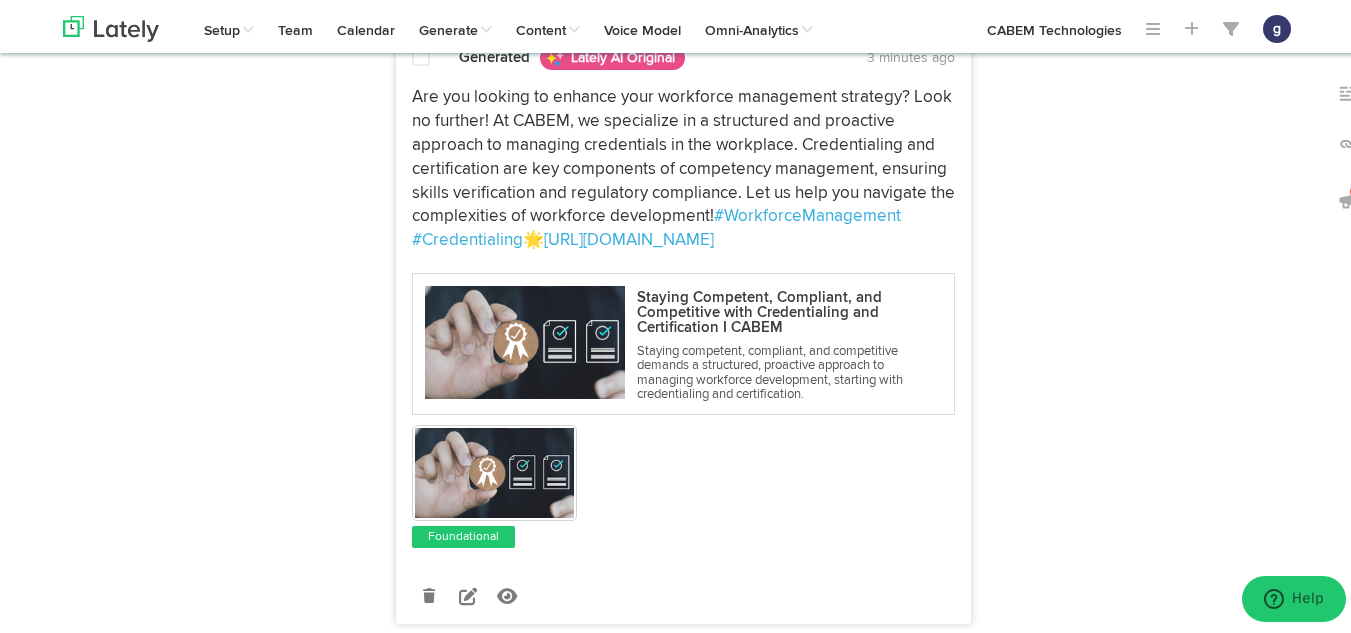scroll, scrollTop: 1528, scrollLeft: 0, axis: vertical 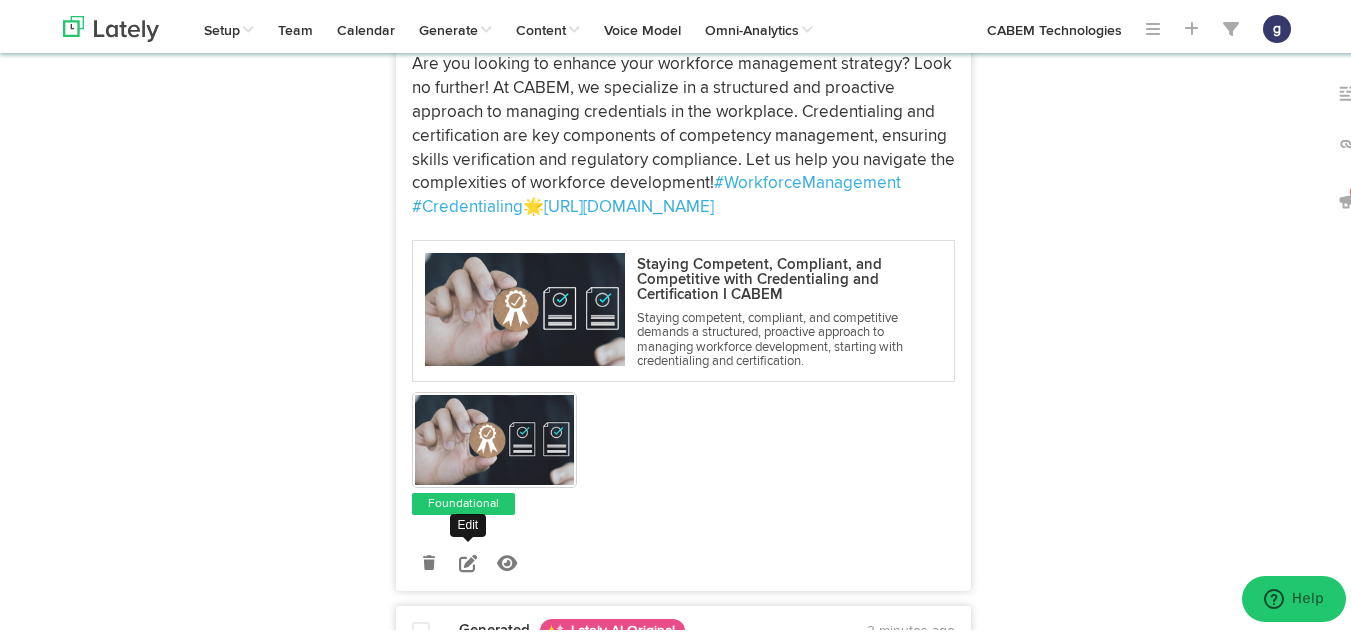 click at bounding box center (468, 560) 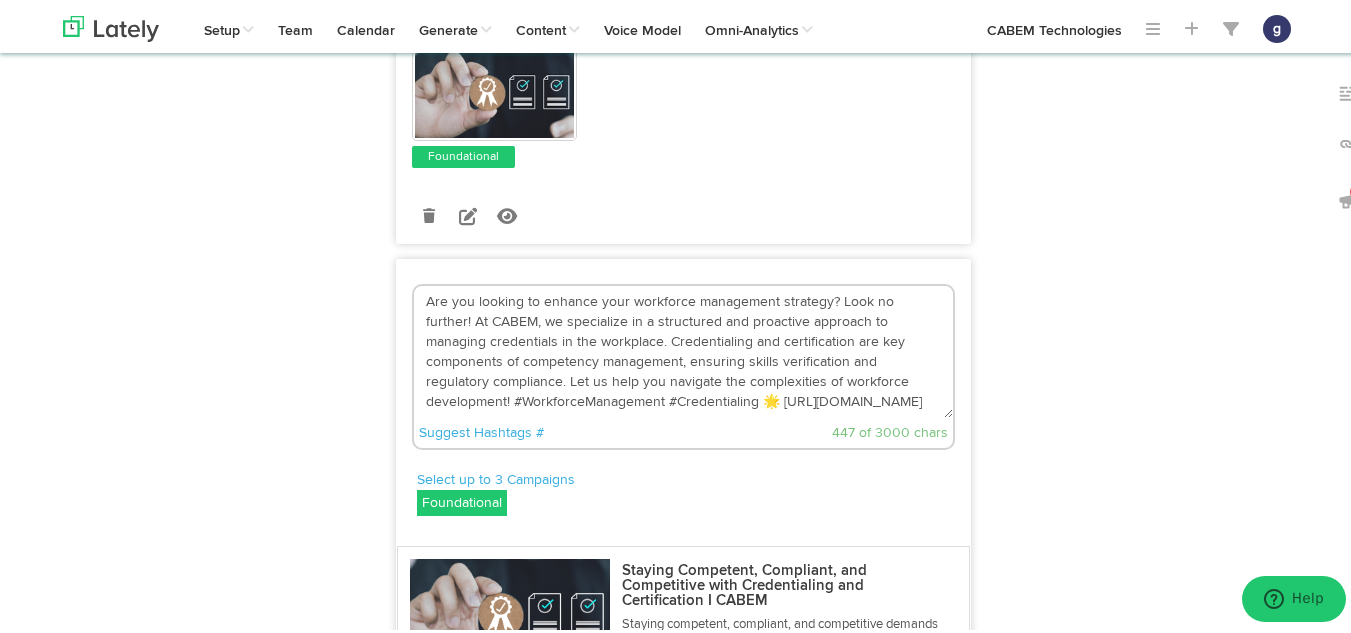 scroll, scrollTop: 1265, scrollLeft: 0, axis: vertical 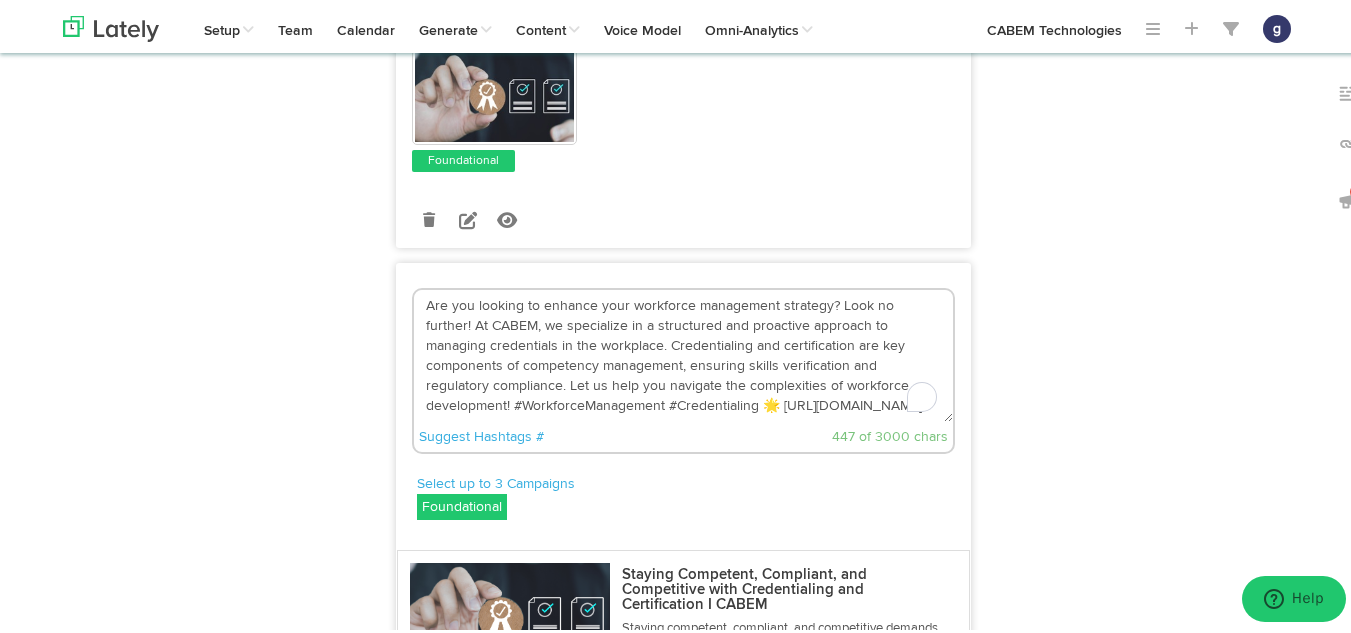 click on "Are you looking to enhance your workforce management strategy? Look no further! At CABEM, we specialize in a structured and proactive approach to managing credentials in the workplace. Credentialing and certification are key components of competency management, ensuring skills verification and regulatory compliance. Let us help you navigate the complexities of workforce development! #WorkforceManagement #Credentialing 🌟 [URL][DOMAIN_NAME]" at bounding box center (683, 353) 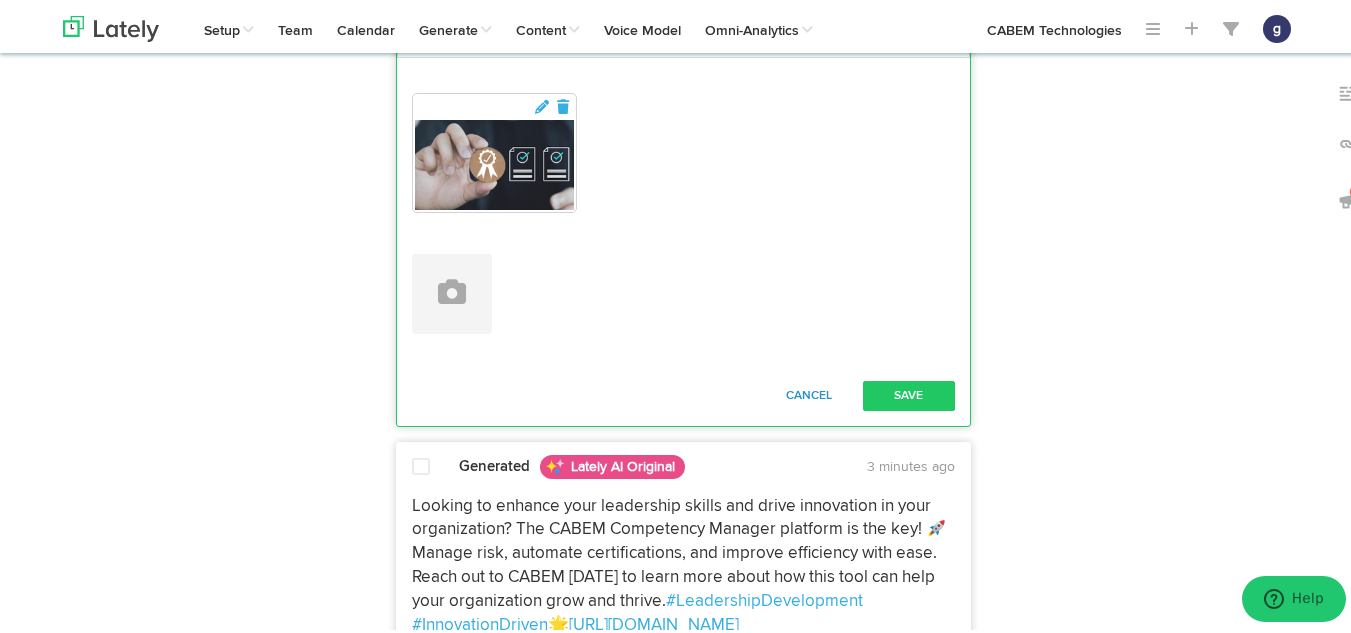scroll, scrollTop: 1901, scrollLeft: 0, axis: vertical 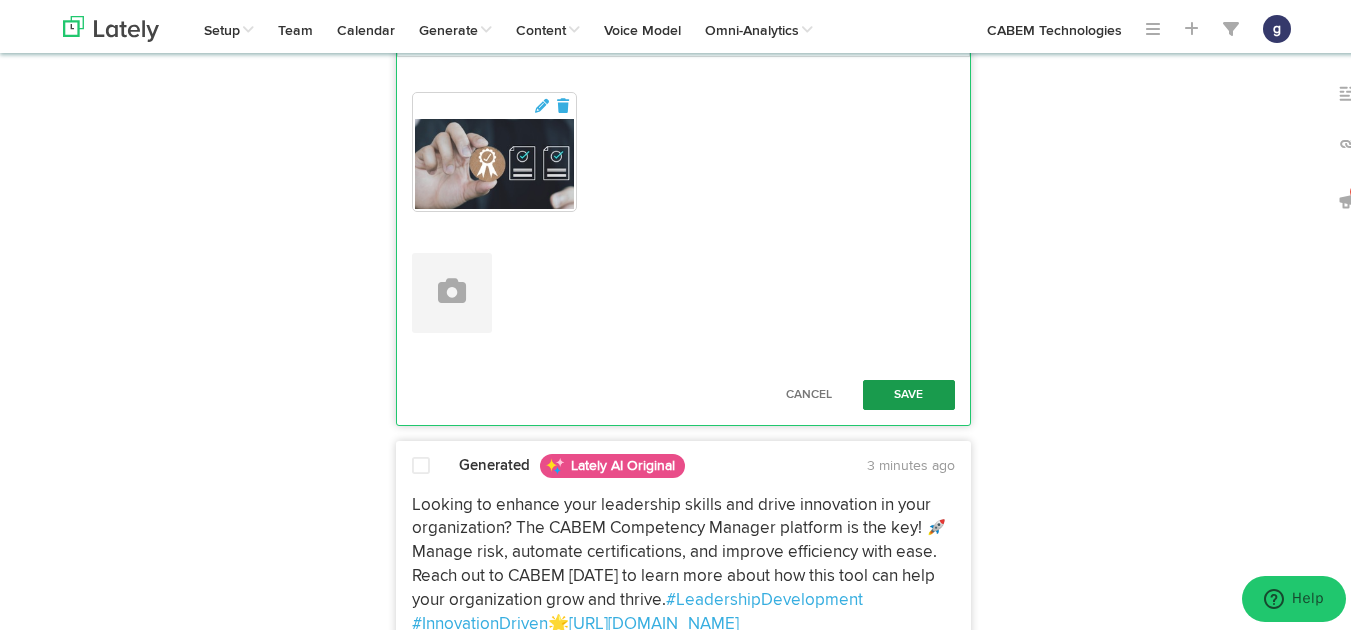 type on "Are you looking to enhance your workforce management strategy? Look no further! At CABEM, we specialize in a structured and proactive approach to managing credentials in the workplace. Credentialing and certification are key components of competency management, ensuring skills verification and regulatory compliance. Let us help you navigate the complexities of workforce development! #WorkforceManagement #Credentialing  [URL][DOMAIN_NAME]" 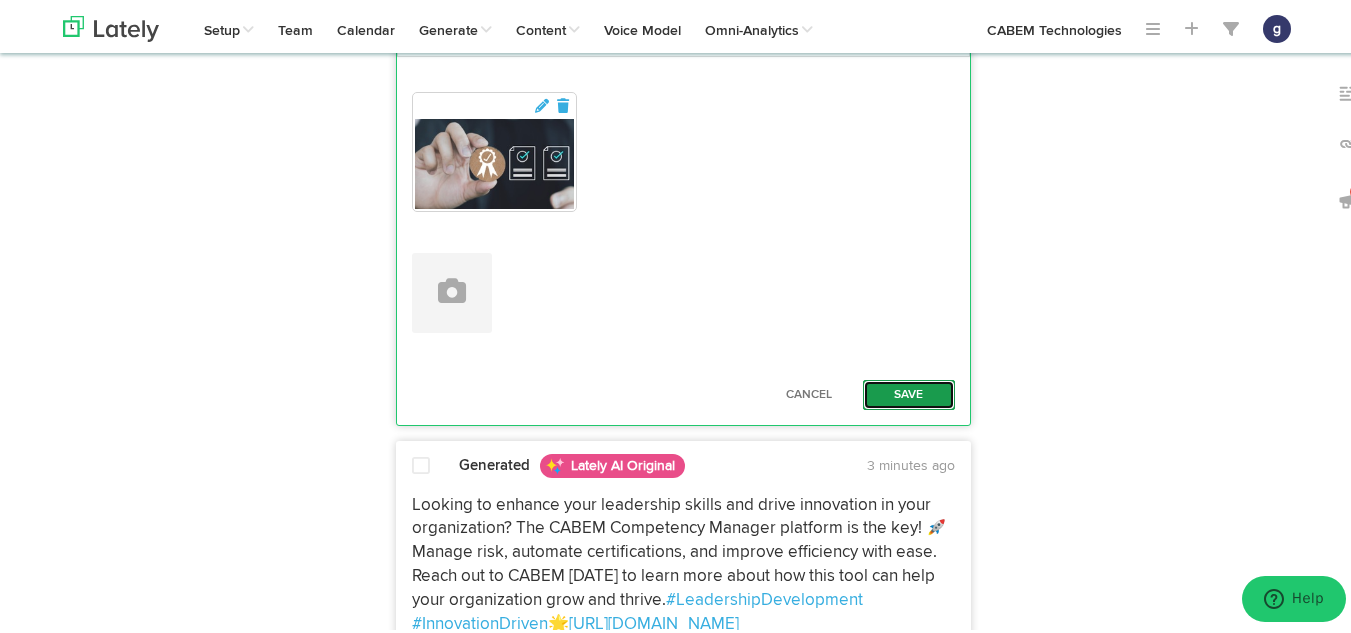 click on "Save" at bounding box center (909, 392) 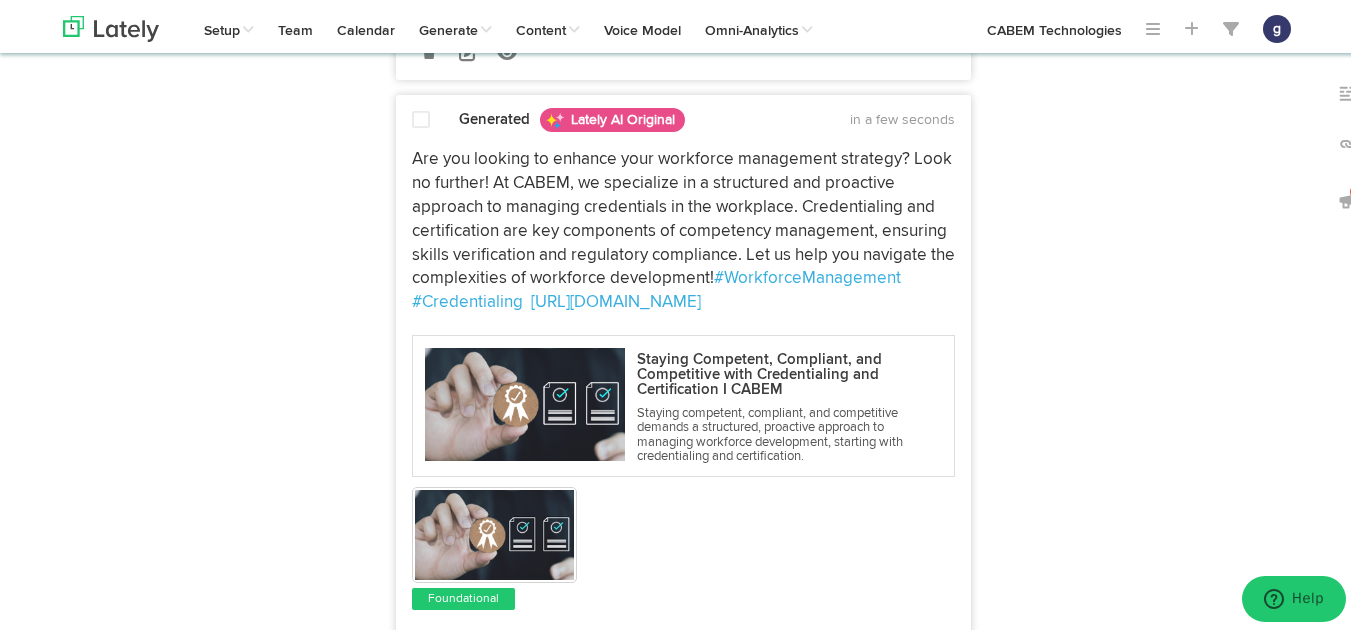 scroll, scrollTop: 1432, scrollLeft: 0, axis: vertical 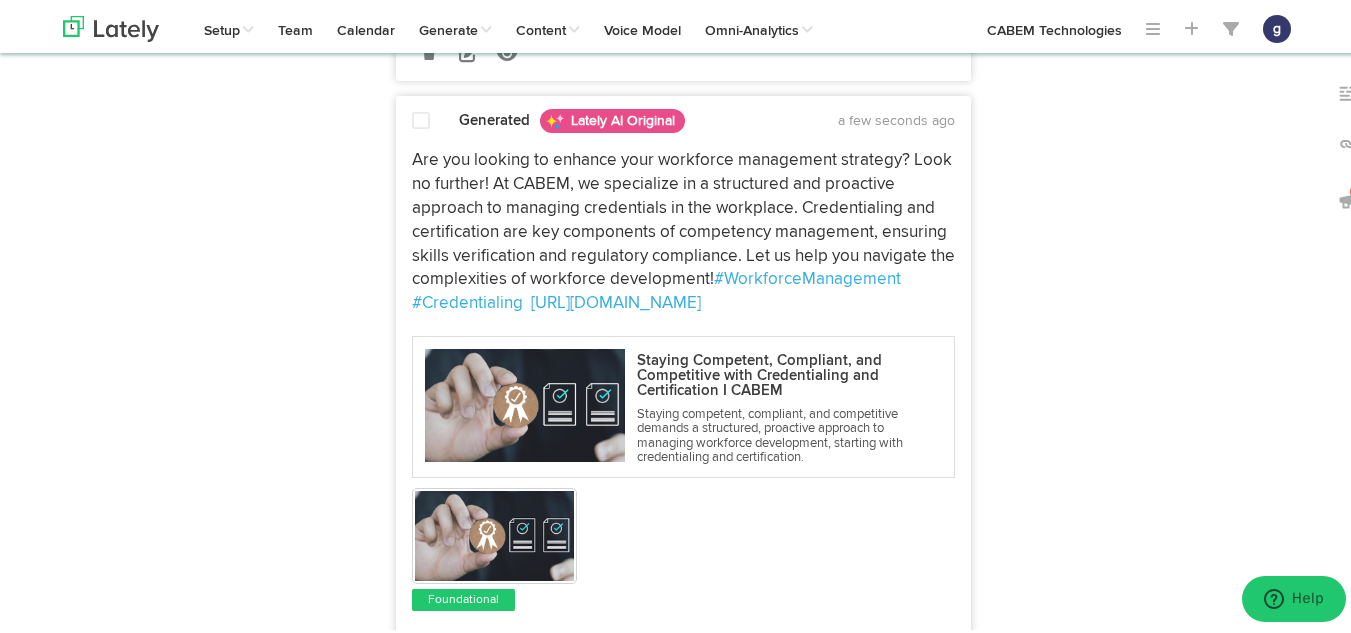 click at bounding box center (421, 118) 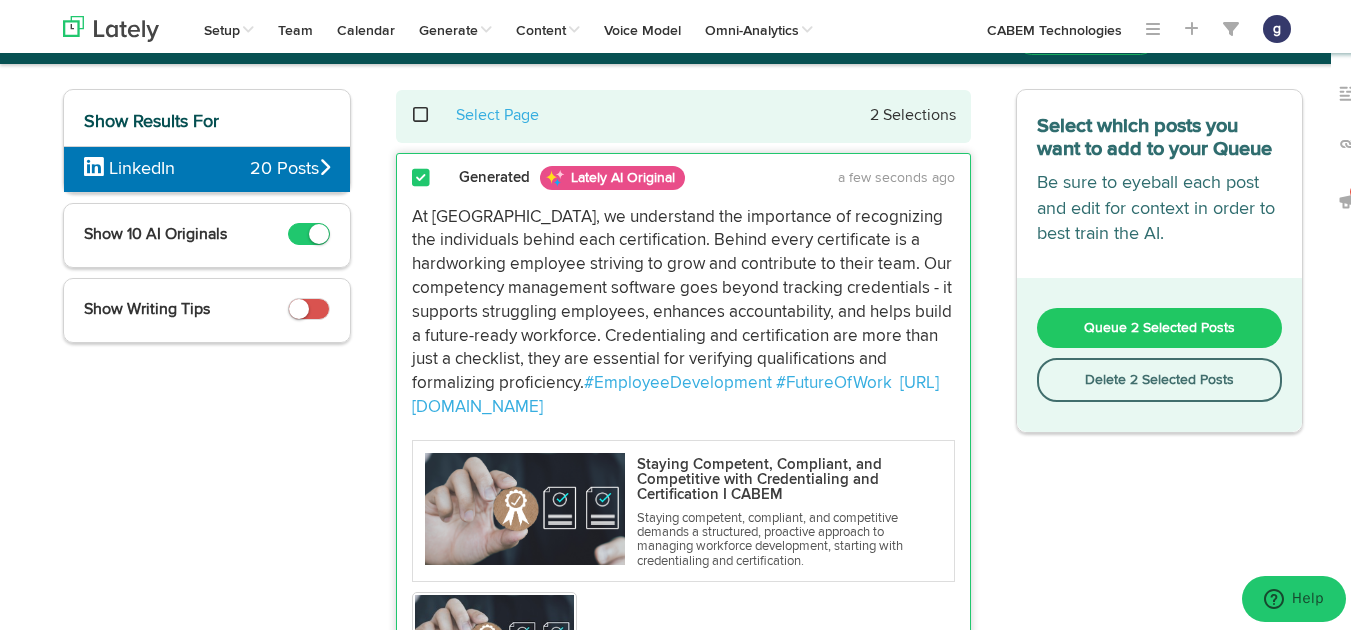 scroll, scrollTop: 67, scrollLeft: 0, axis: vertical 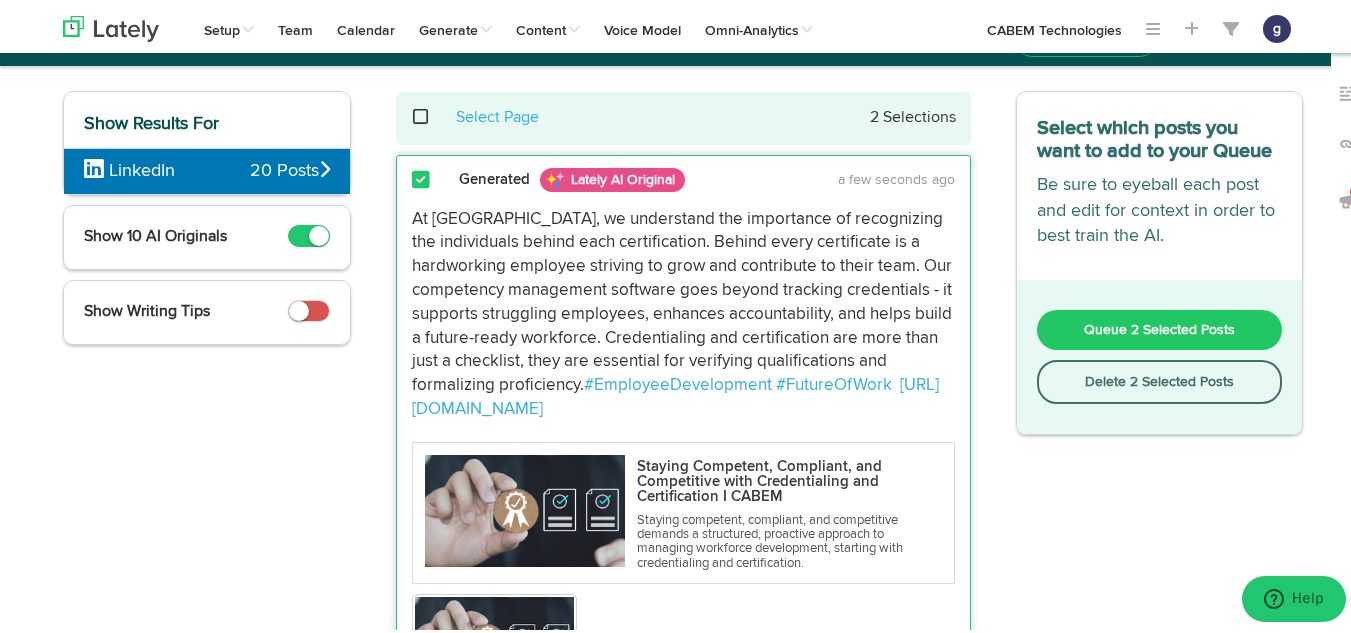 click on "Queue 2 Selected Posts" at bounding box center [1159, 327] 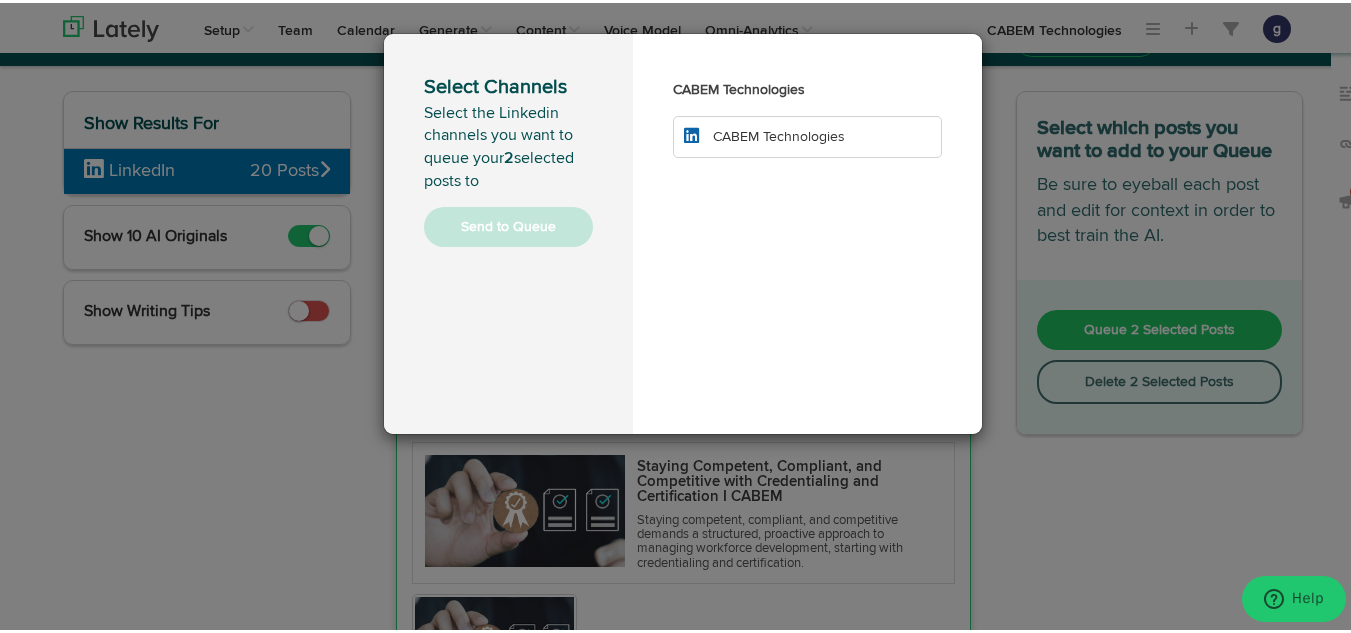 click on "CABEM Technologies" at bounding box center [807, 134] 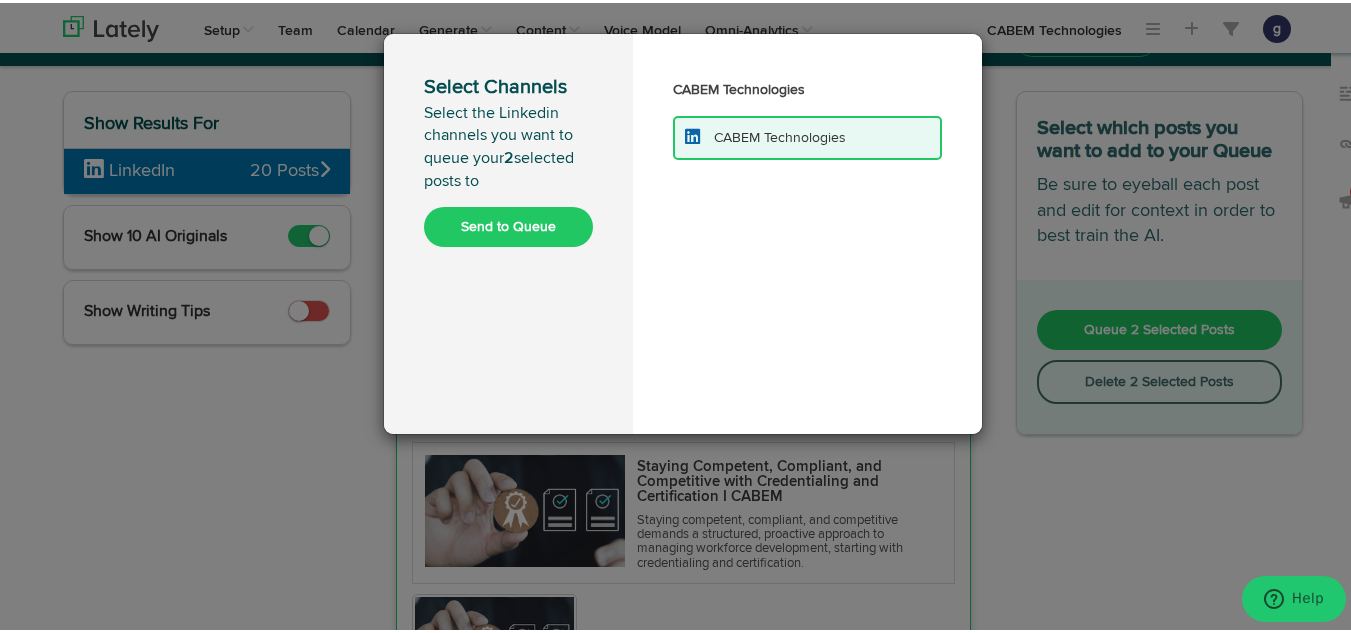click on "Send to Queue" at bounding box center [508, 224] 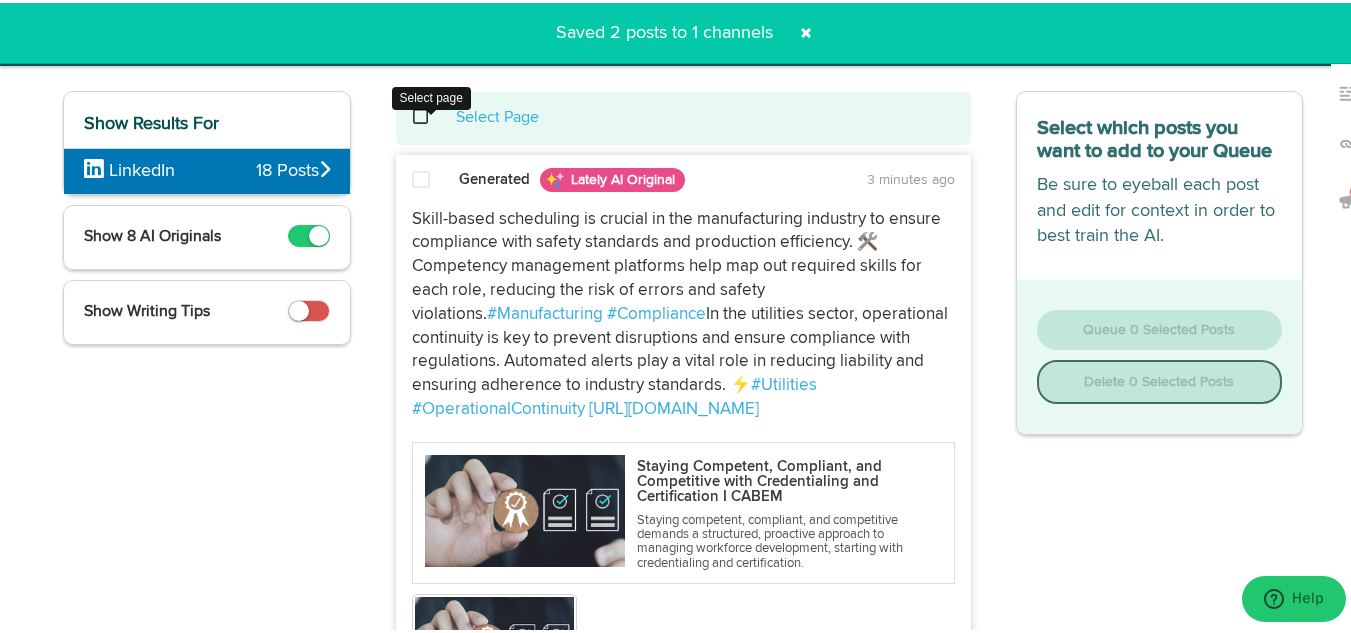 click at bounding box center (431, 114) 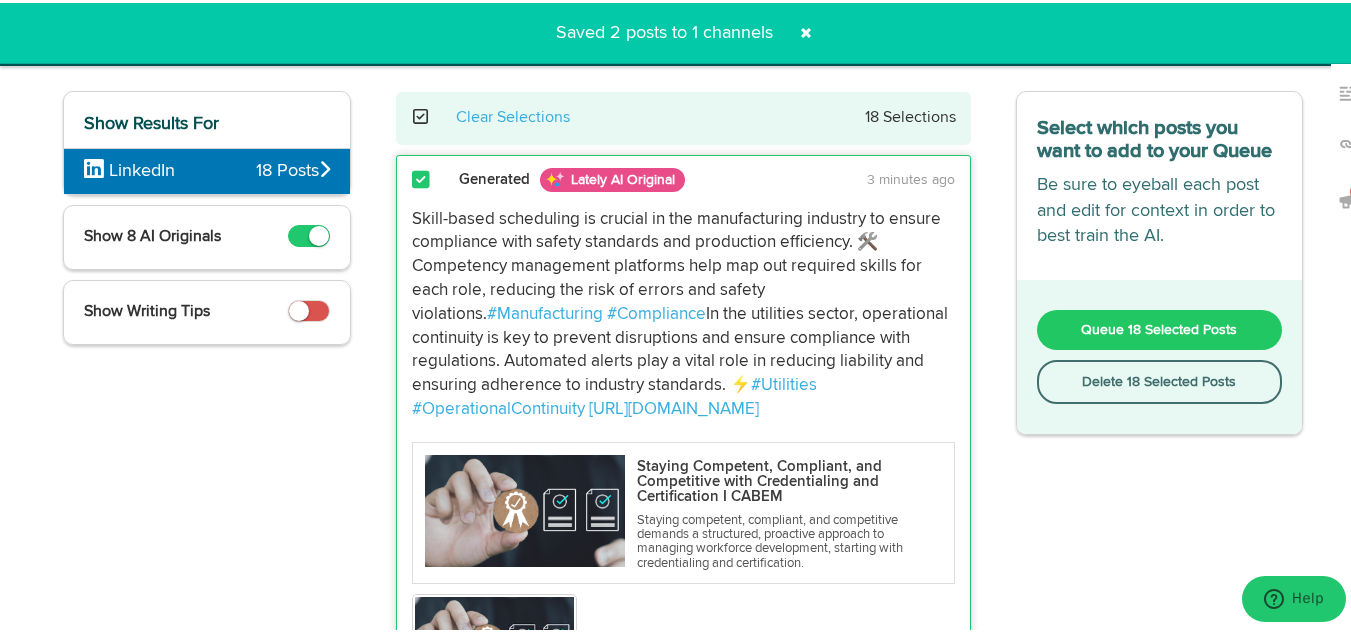 click on "Delete 18 Selected Posts" at bounding box center [1160, 379] 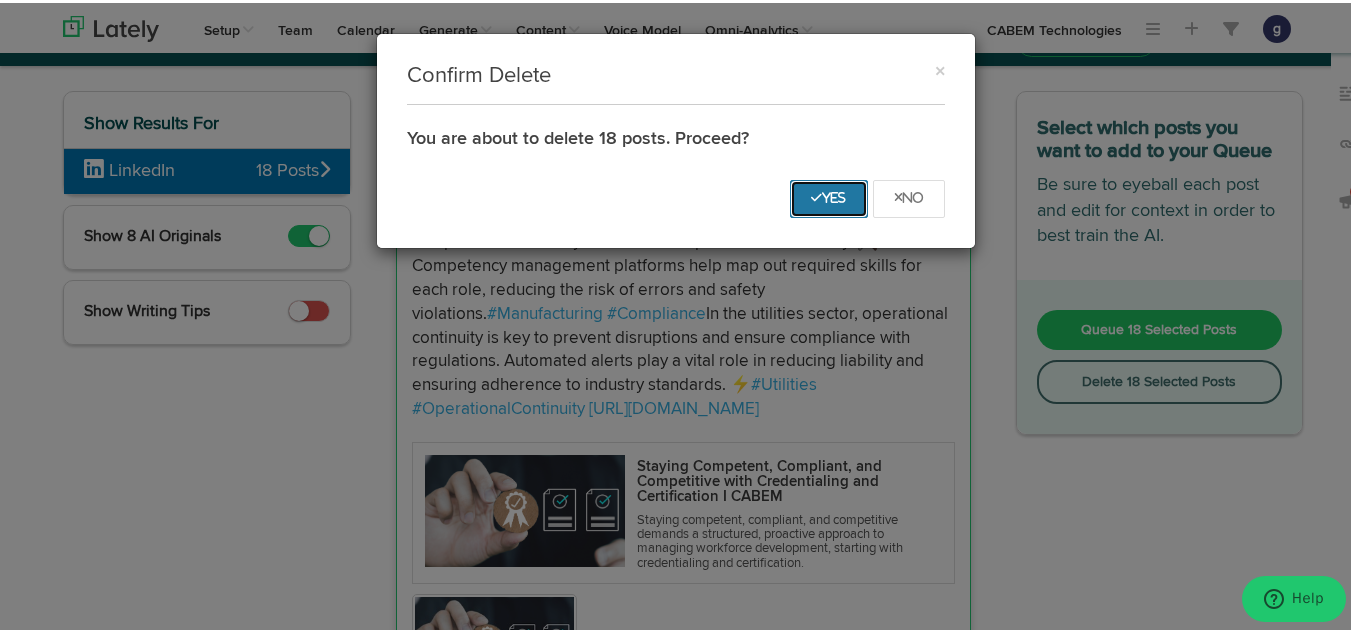 click on "Yes" at bounding box center [829, 195] 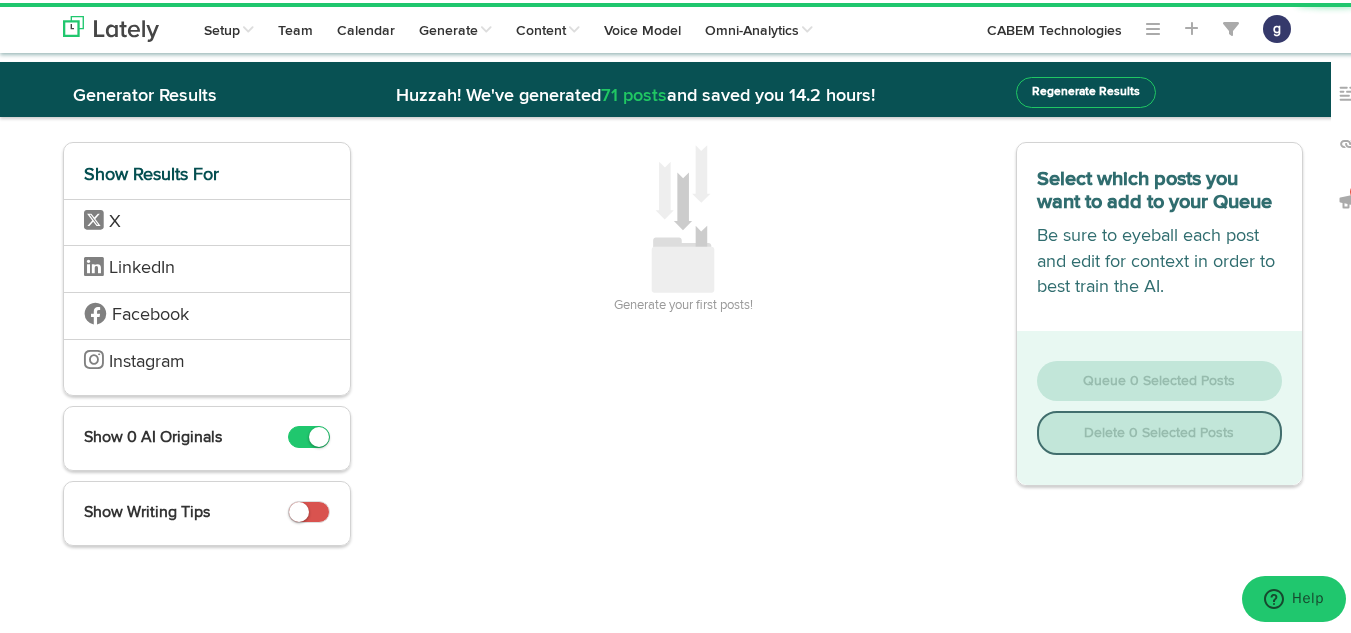 scroll, scrollTop: 16, scrollLeft: 0, axis: vertical 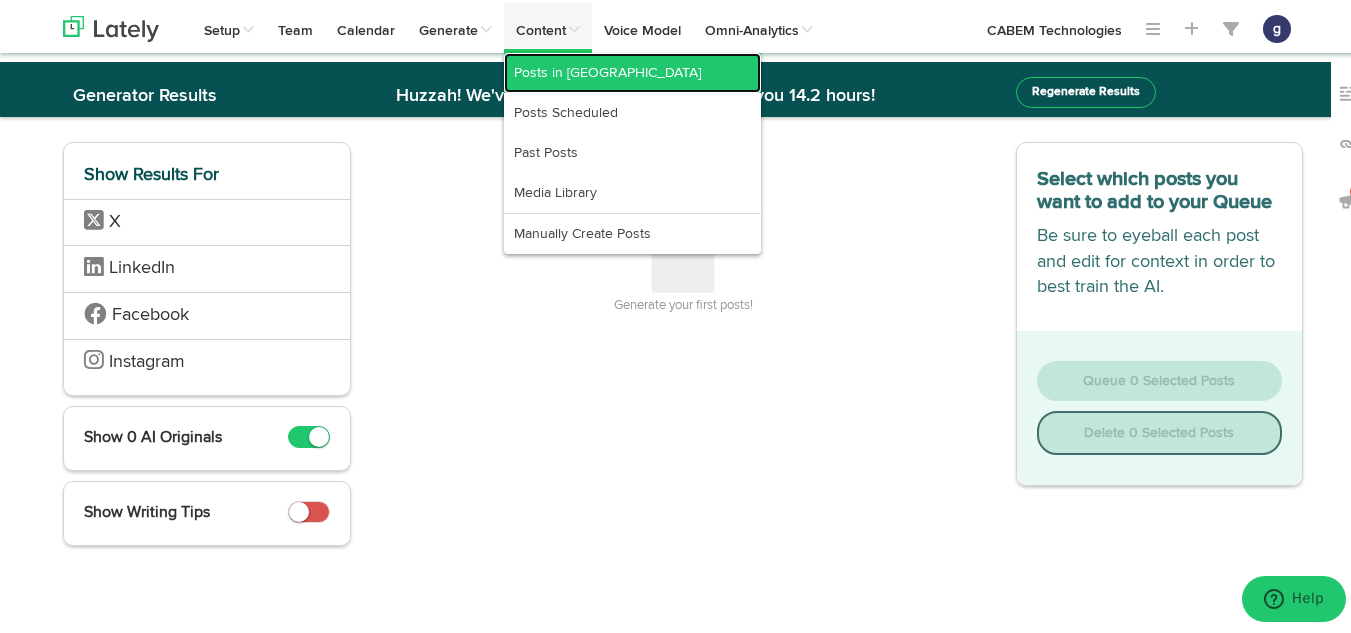 click on "Posts in [GEOGRAPHIC_DATA]" at bounding box center (632, 70) 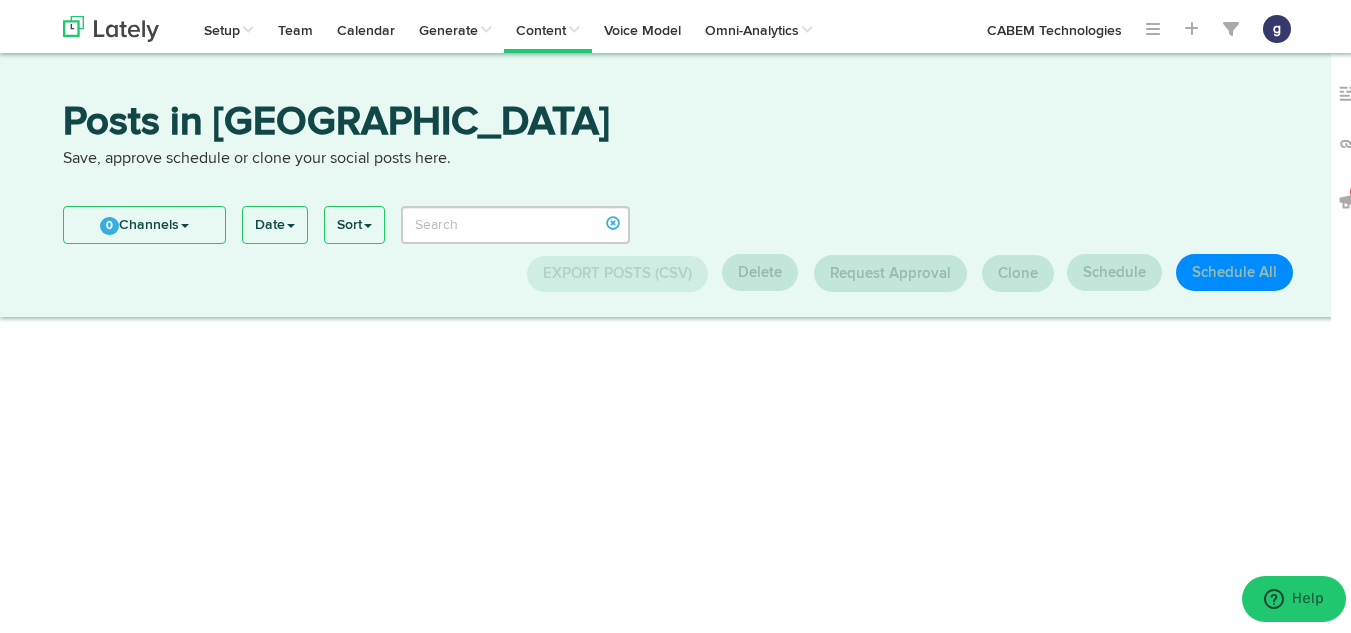 scroll, scrollTop: 0, scrollLeft: 0, axis: both 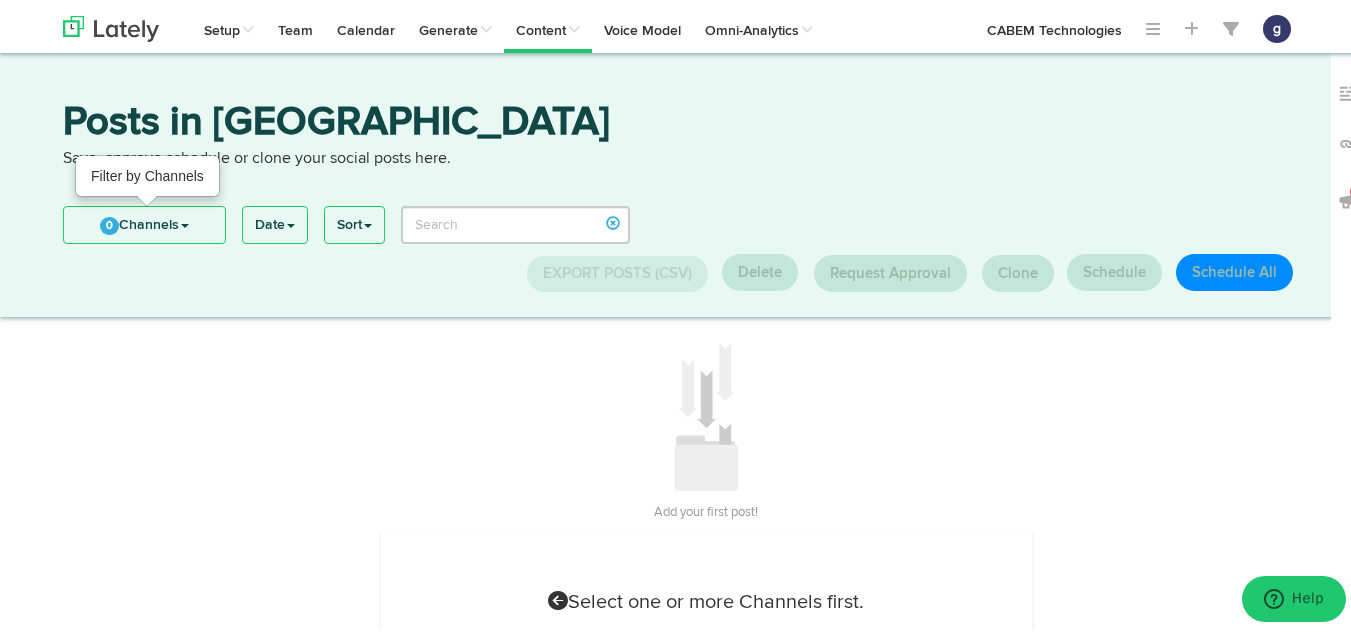 click on "0  Channels" at bounding box center [144, 222] 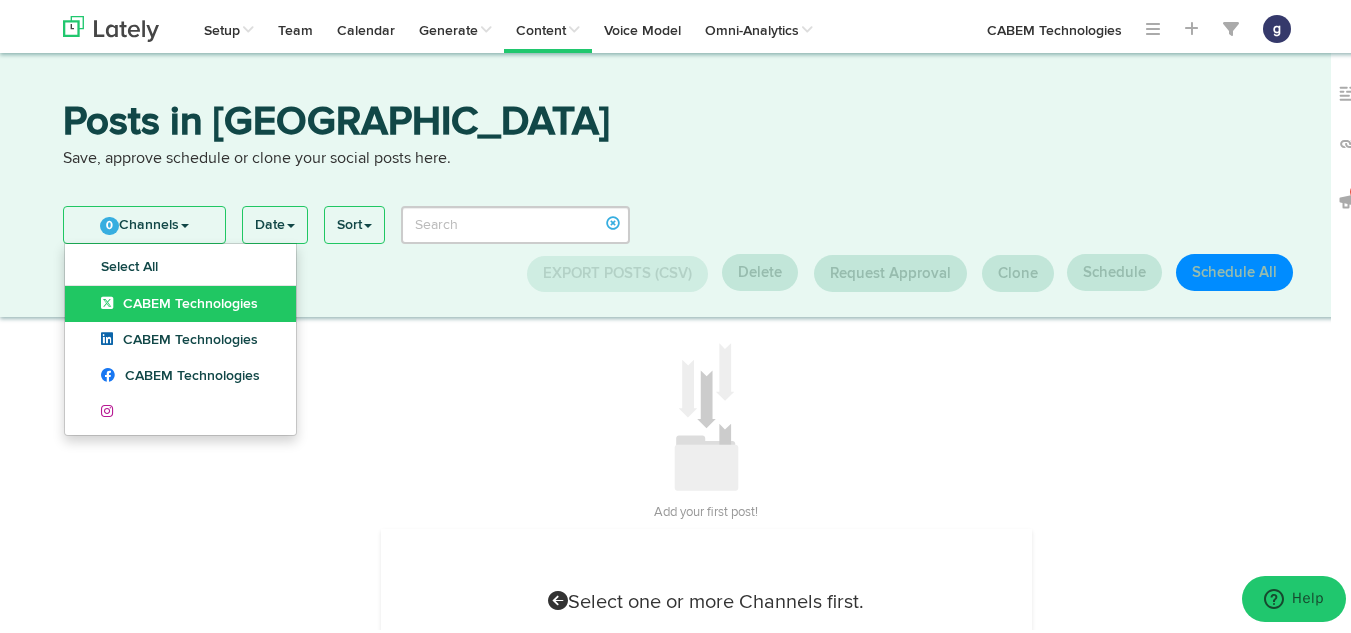 click on "CABEM Technologies" at bounding box center [179, 301] 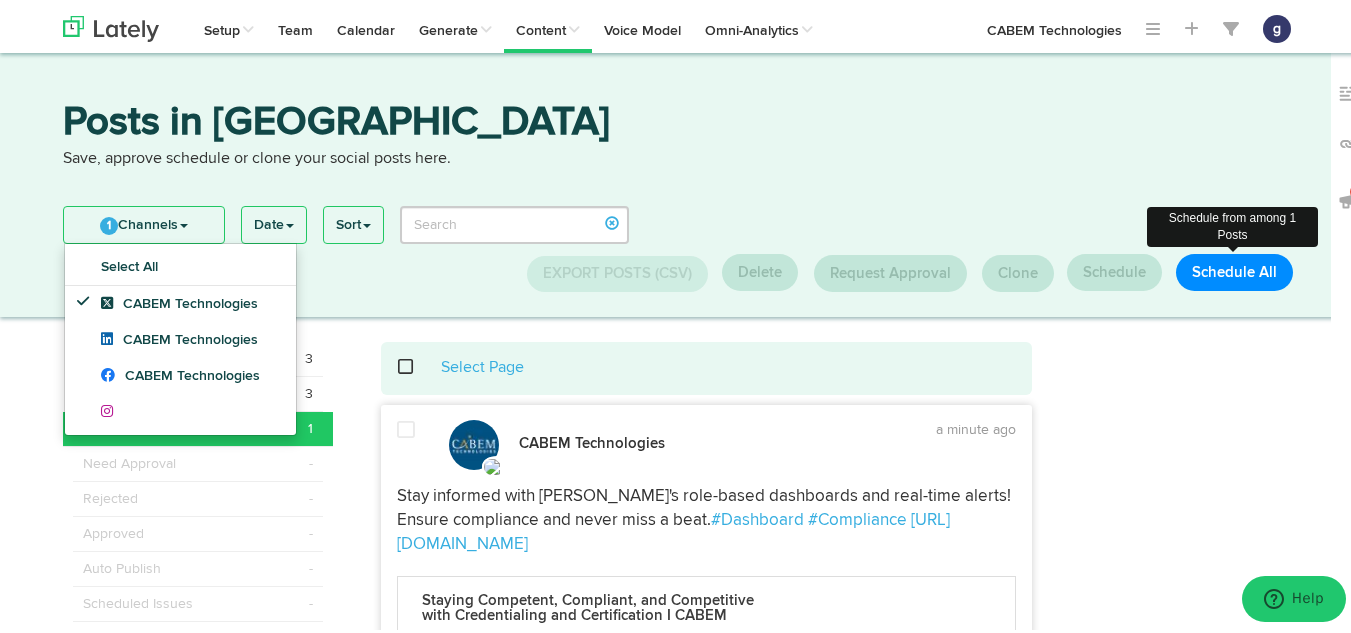 click on "Schedule All" at bounding box center [1234, 269] 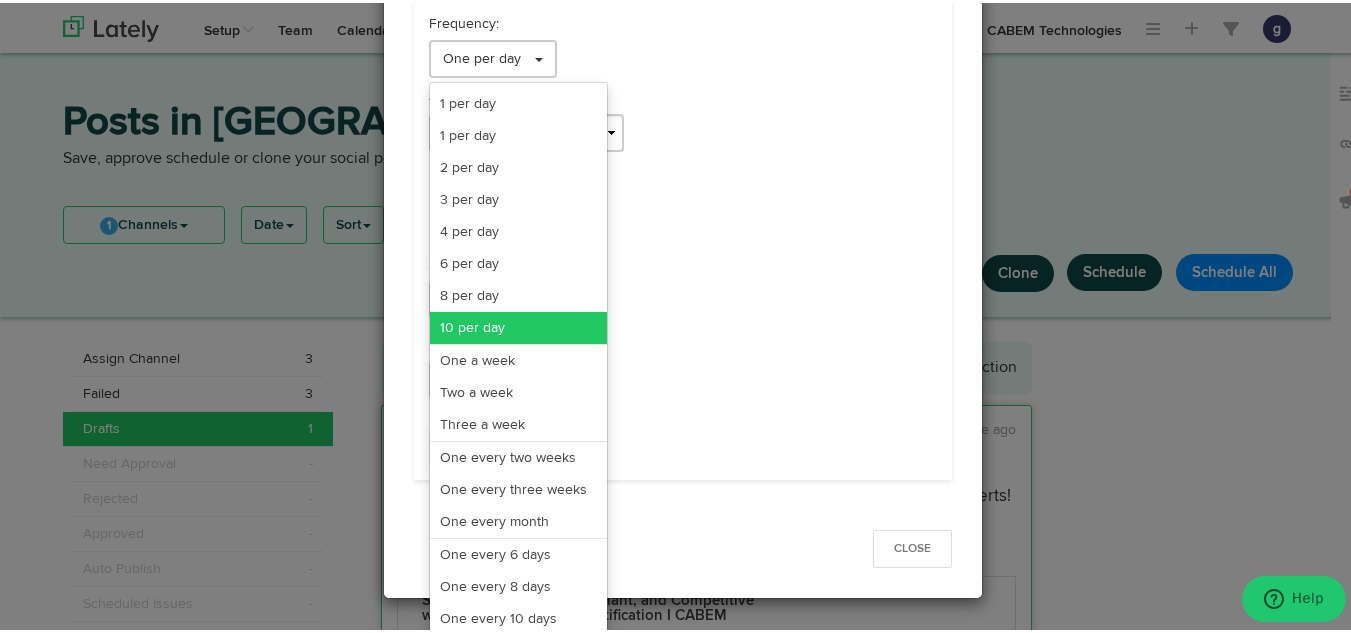 scroll, scrollTop: 127, scrollLeft: 0, axis: vertical 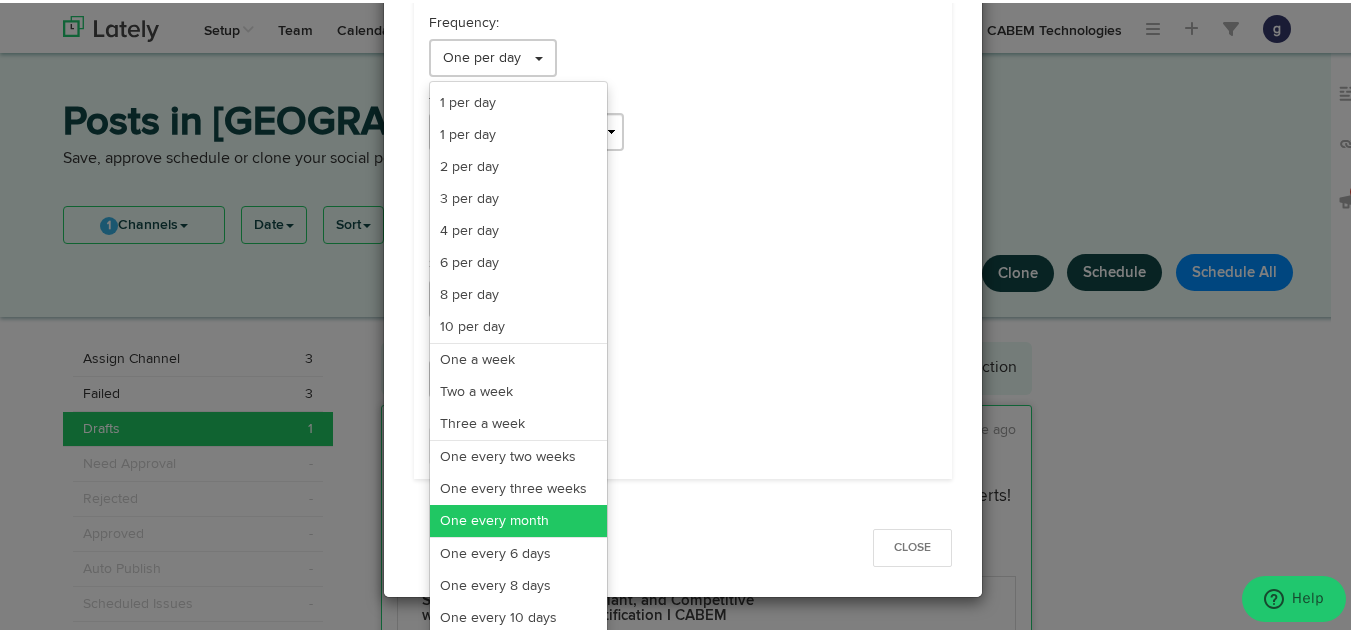 click on "One every month" at bounding box center (518, 518) 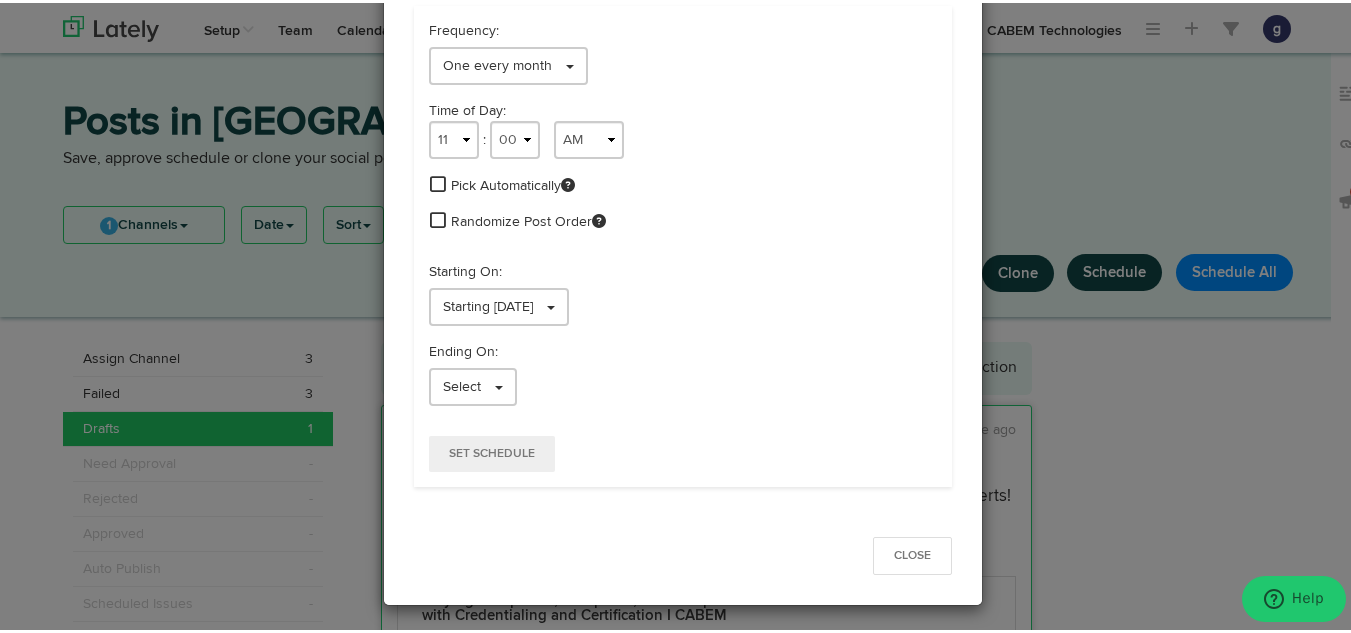 scroll, scrollTop: 119, scrollLeft: 0, axis: vertical 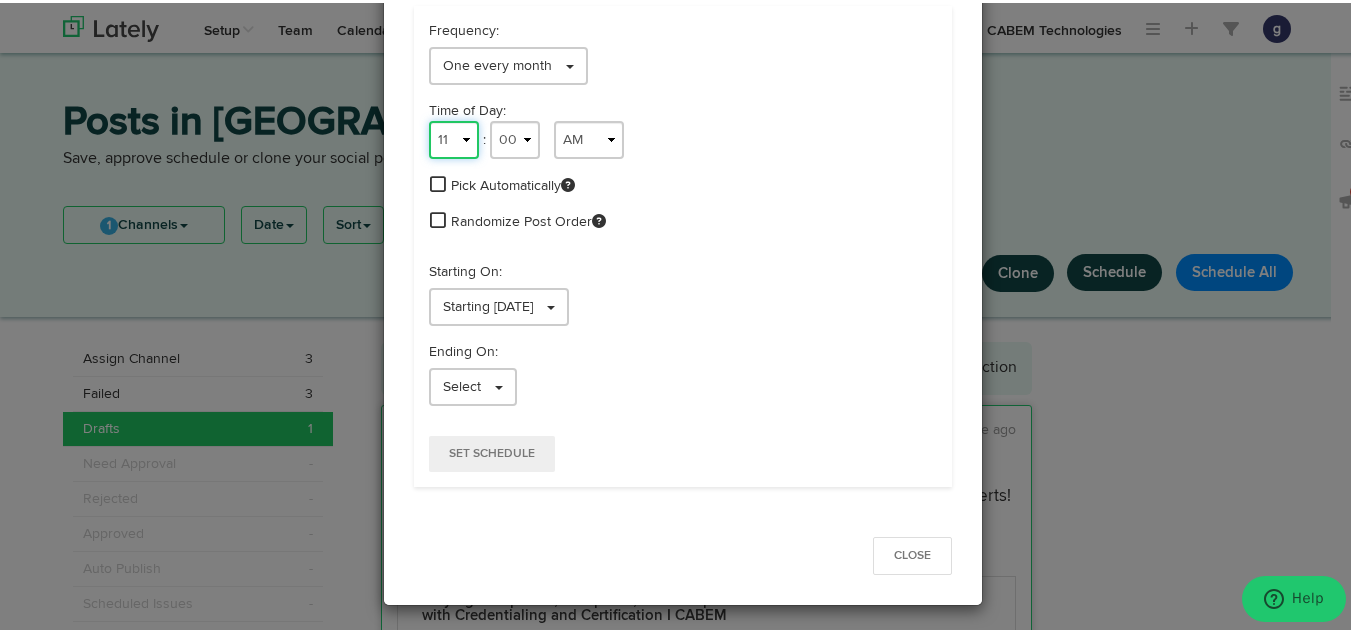 click on "1 2 3 4 5 6 7 8 9 10 11 12" at bounding box center [454, 137] 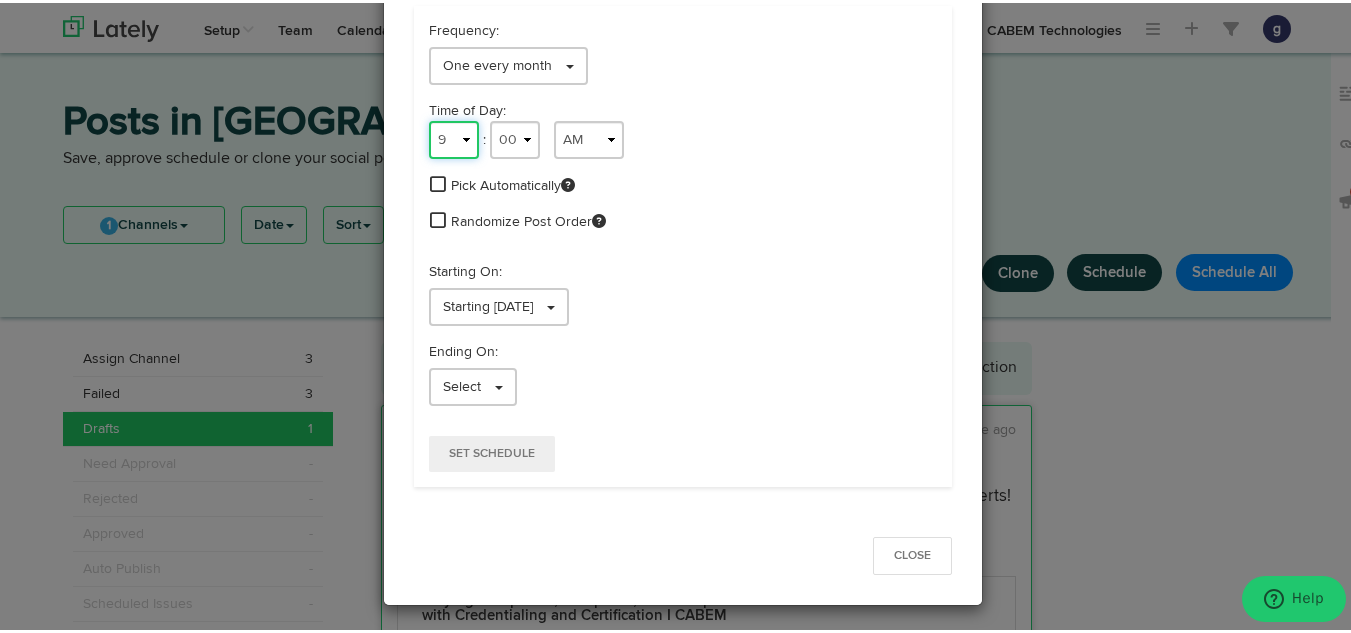 click on "1 2 3 4 5 6 7 8 9 10 11 12" at bounding box center [454, 137] 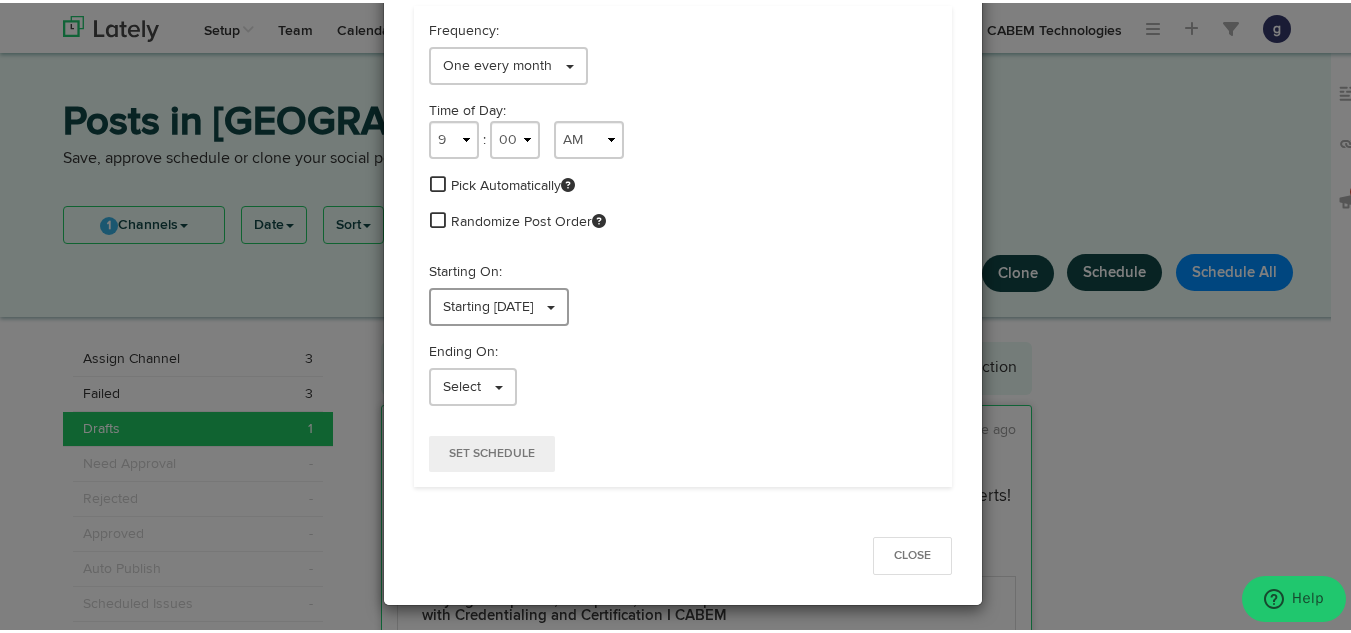 click on "Starting [DATE]" at bounding box center (488, 304) 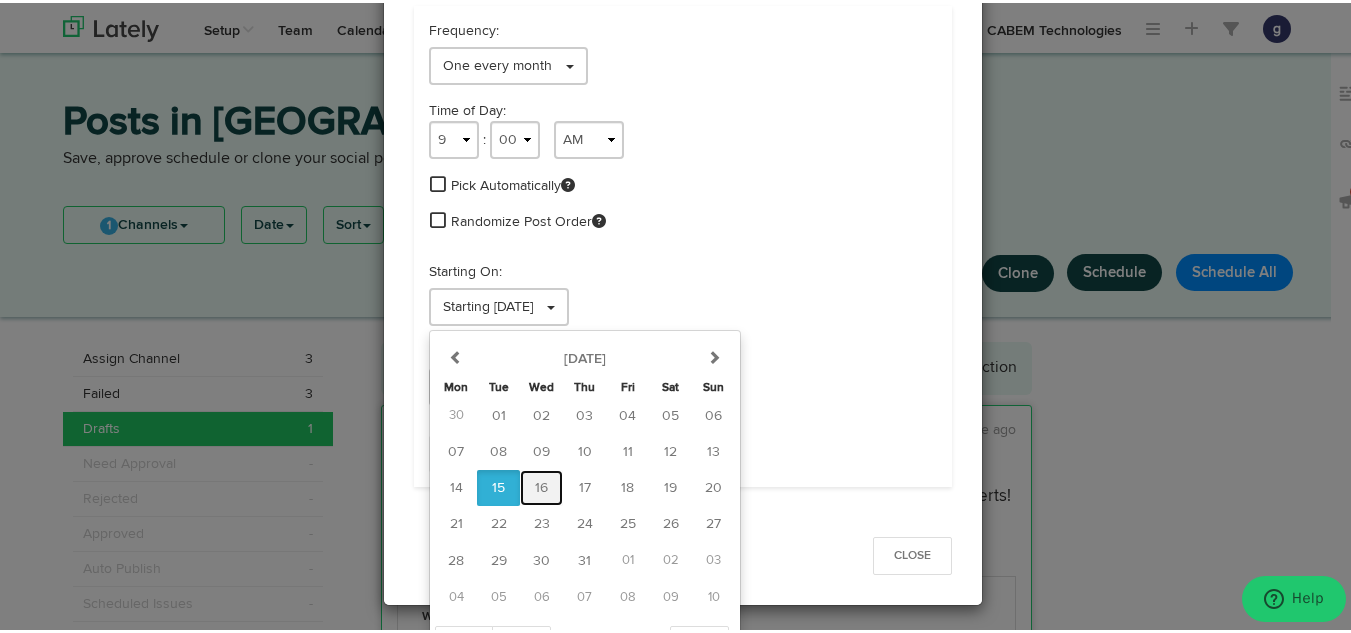 click on "16" at bounding box center (541, 485) 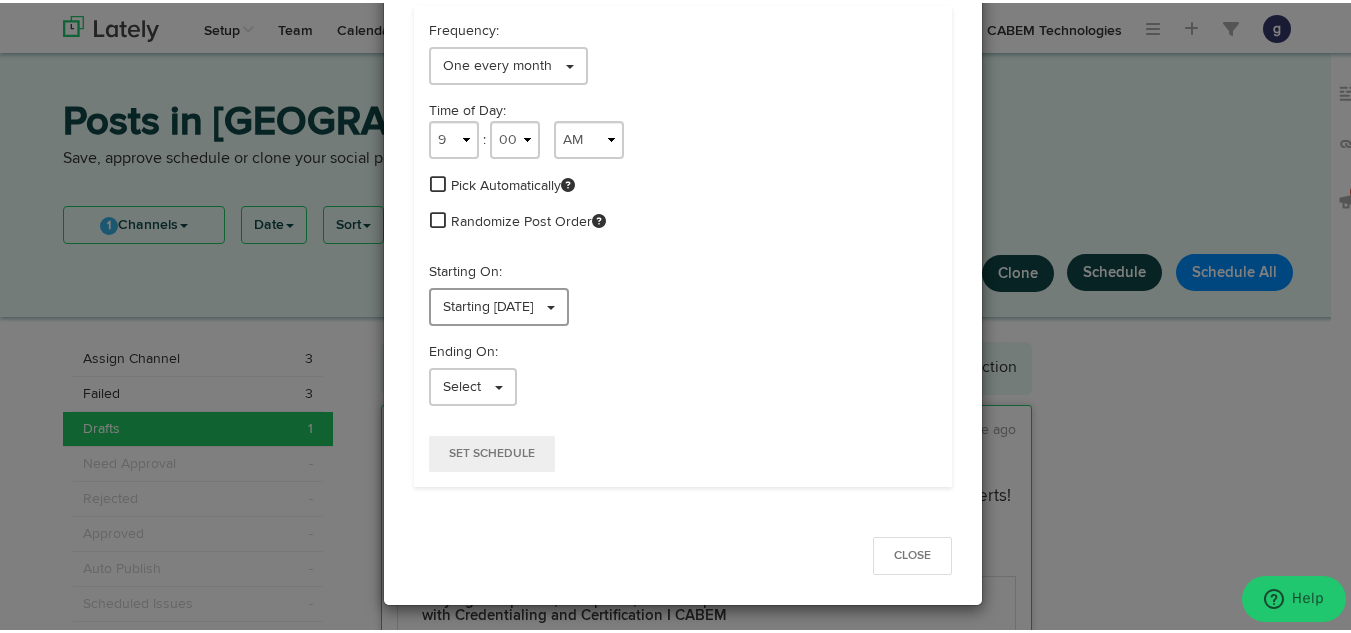 click on "Starting [DATE]" at bounding box center [488, 304] 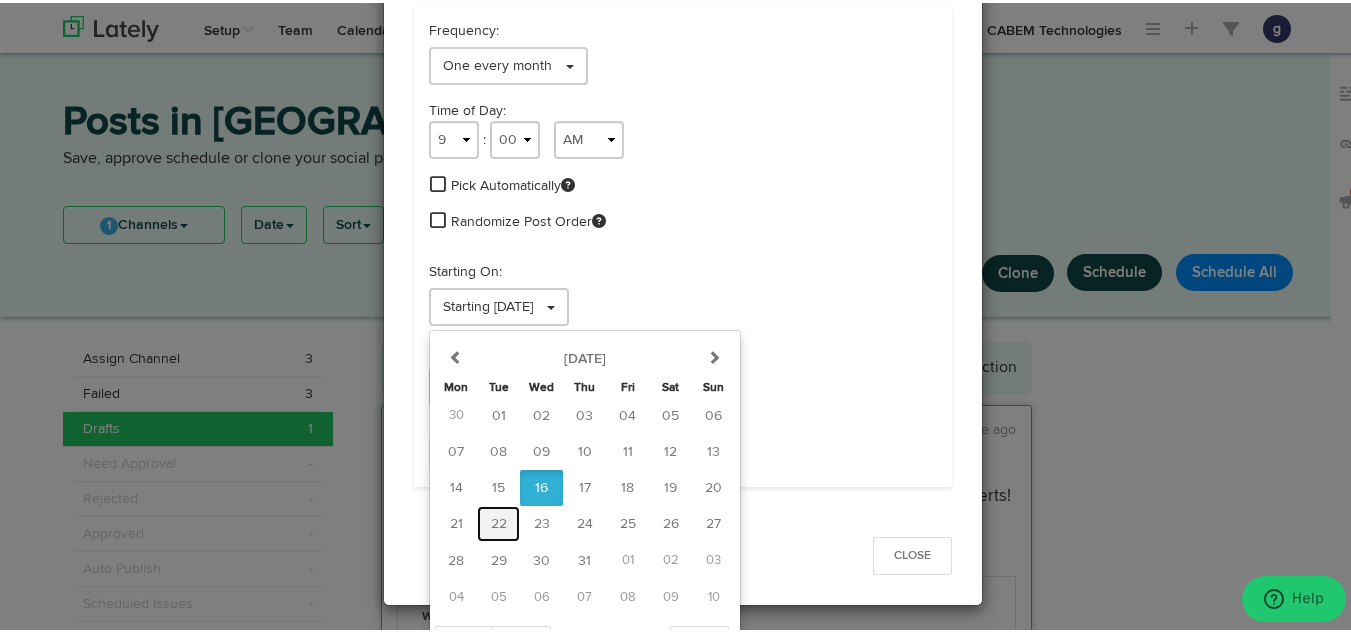 click on "22" at bounding box center [499, 521] 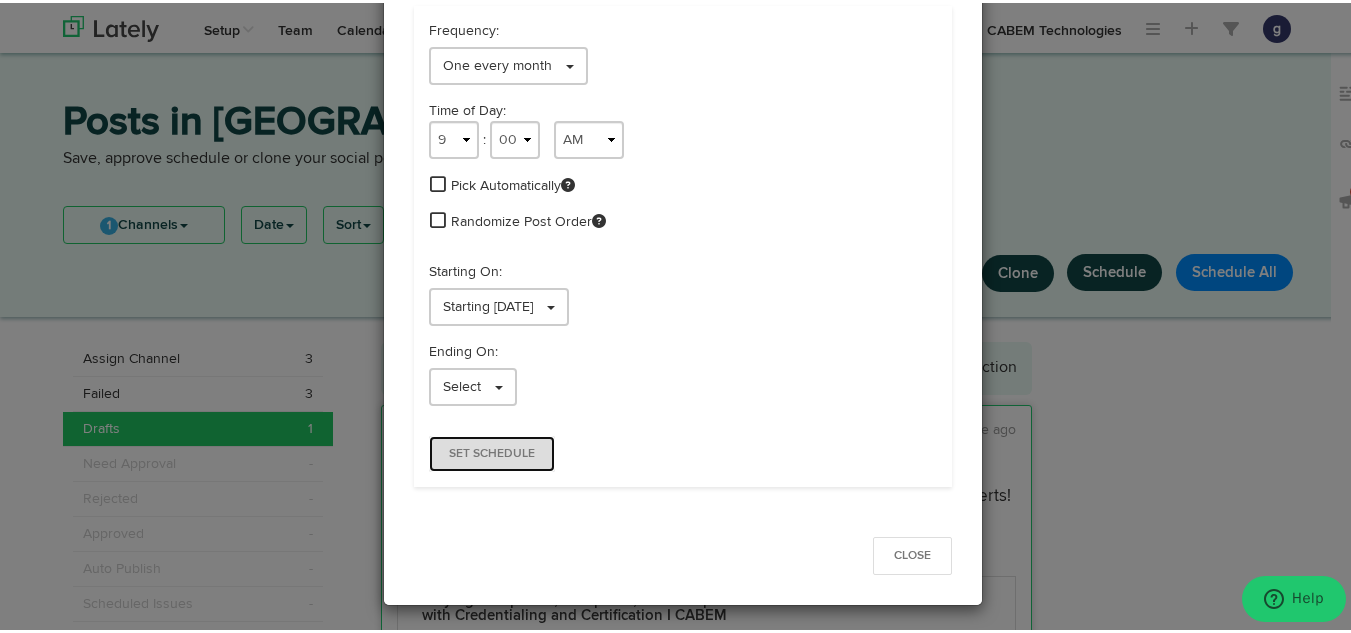 click on "Set Schedule" at bounding box center [492, 451] 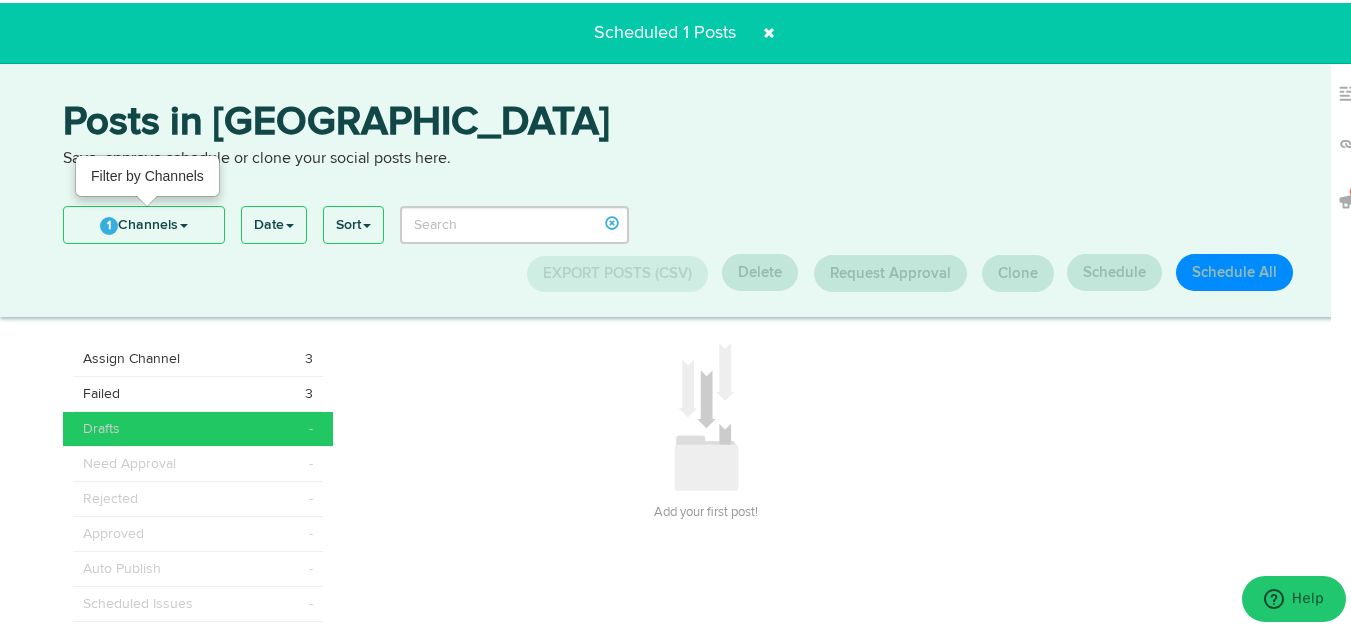 click on "1  Channels" at bounding box center (144, 222) 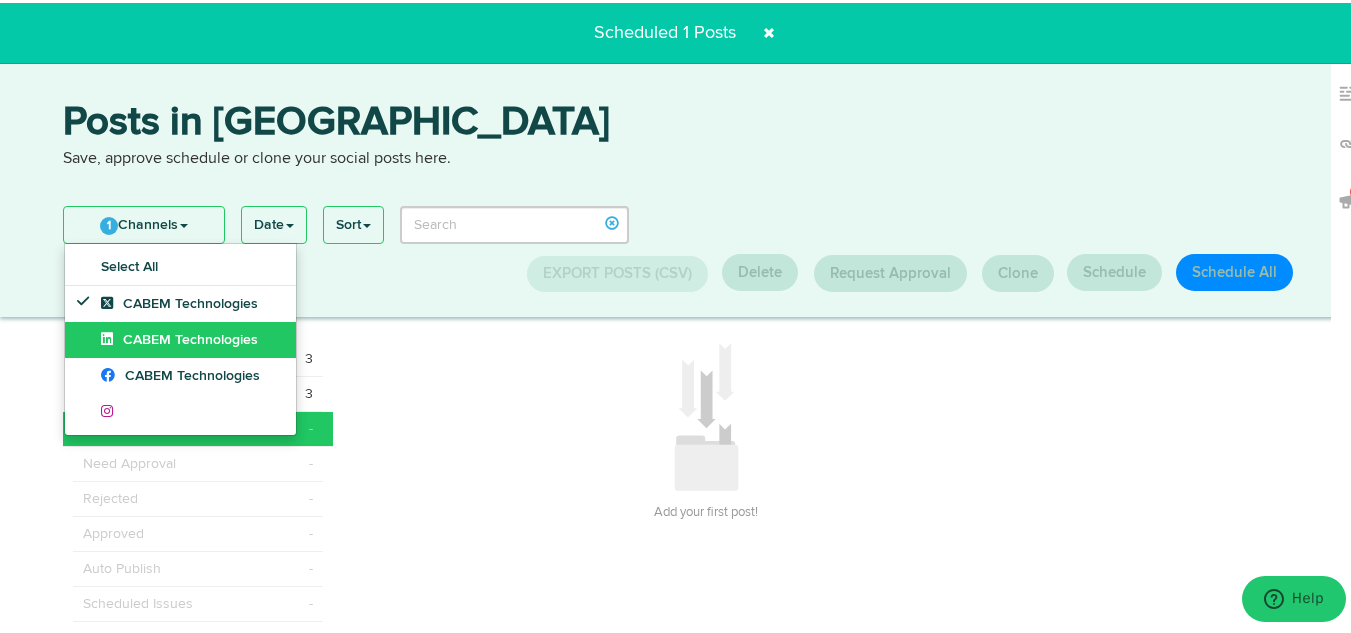 click on "CABEM Technologies" at bounding box center [179, 337] 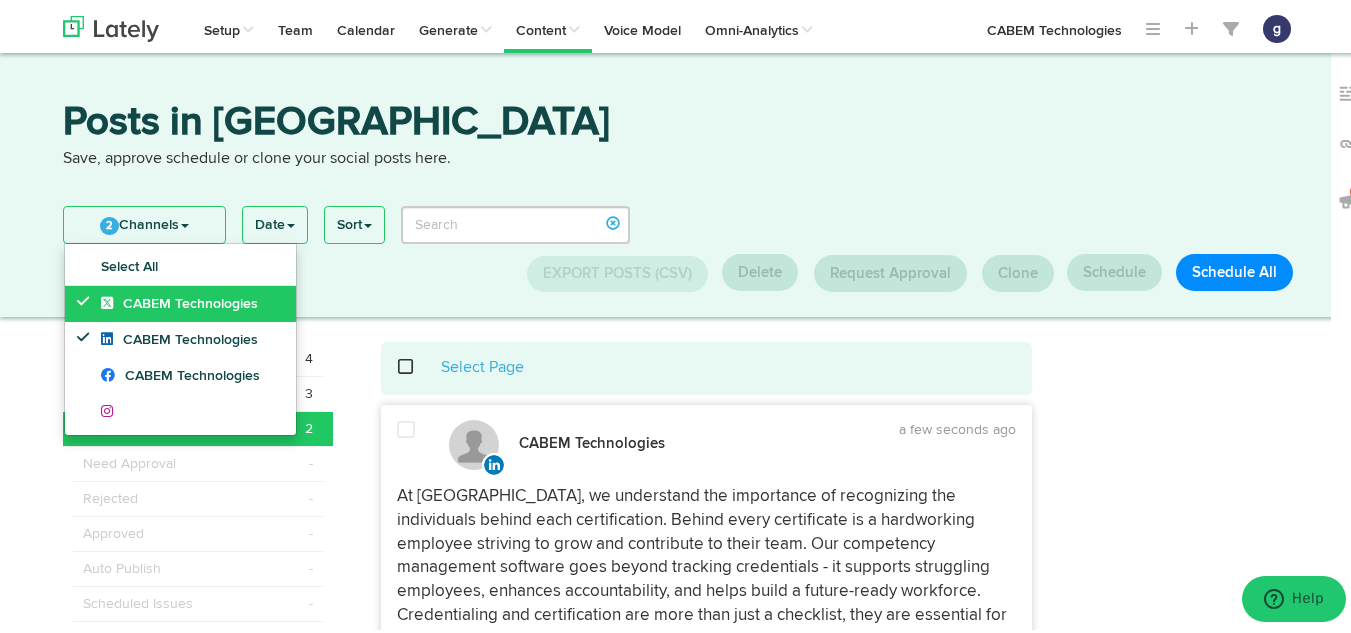 click on "CABEM Technologies" at bounding box center [179, 301] 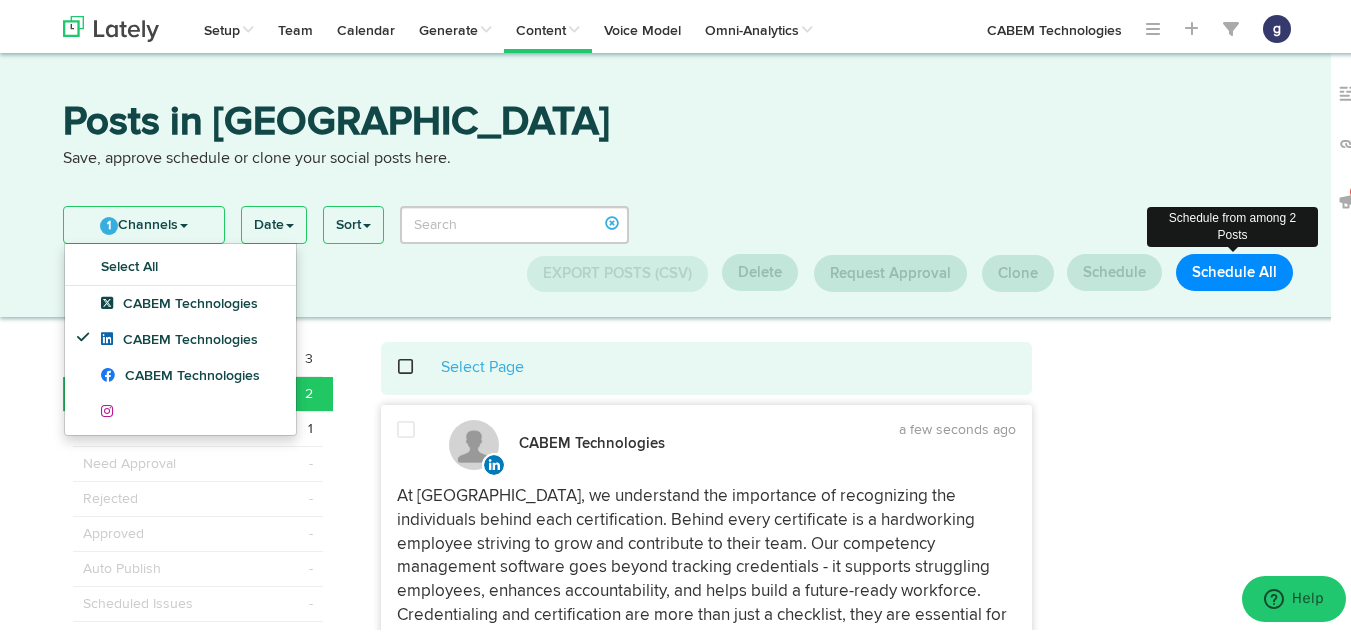 click on "Schedule All" at bounding box center [1234, 269] 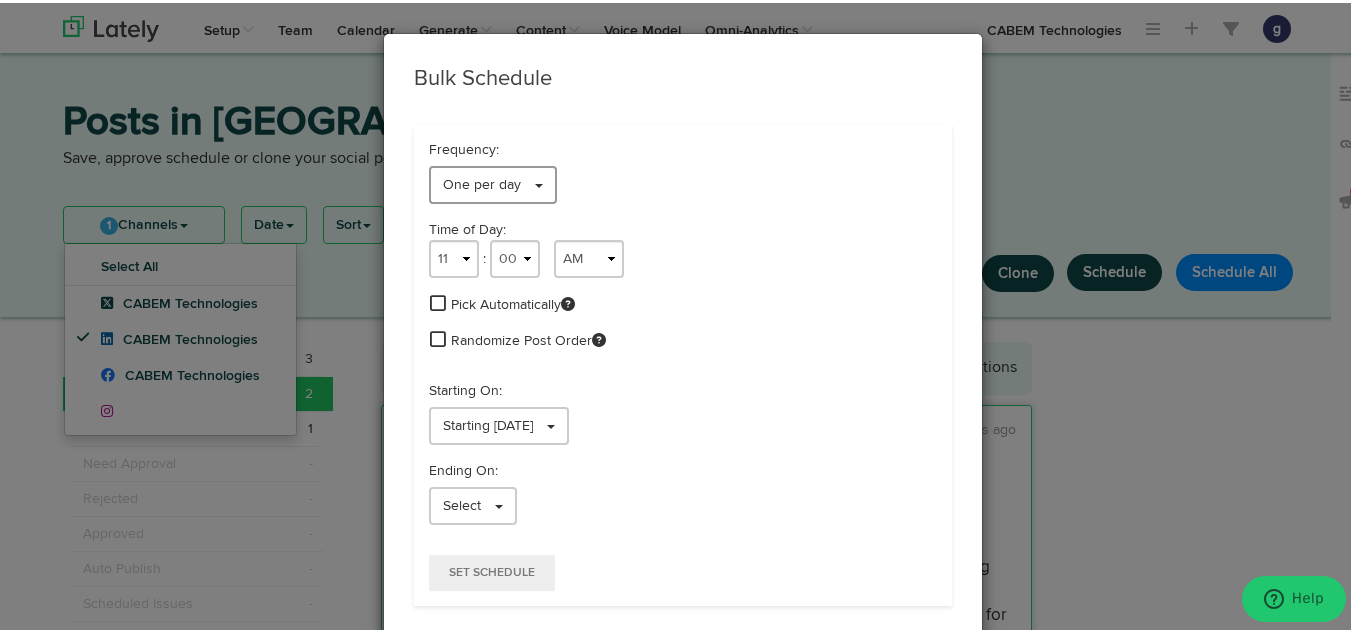 click on "One per day" at bounding box center (482, 182) 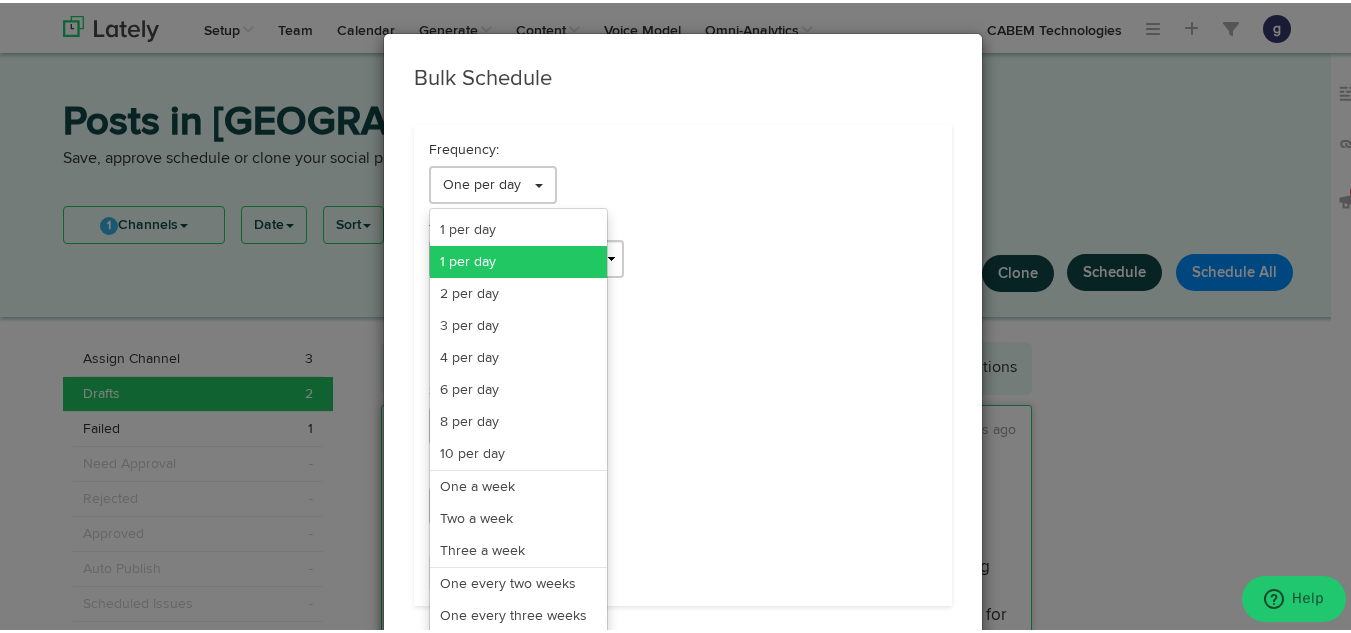 scroll, scrollTop: 163, scrollLeft: 0, axis: vertical 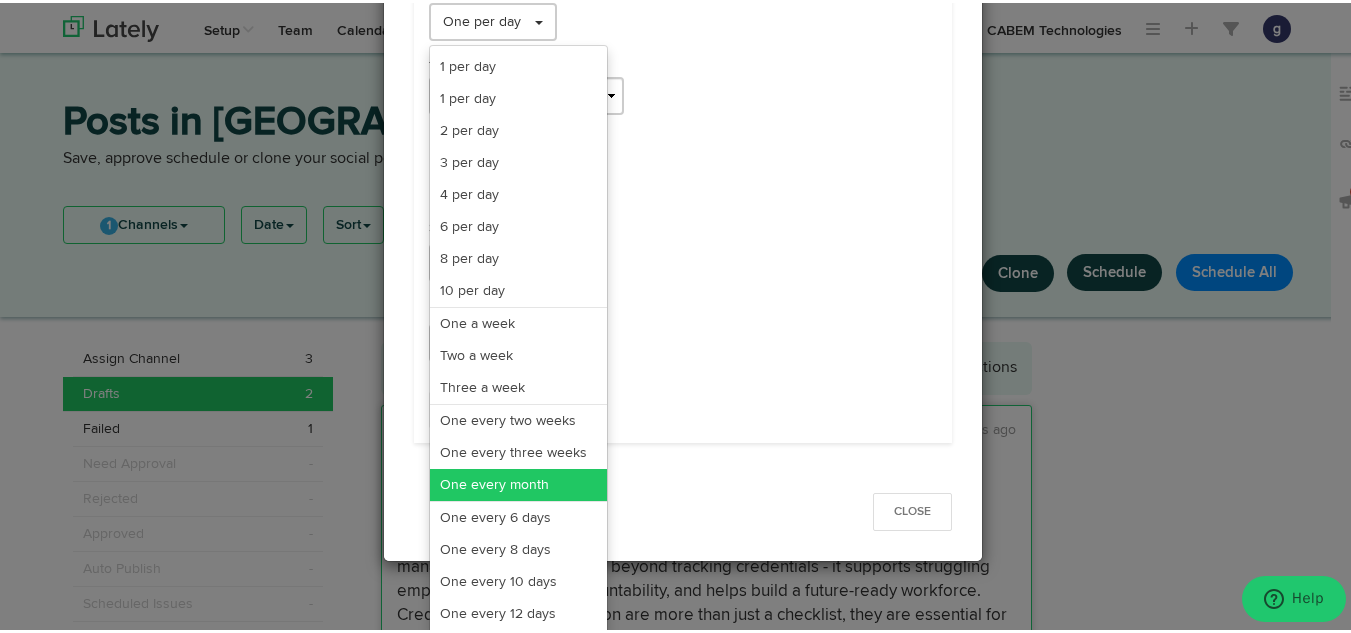 click on "One every month" at bounding box center [518, 482] 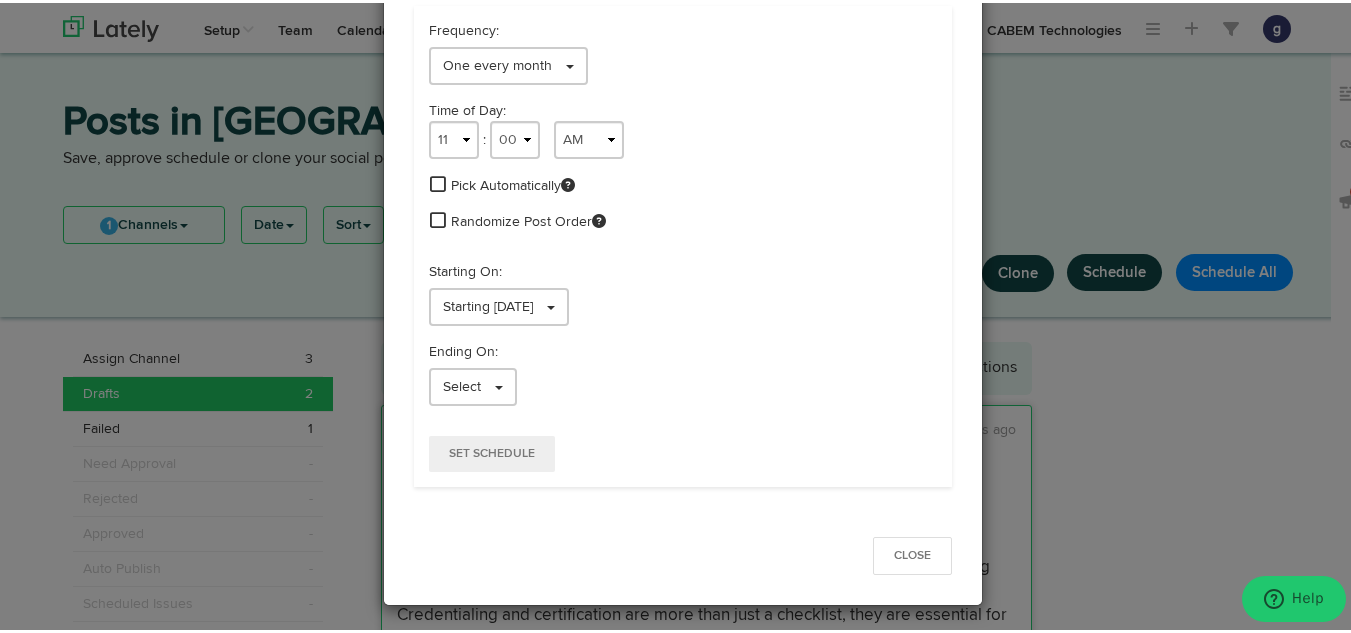scroll, scrollTop: 119, scrollLeft: 0, axis: vertical 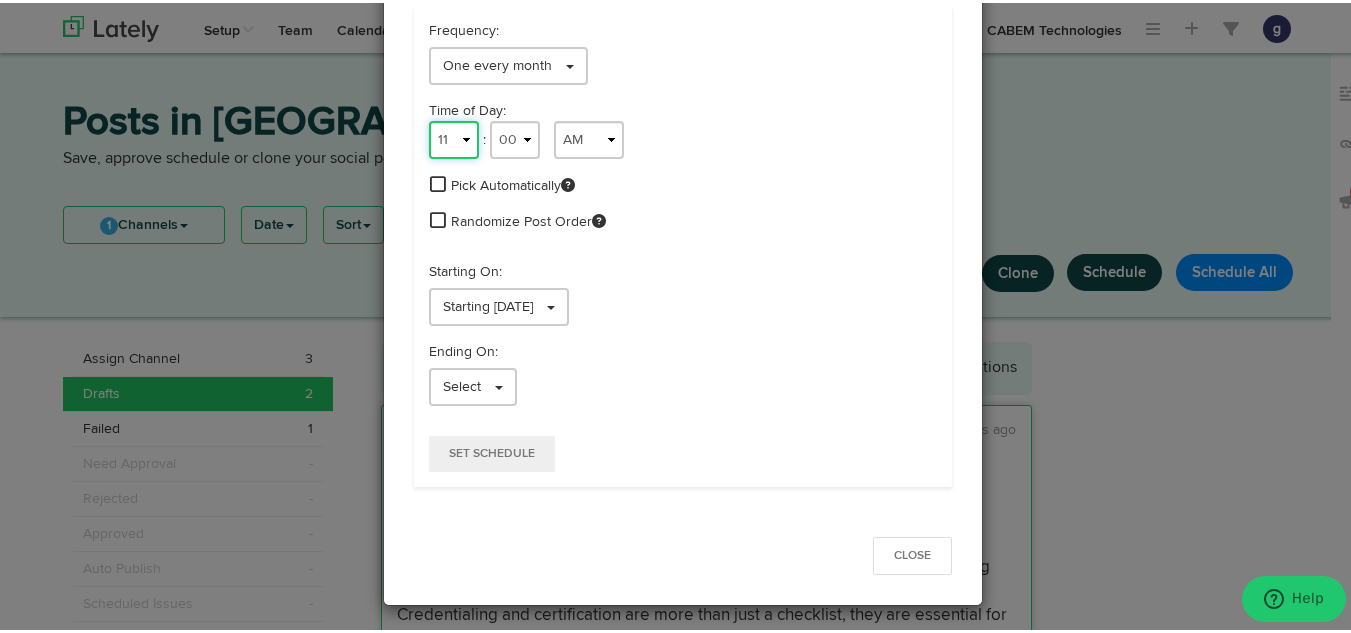 click on "1 2 3 4 5 6 7 8 9 10 11 12" at bounding box center (454, 137) 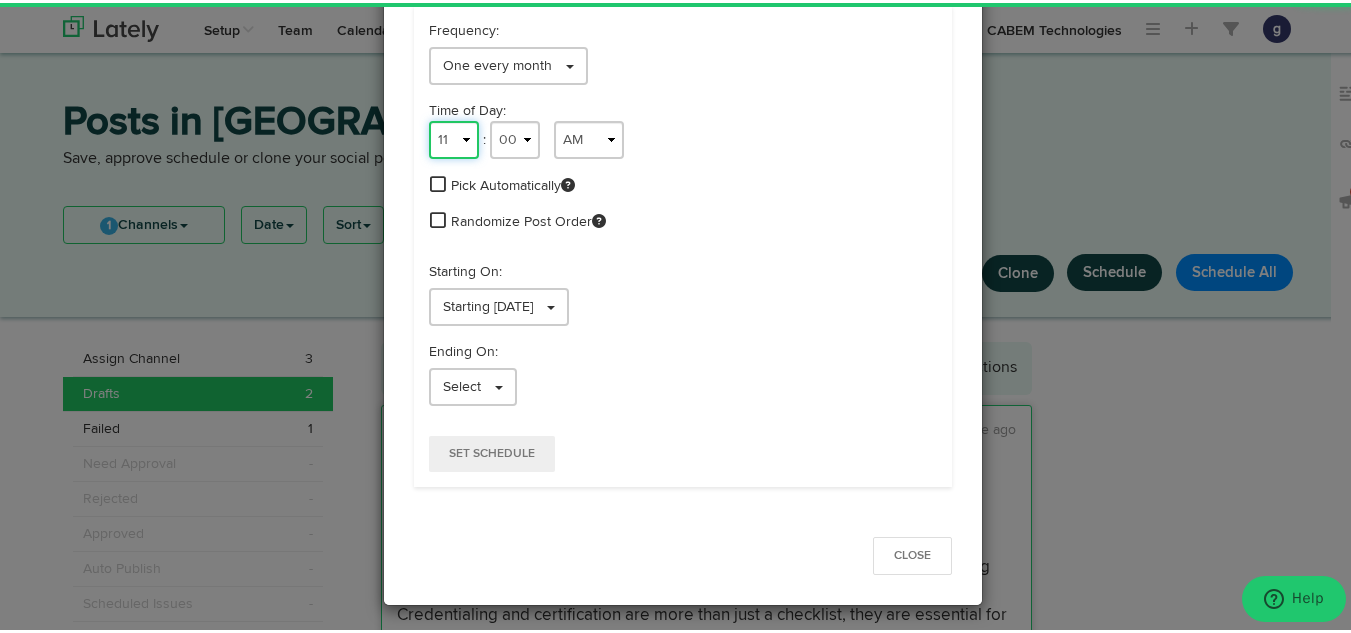 select on "9" 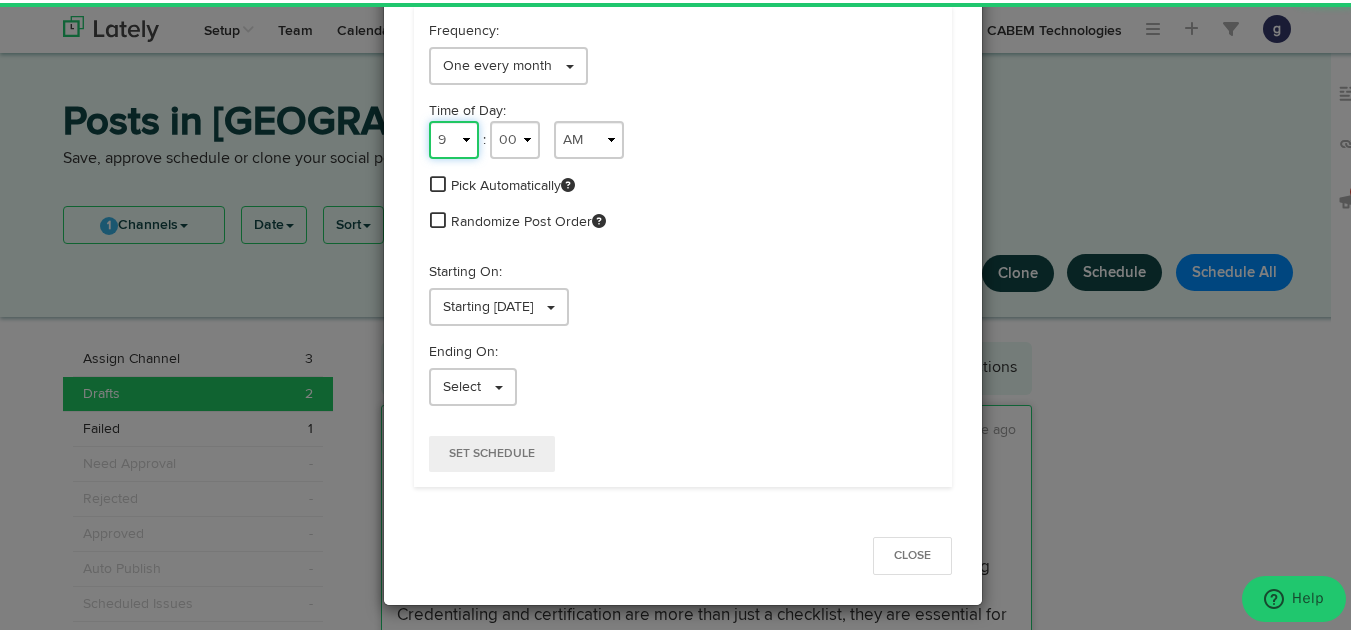 click on "1 2 3 4 5 6 7 8 9 10 11 12" at bounding box center (454, 137) 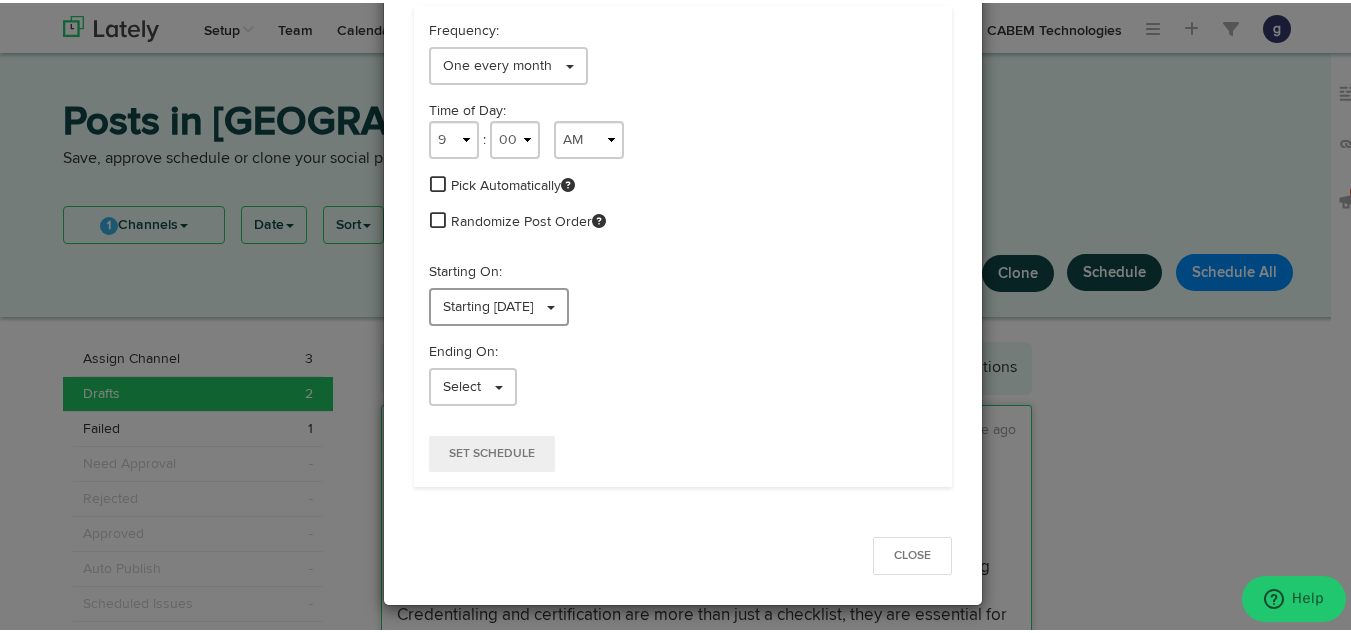click on "Starting [DATE]" at bounding box center [488, 304] 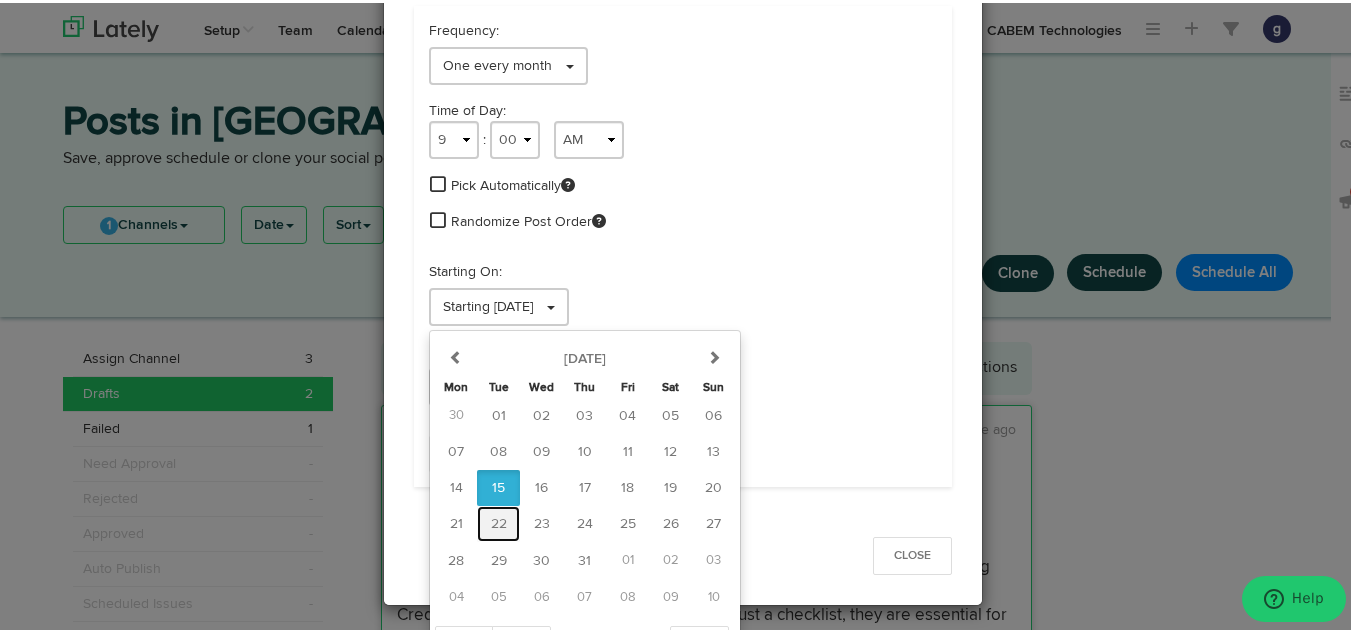 click on "22" at bounding box center (499, 521) 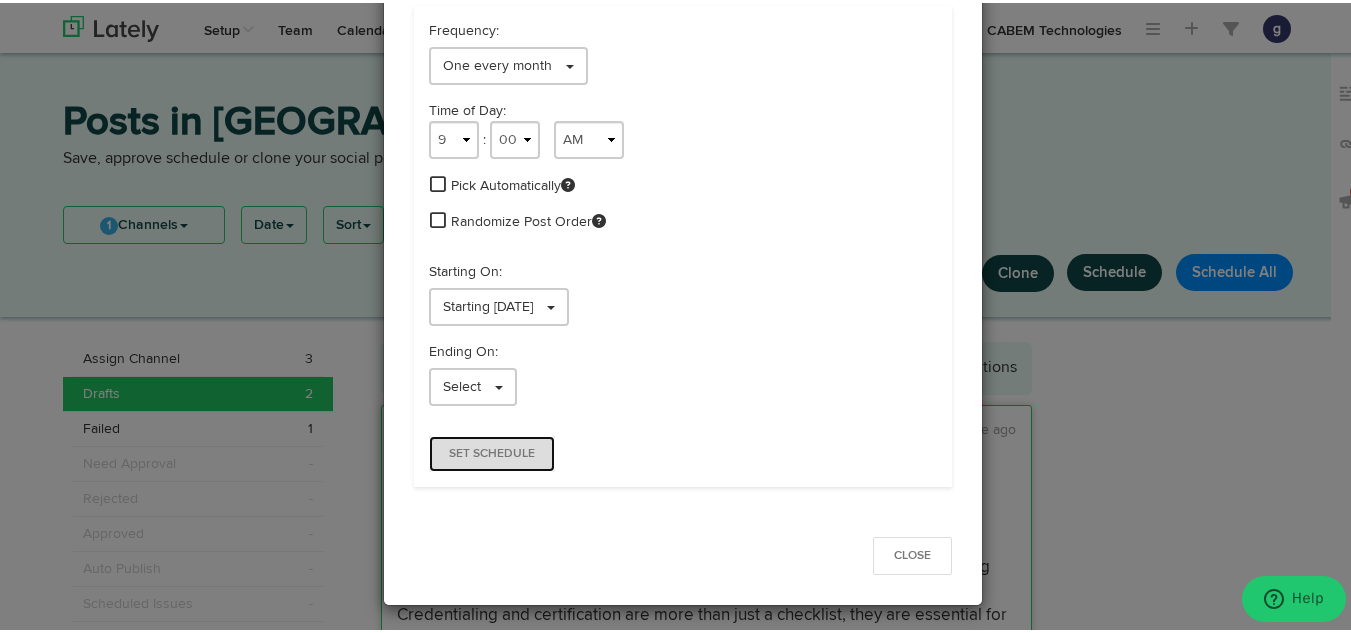 click on "Set Schedule" at bounding box center [492, 451] 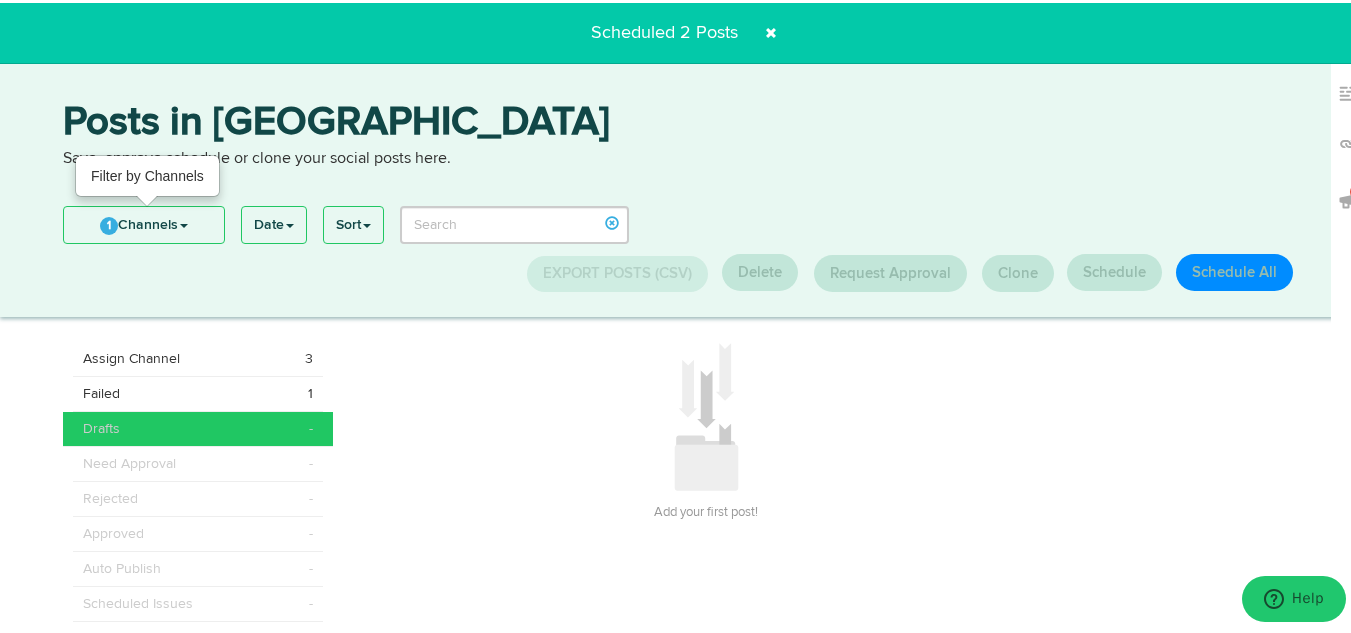 click on "1  Channels" at bounding box center (144, 222) 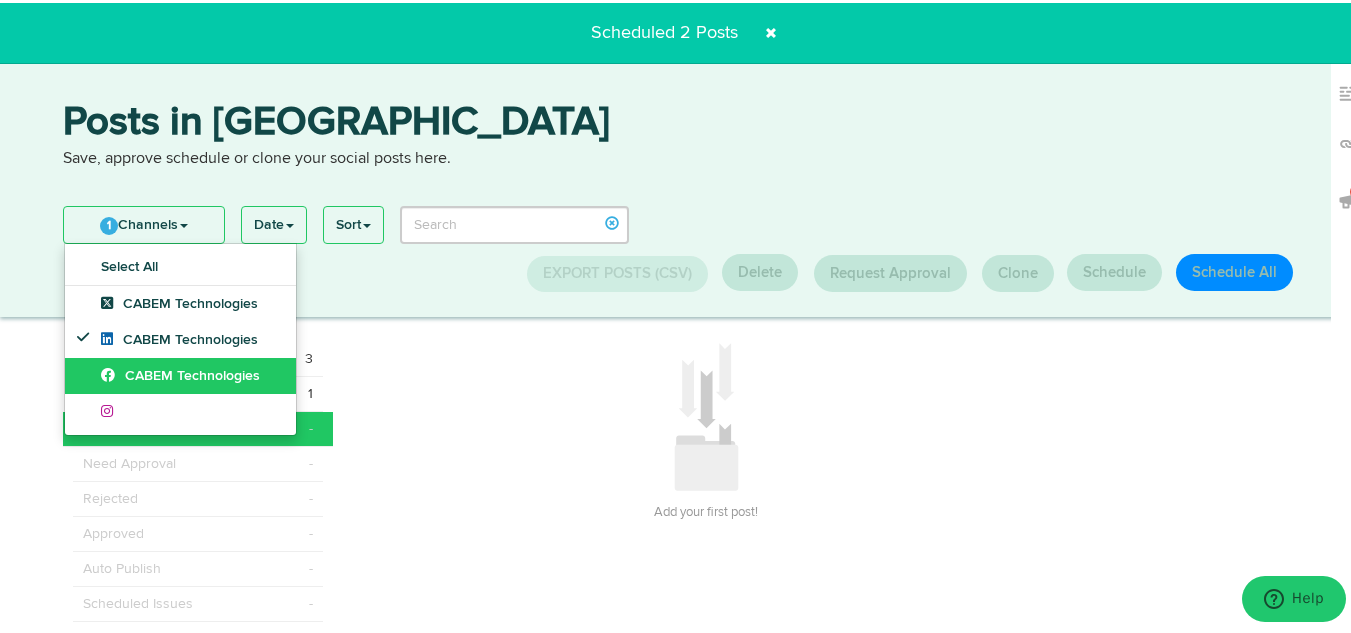 click on "CABEM Technologies" at bounding box center (180, 373) 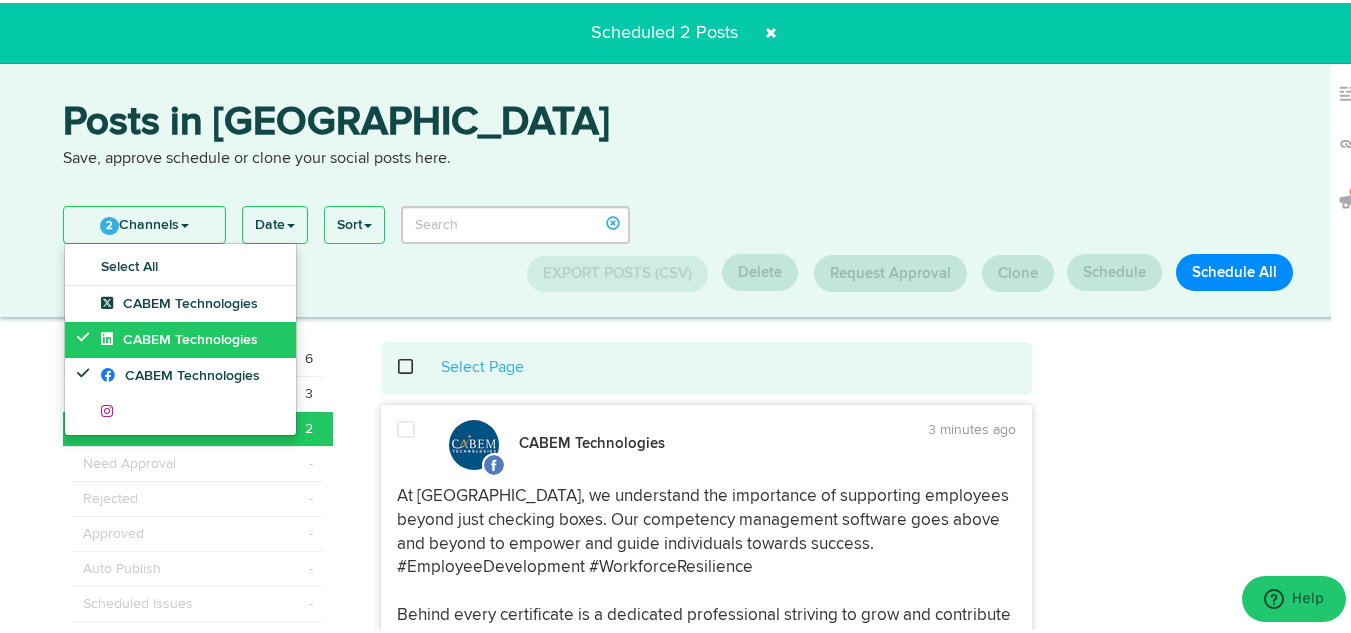 click on "CABEM Technologies" at bounding box center [179, 337] 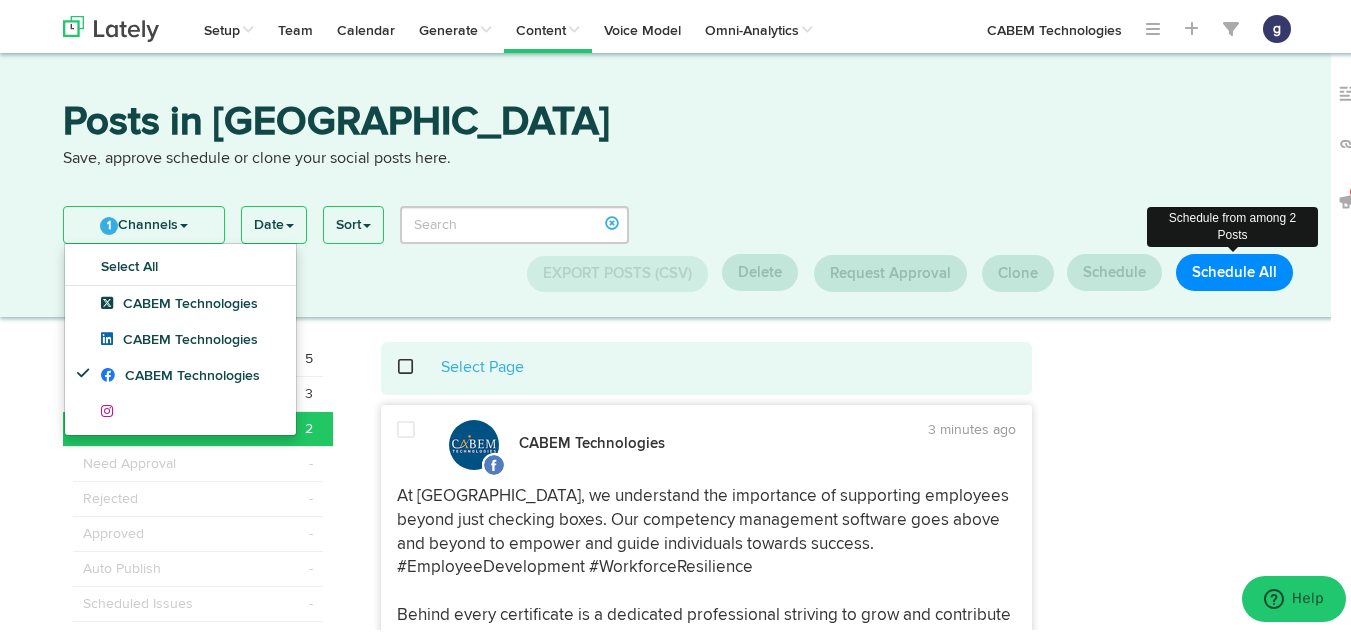 click on "Schedule All" at bounding box center (1234, 269) 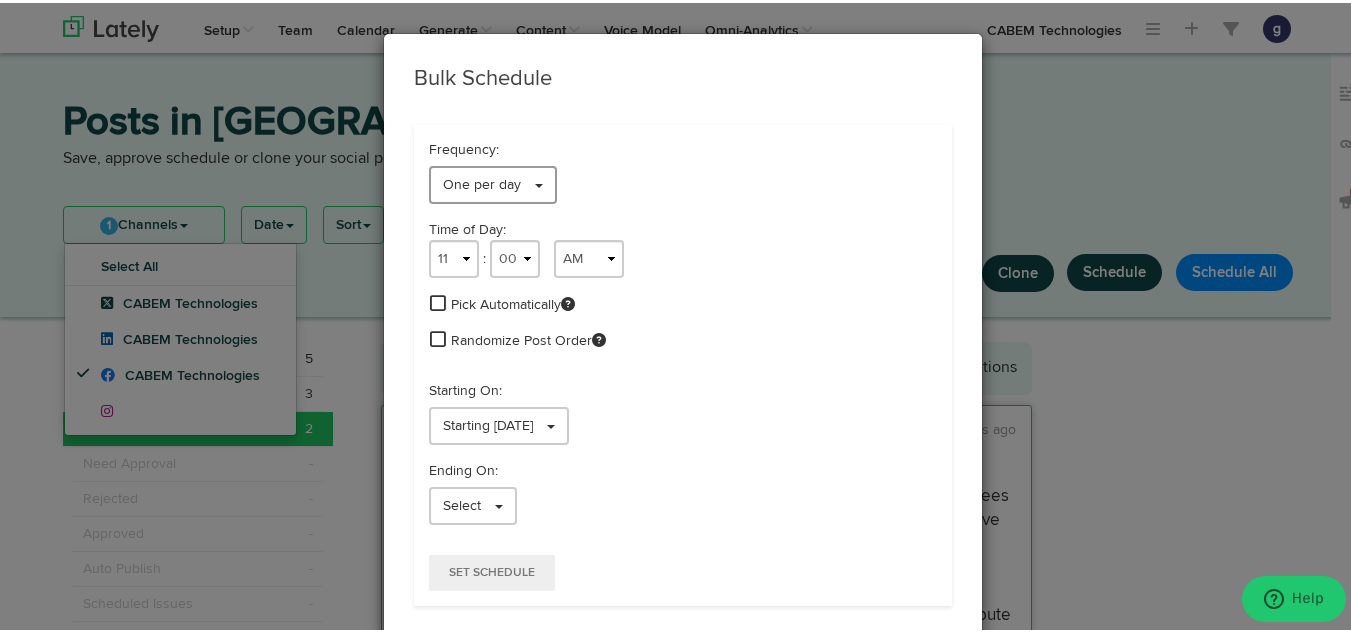 click on "One per day" at bounding box center [493, 182] 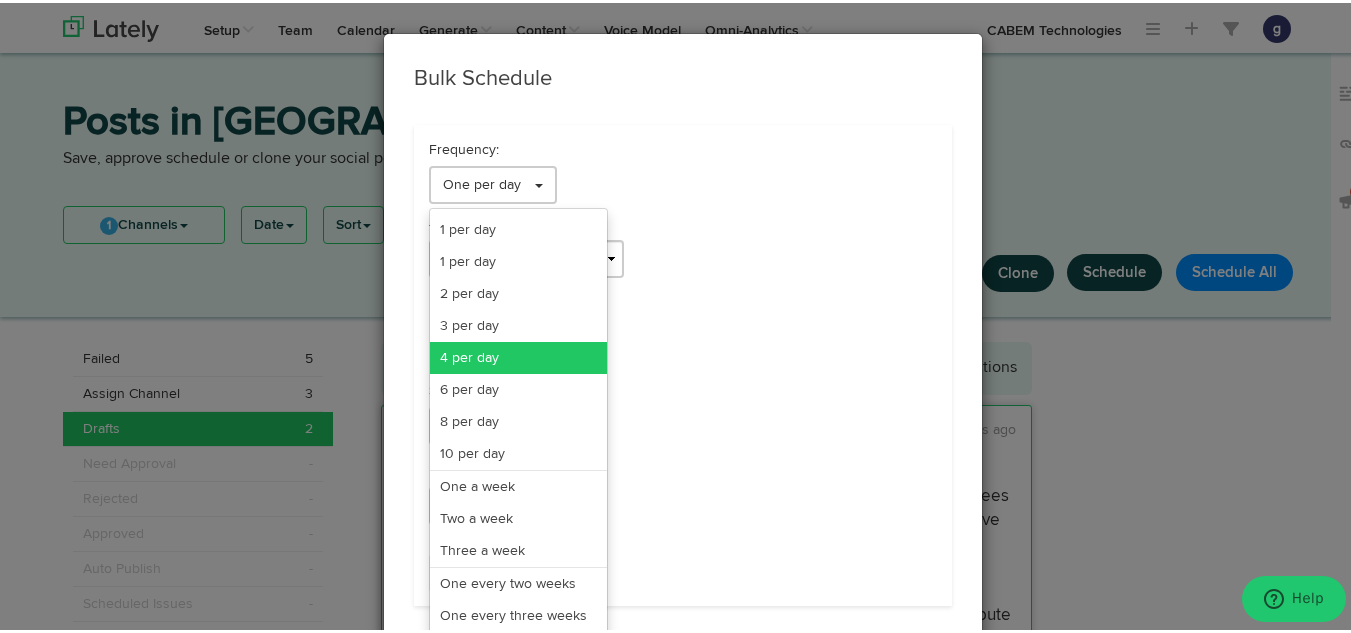 scroll, scrollTop: 163, scrollLeft: 0, axis: vertical 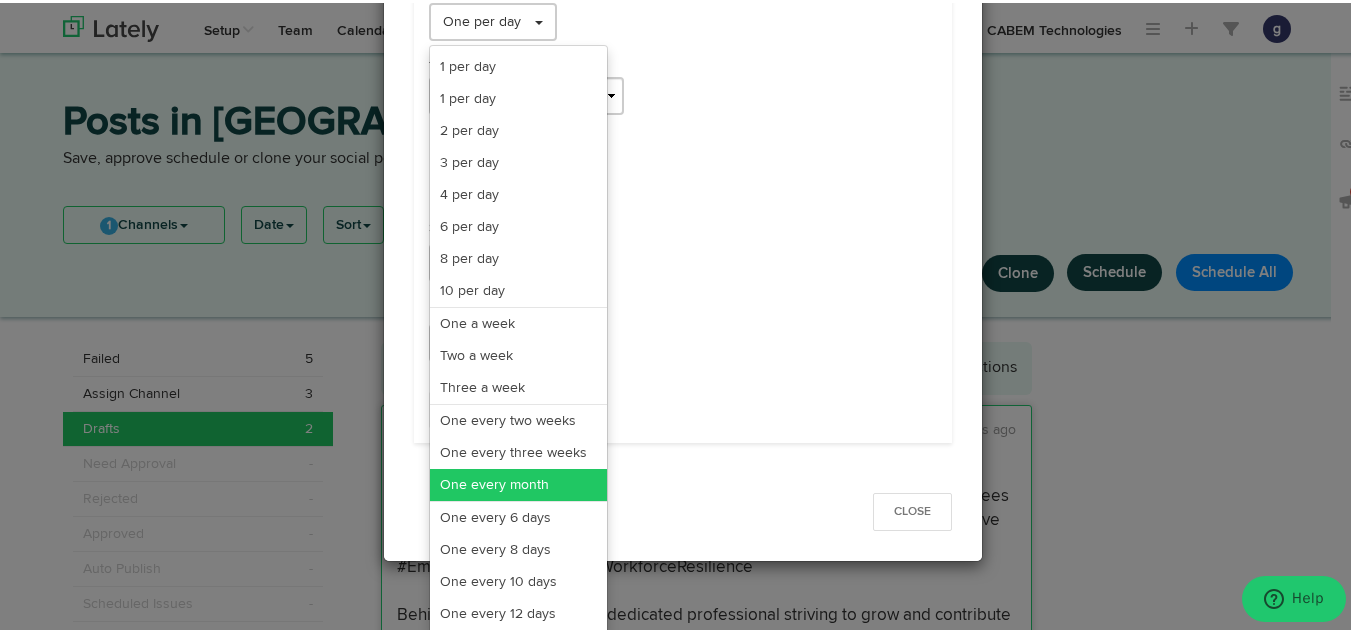 click on "One every month" at bounding box center [518, 482] 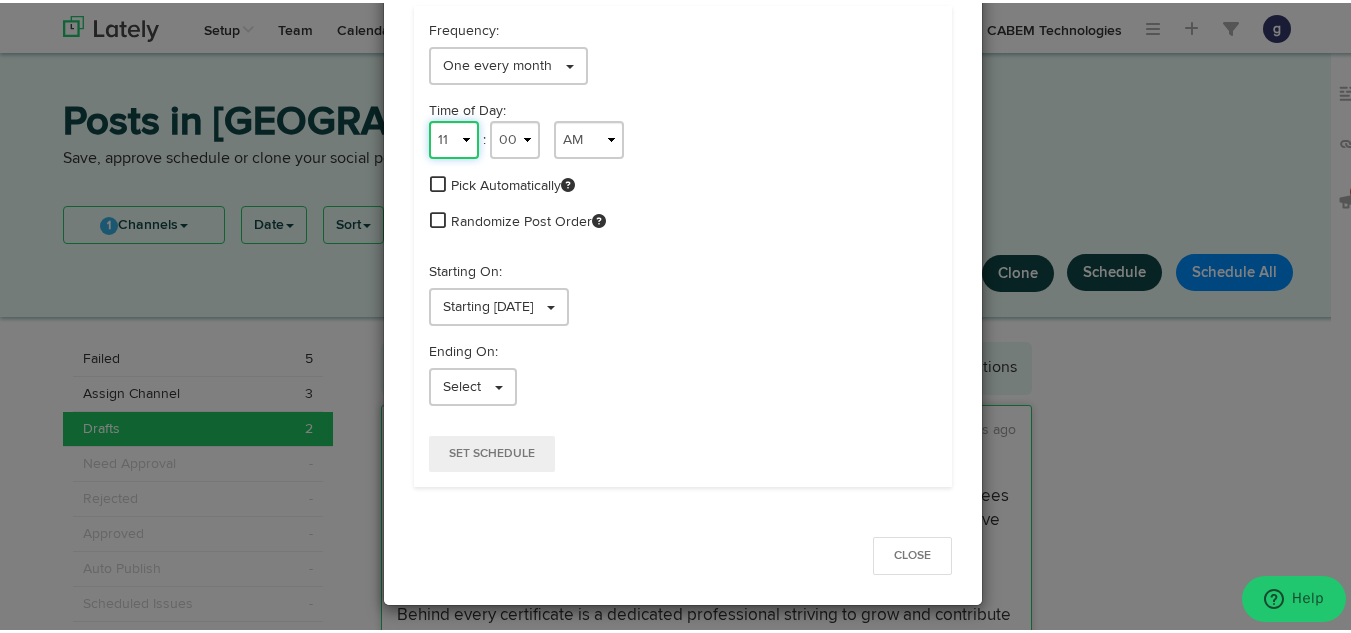 click on "1 2 3 4 5 6 7 8 9 10 11 12" at bounding box center [454, 137] 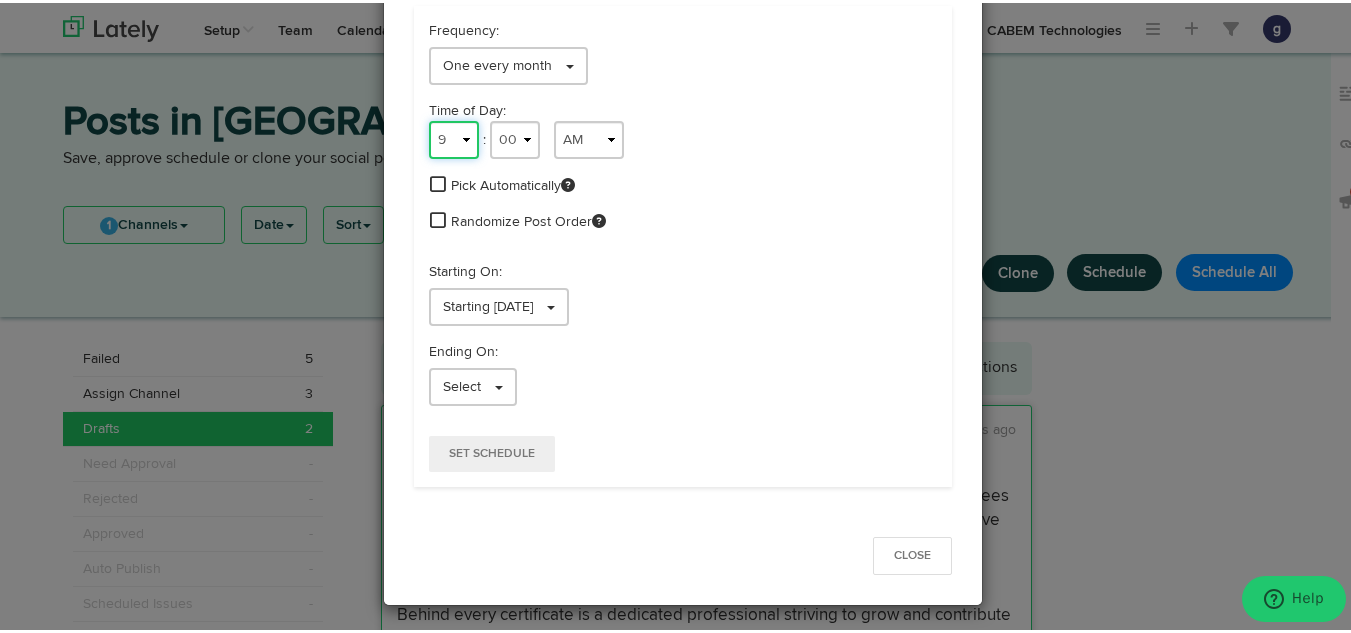 click on "1 2 3 4 5 6 7 8 9 10 11 12" at bounding box center [454, 137] 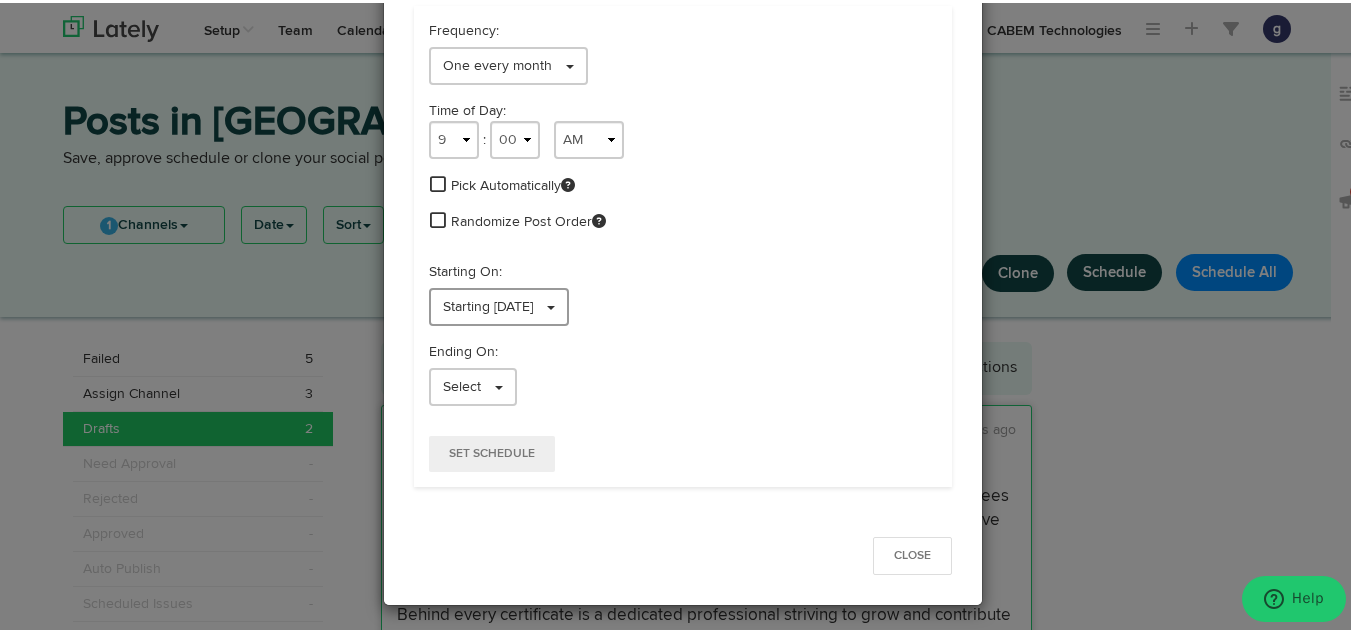 click on "Starting [DATE]" at bounding box center (488, 304) 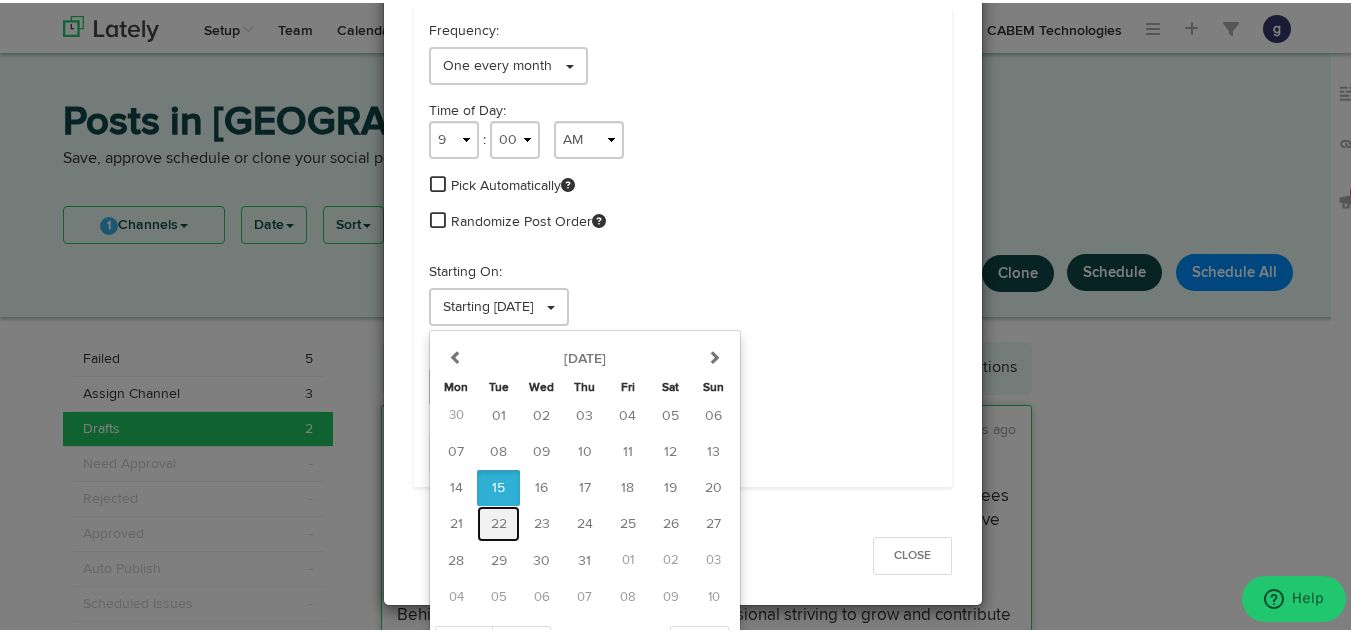 click on "22" at bounding box center (498, 521) 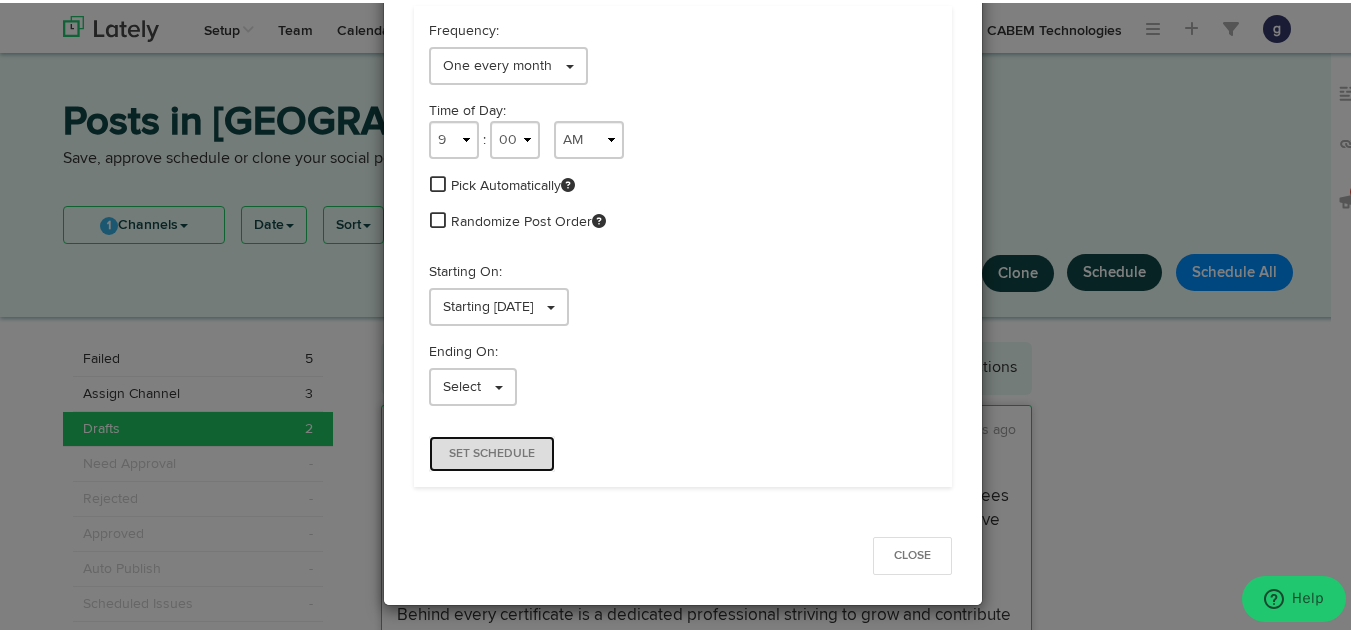click on "Set Schedule" at bounding box center (492, 451) 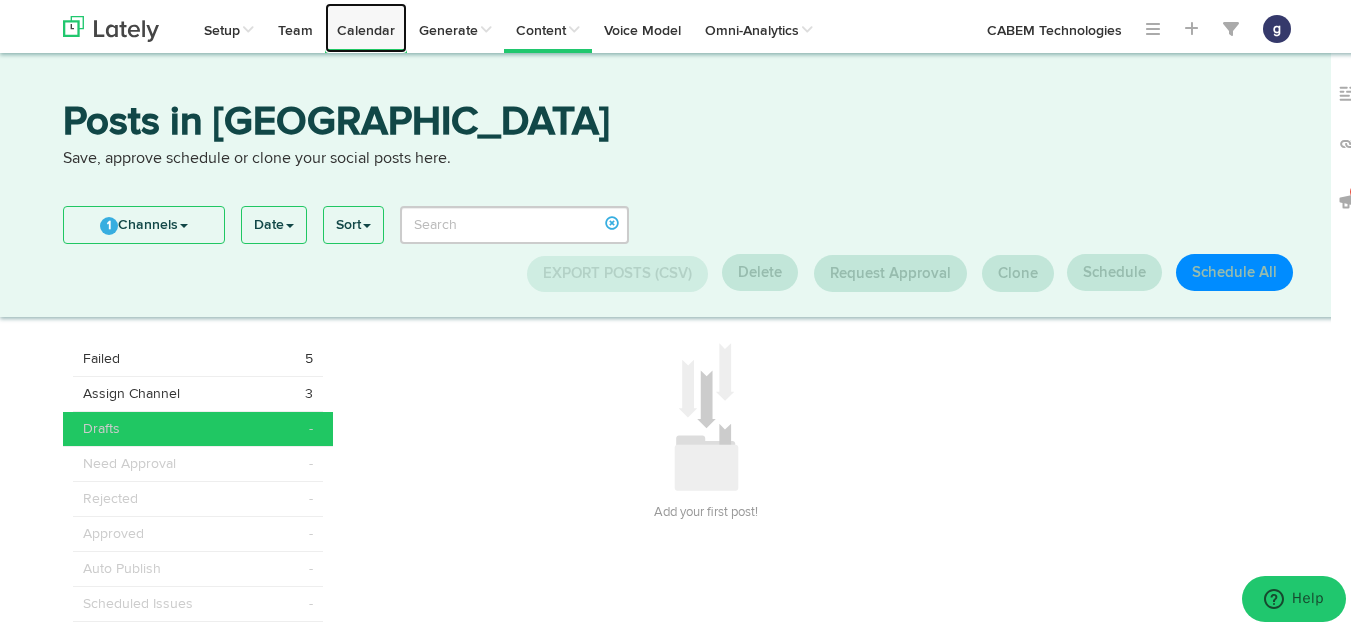 click on "Calendar" at bounding box center (366, 25) 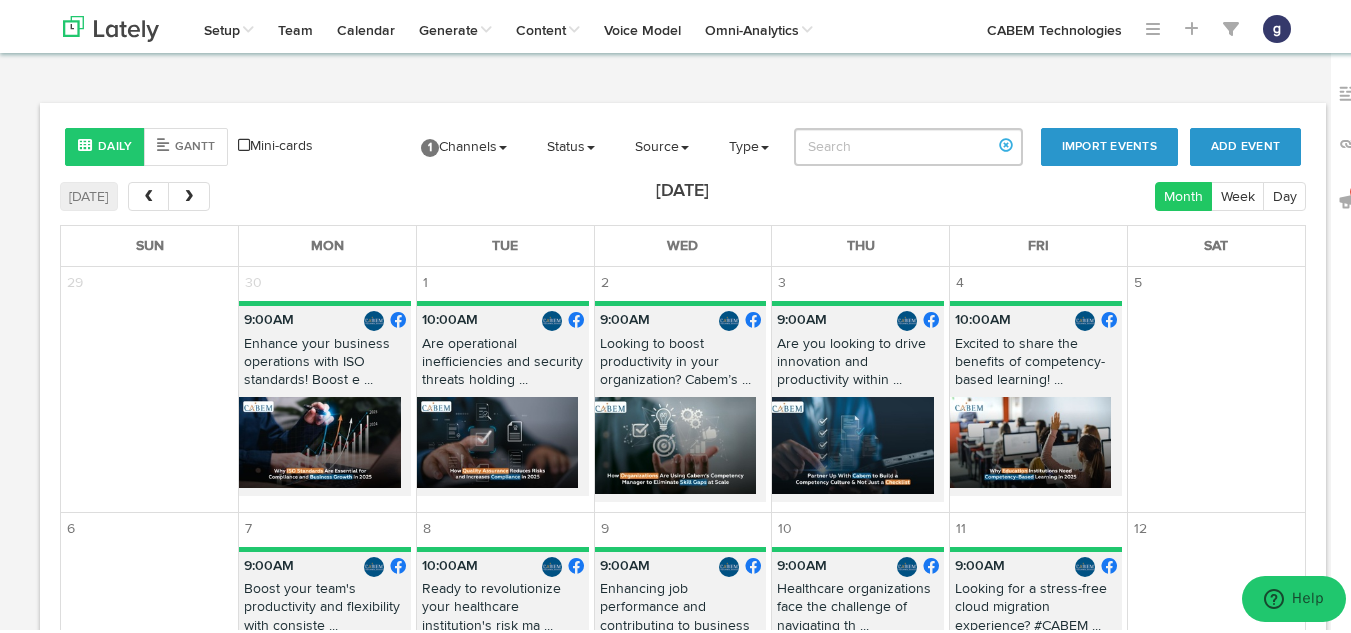 scroll, scrollTop: 268, scrollLeft: 0, axis: vertical 